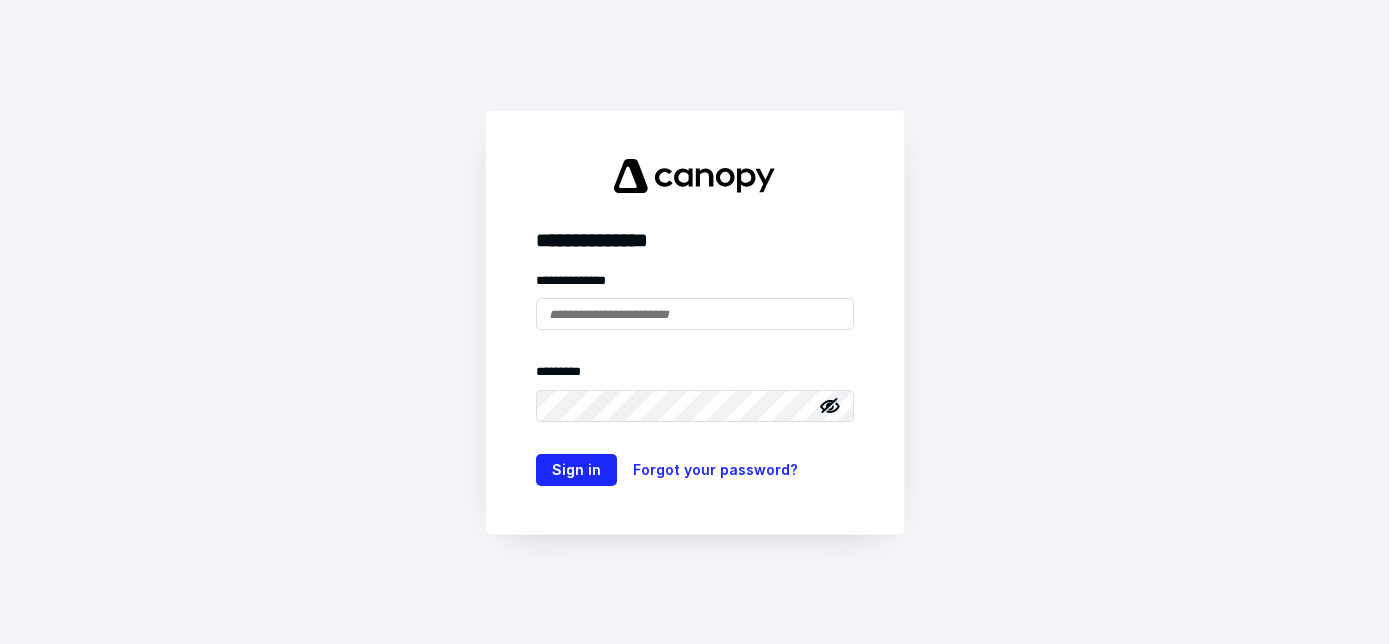 scroll, scrollTop: 0, scrollLeft: 0, axis: both 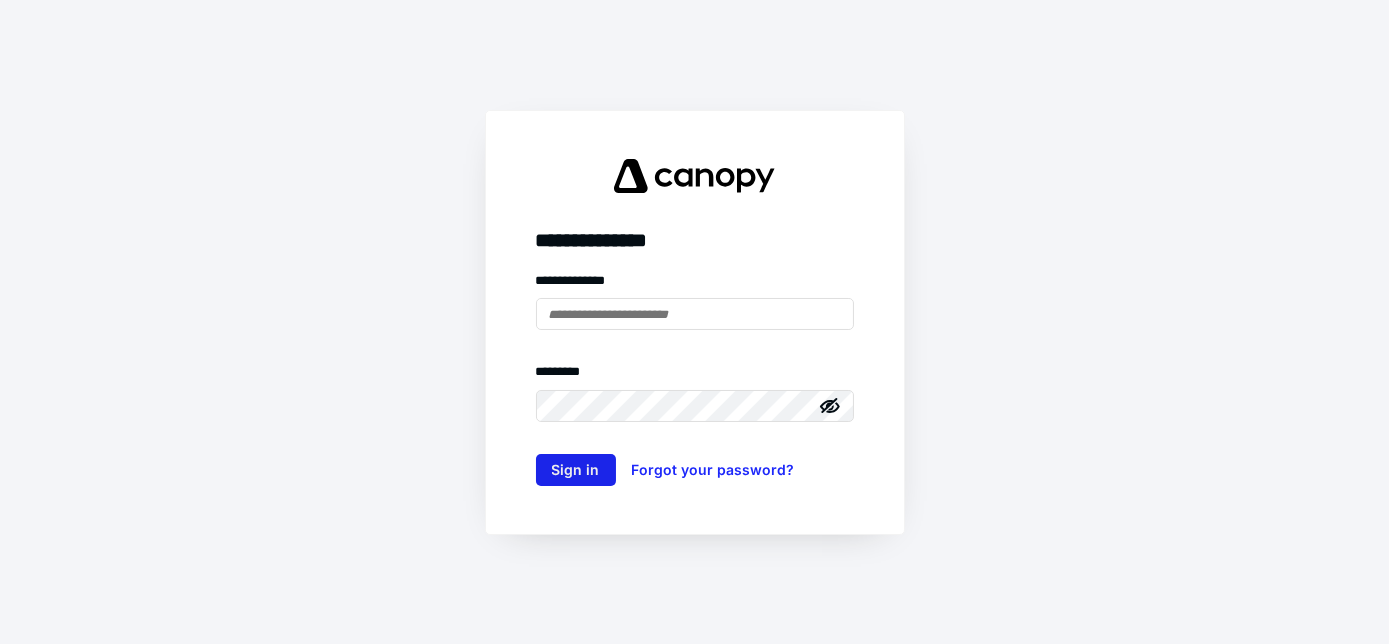 type on "**********" 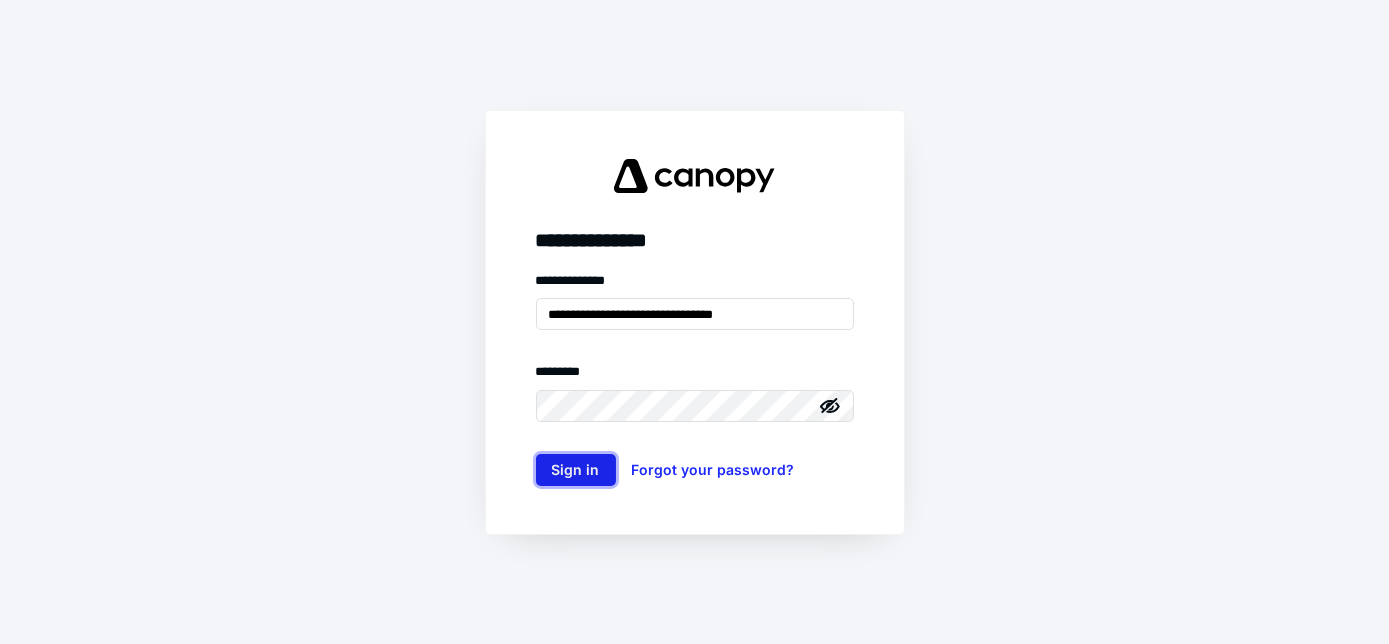 scroll, scrollTop: 0, scrollLeft: 0, axis: both 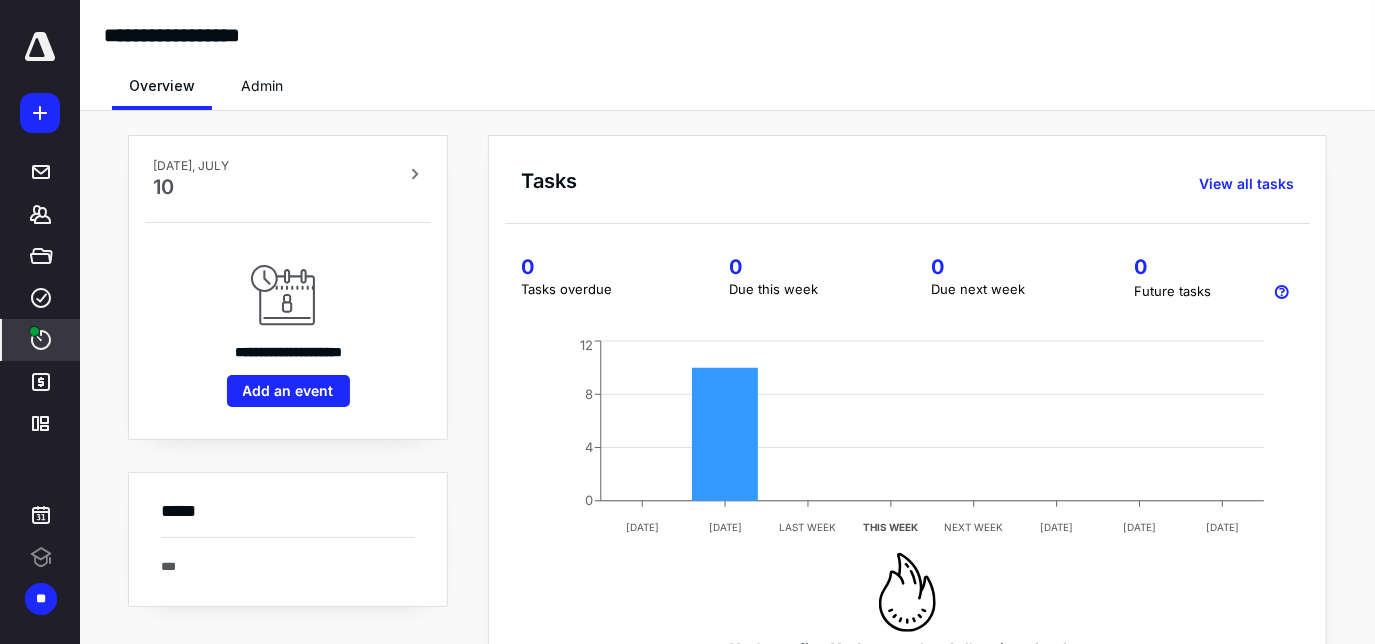 click on "****" at bounding box center [41, 340] 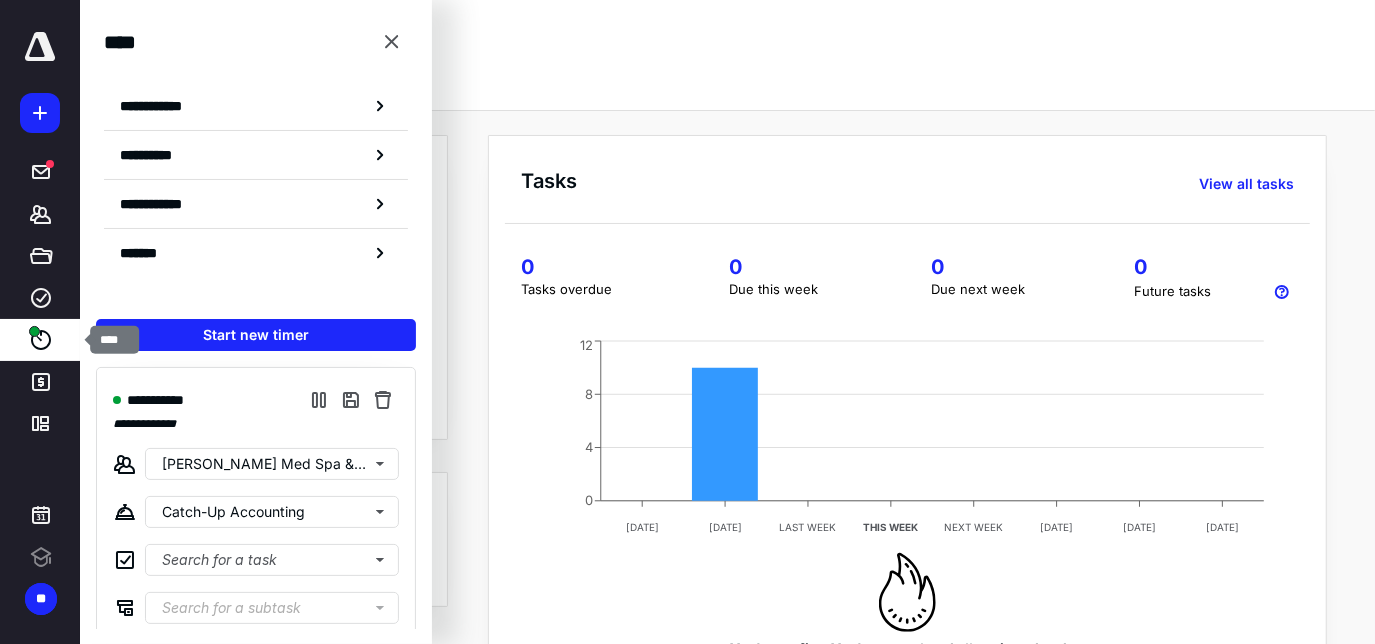 scroll, scrollTop: 0, scrollLeft: 0, axis: both 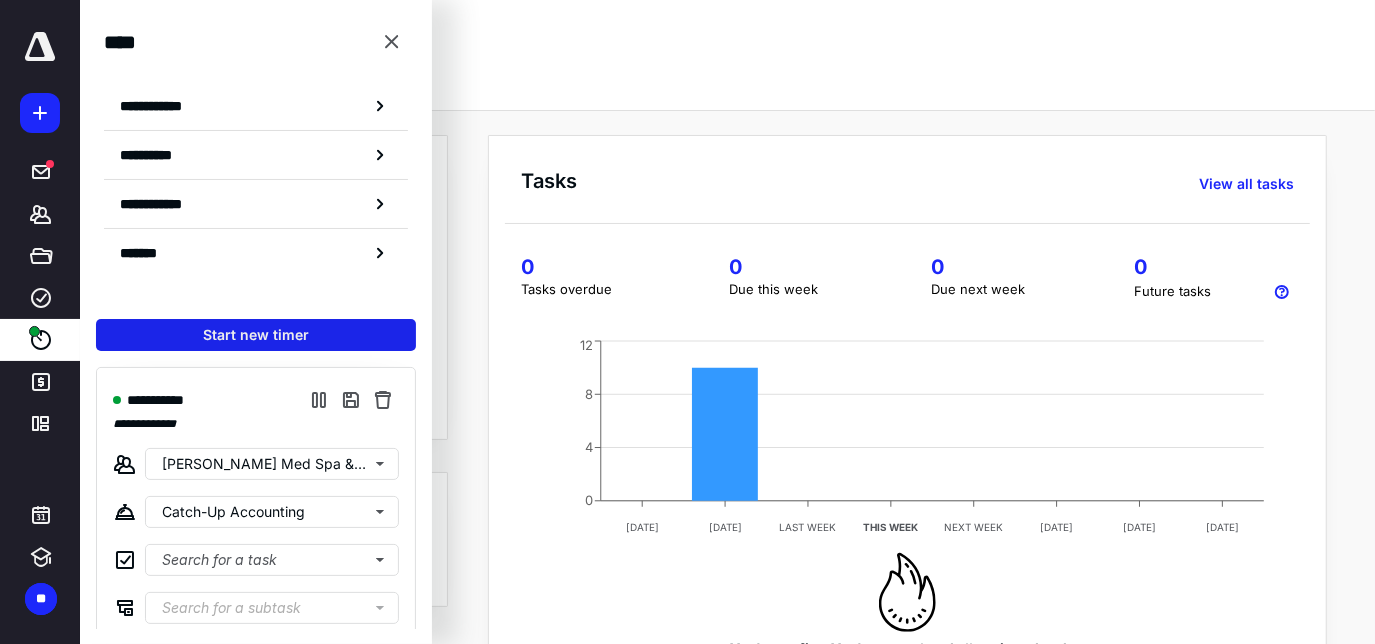 click on "Start new timer" at bounding box center [256, 335] 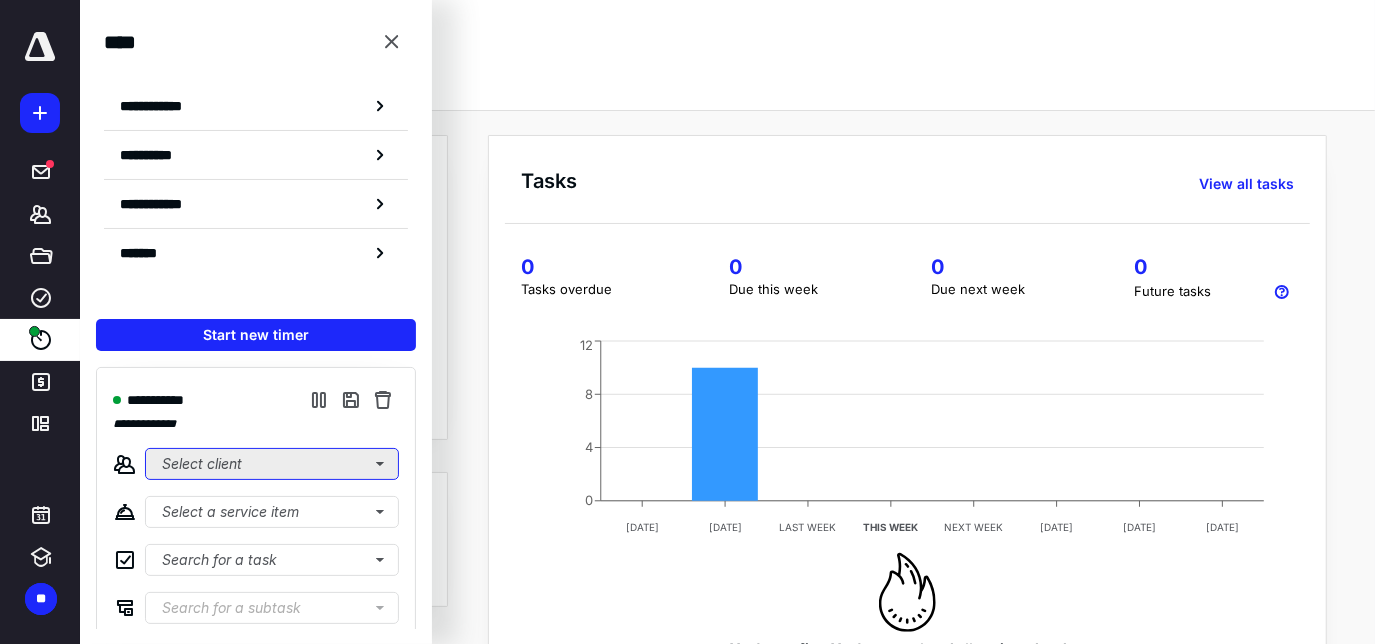 click on "Select client" at bounding box center [272, 464] 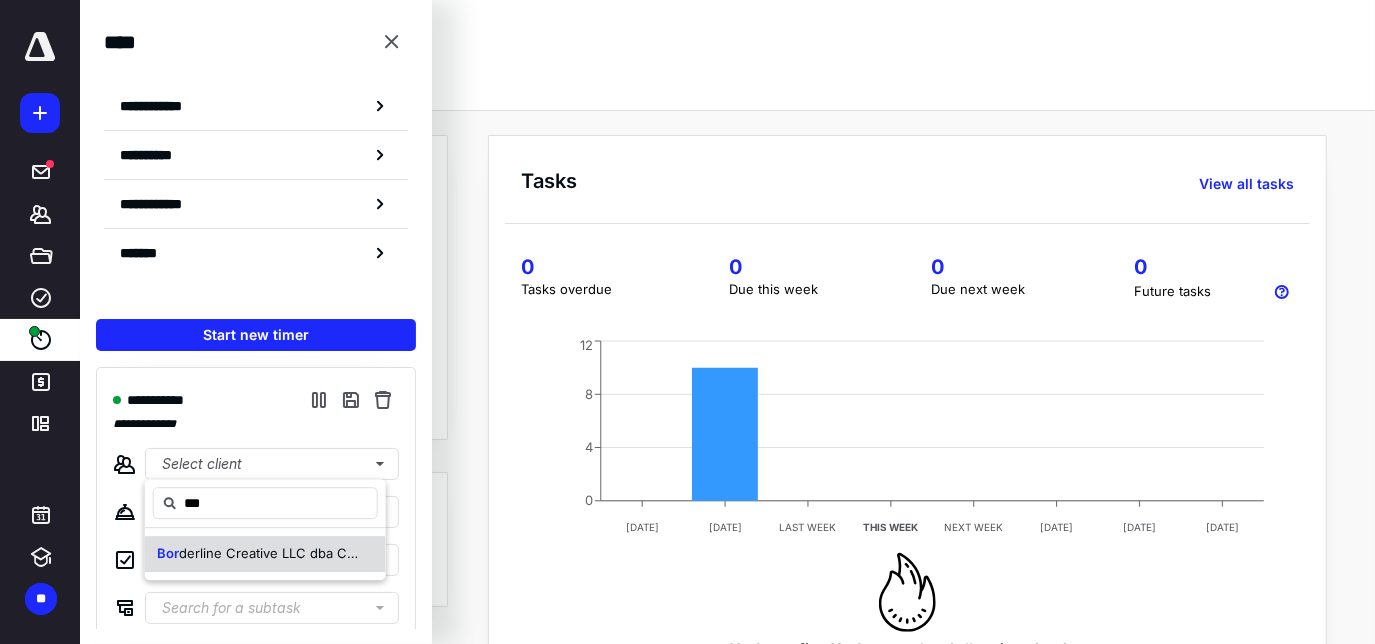 click on "derline Creative LLC dba CultureSpan Marketing" at bounding box center [329, 553] 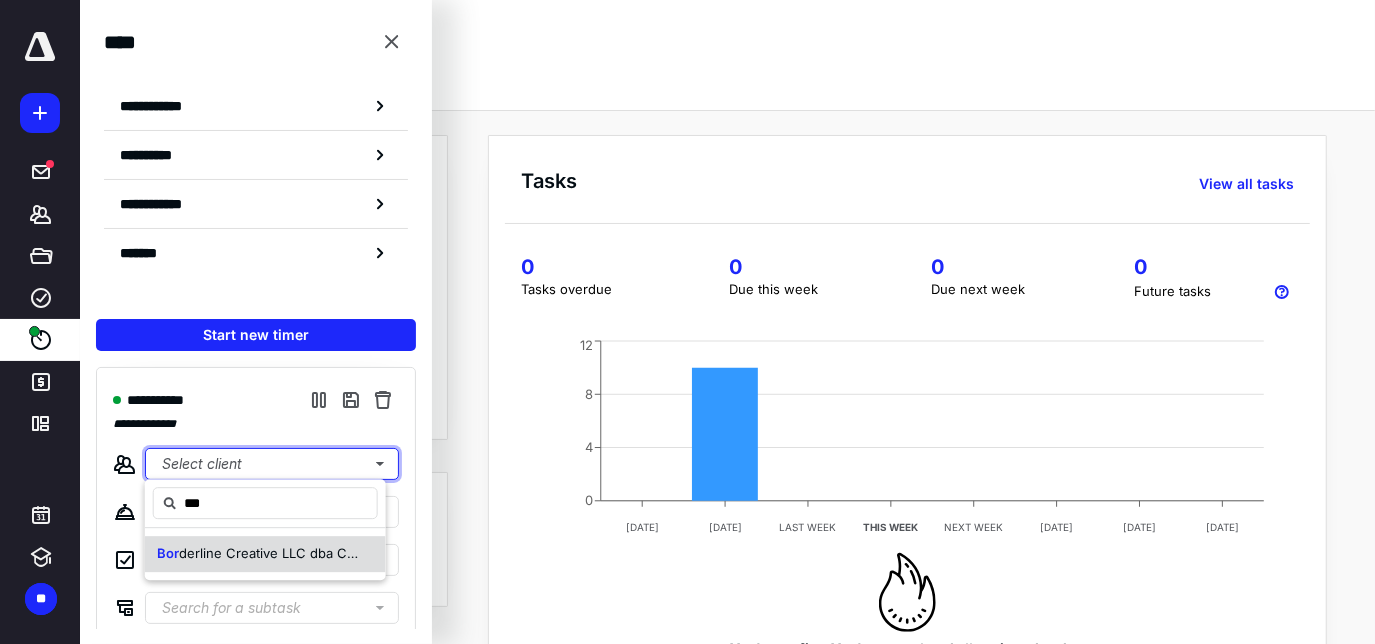 type 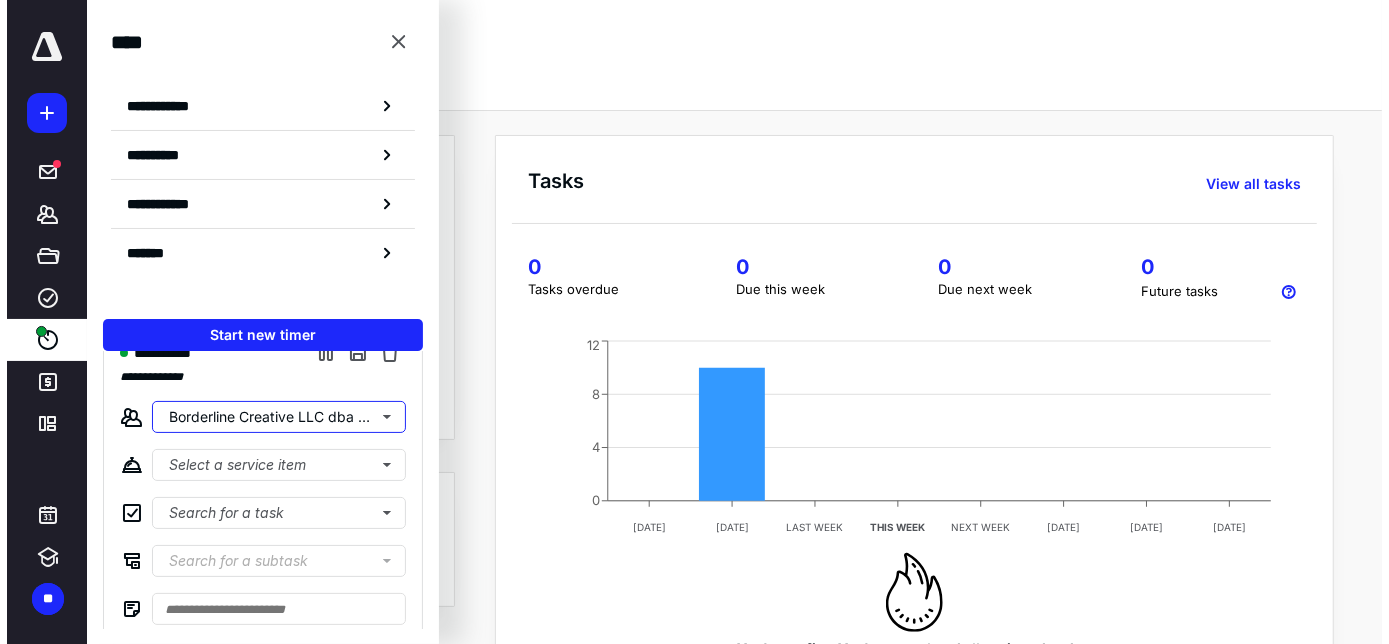 scroll, scrollTop: 90, scrollLeft: 0, axis: vertical 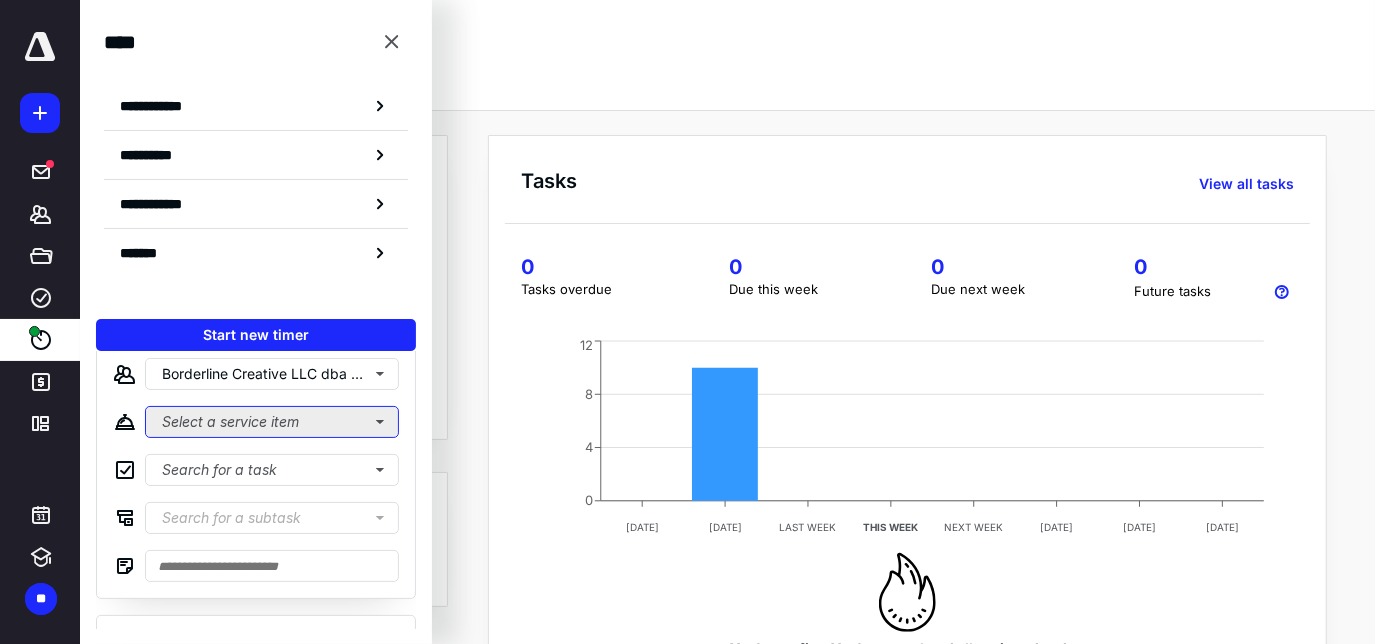 click on "Select a service item" at bounding box center (272, 422) 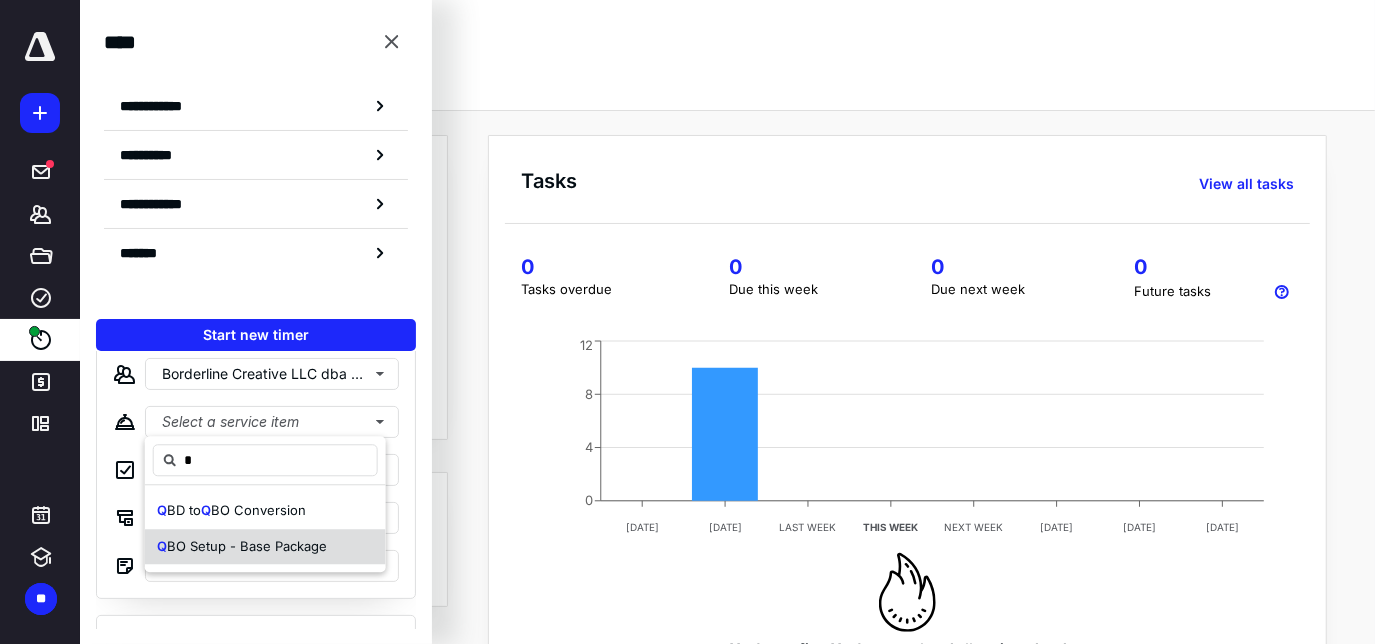 click on "BO Setup - Base Package" at bounding box center (247, 546) 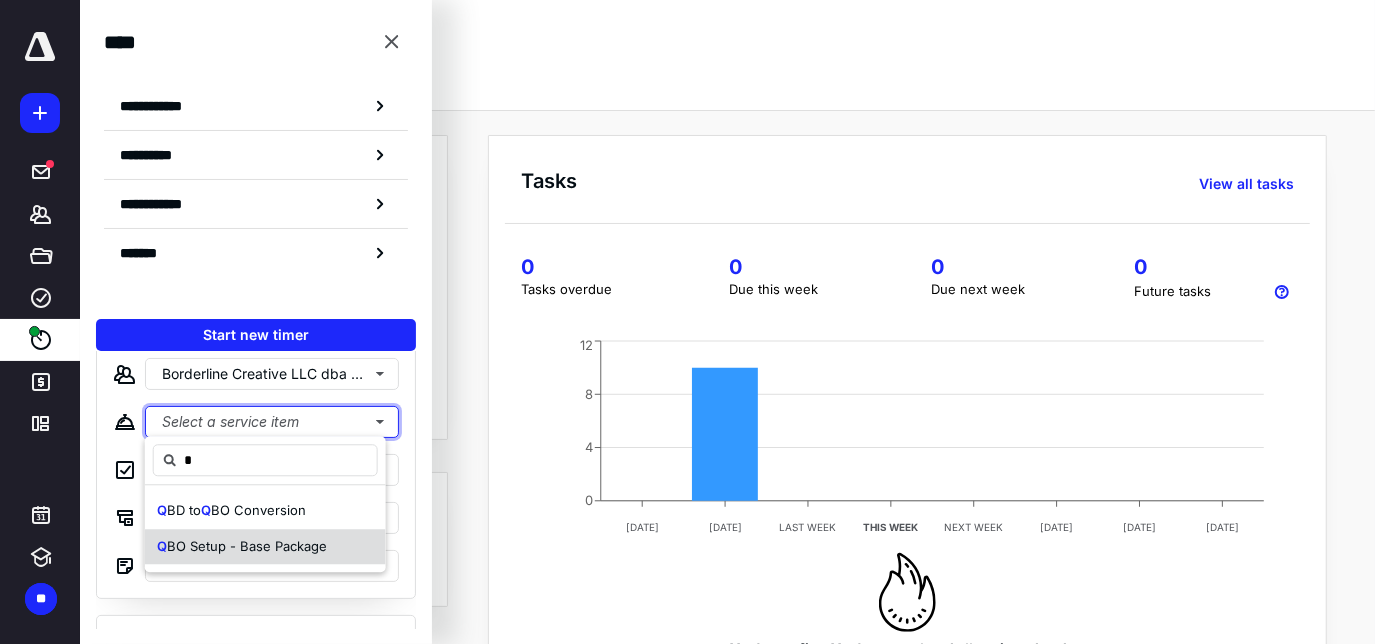 type 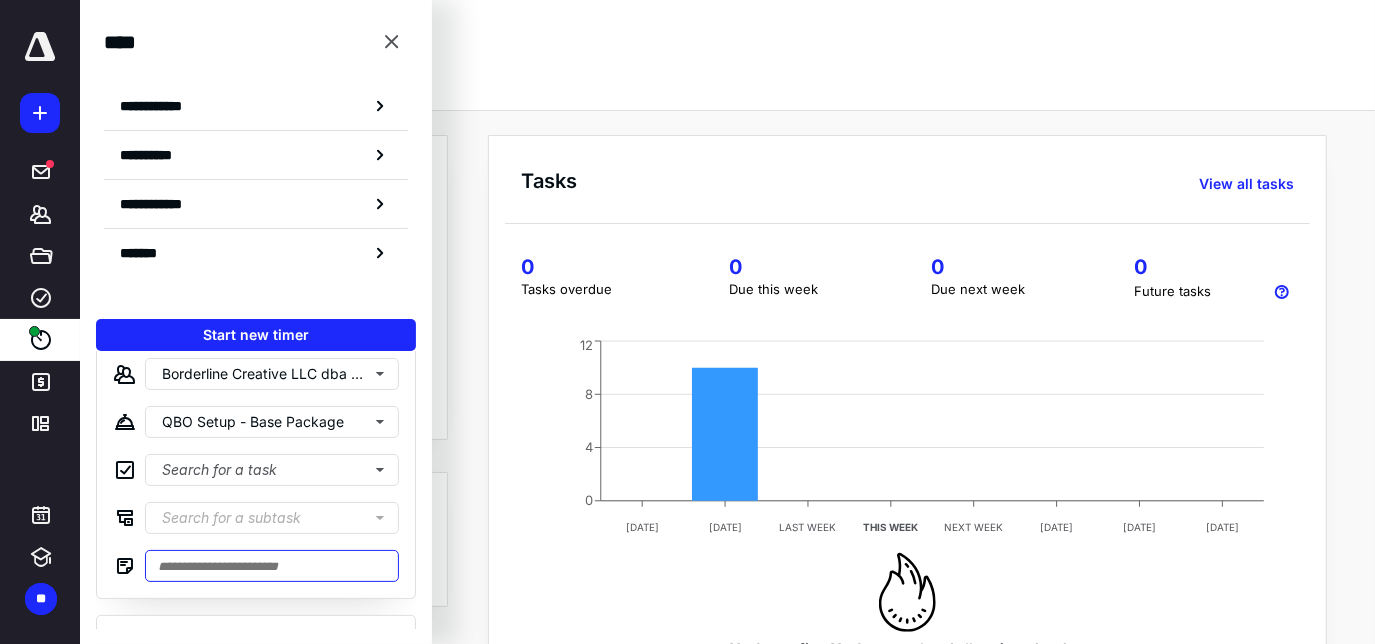 click at bounding box center (272, 566) 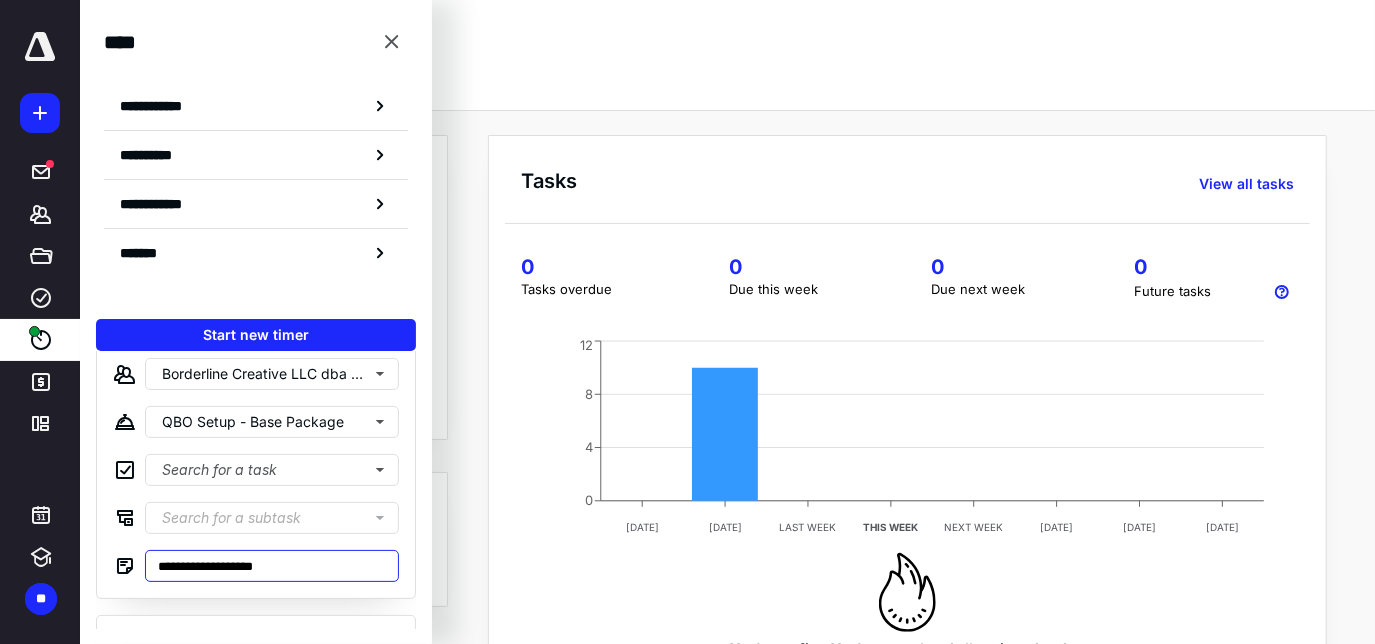 type on "**********" 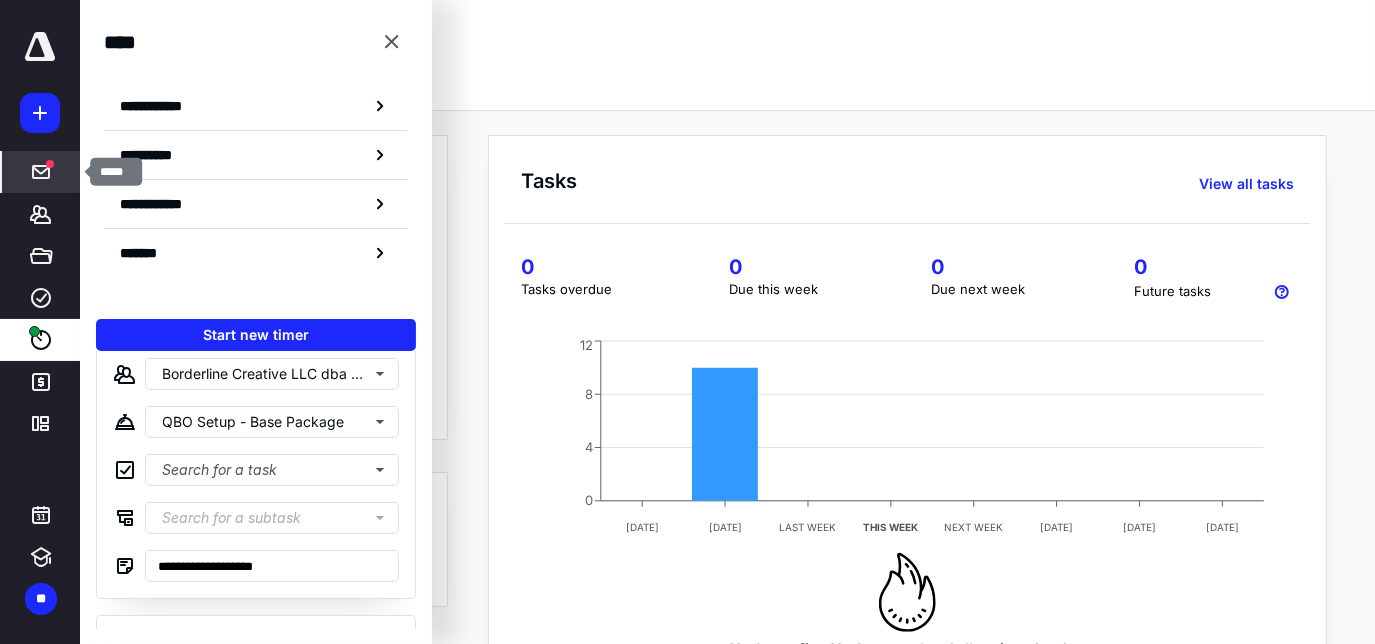 click on "*****" at bounding box center (41, 172) 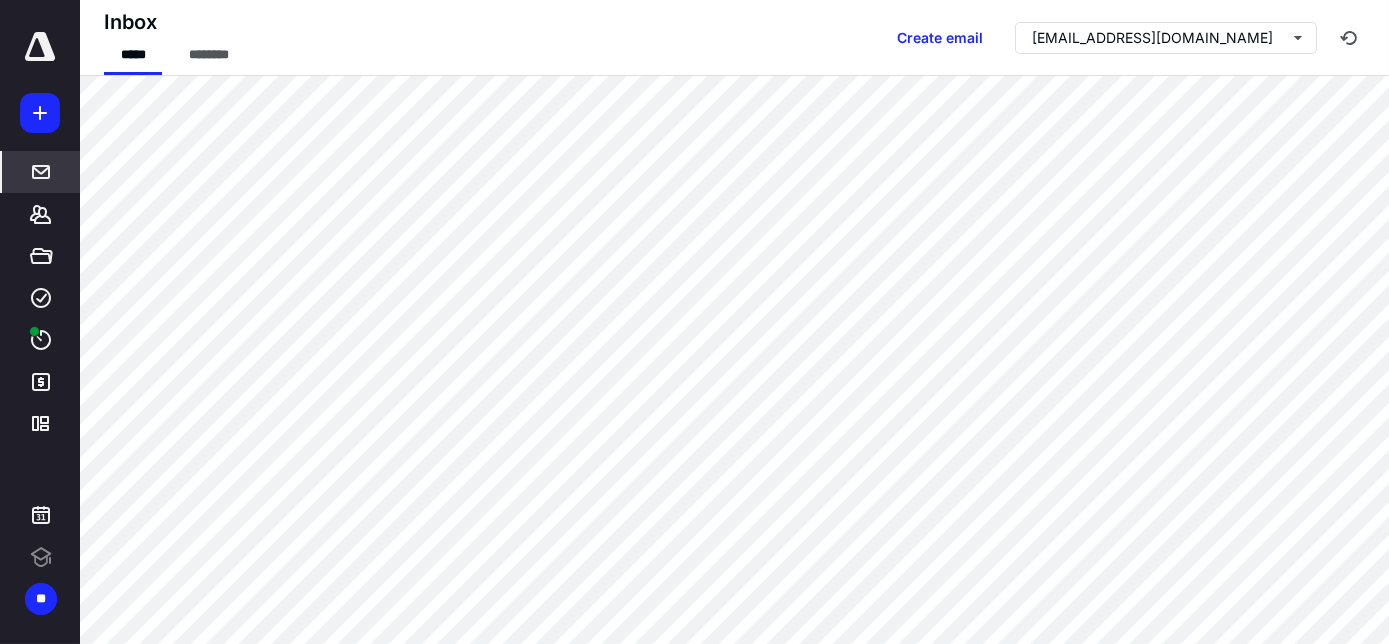 scroll, scrollTop: 0, scrollLeft: 0, axis: both 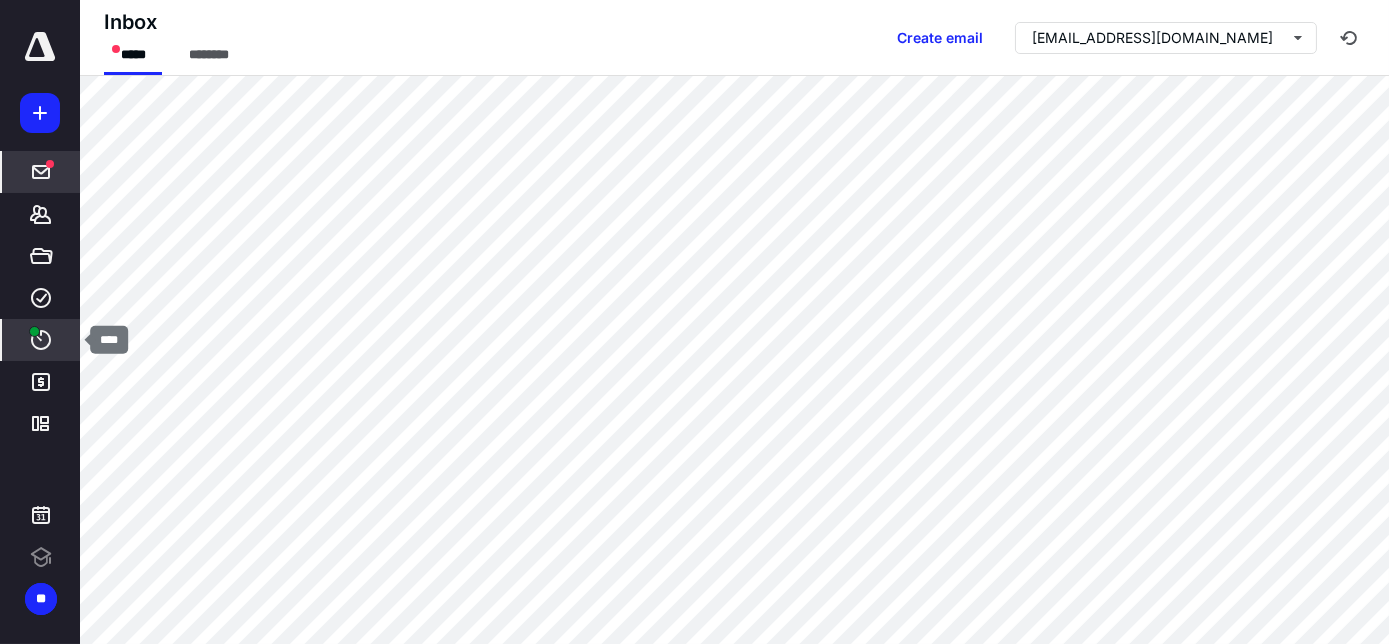click 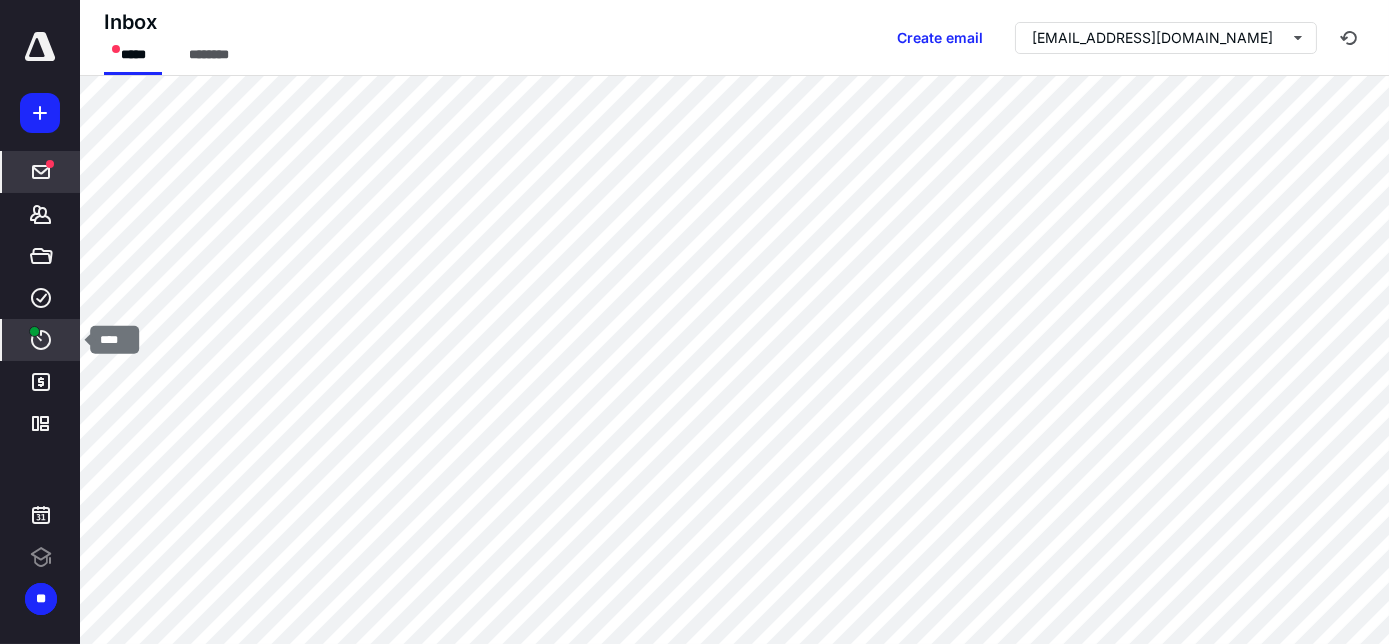 scroll, scrollTop: 0, scrollLeft: 0, axis: both 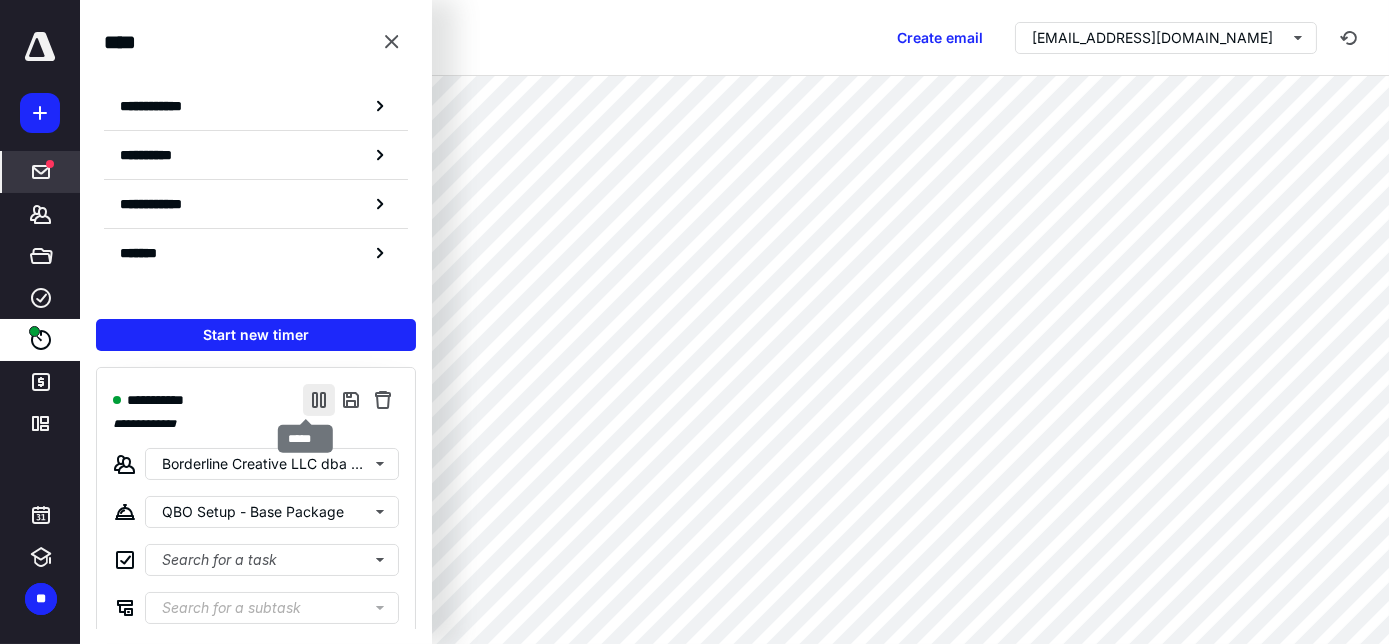 click at bounding box center [319, 400] 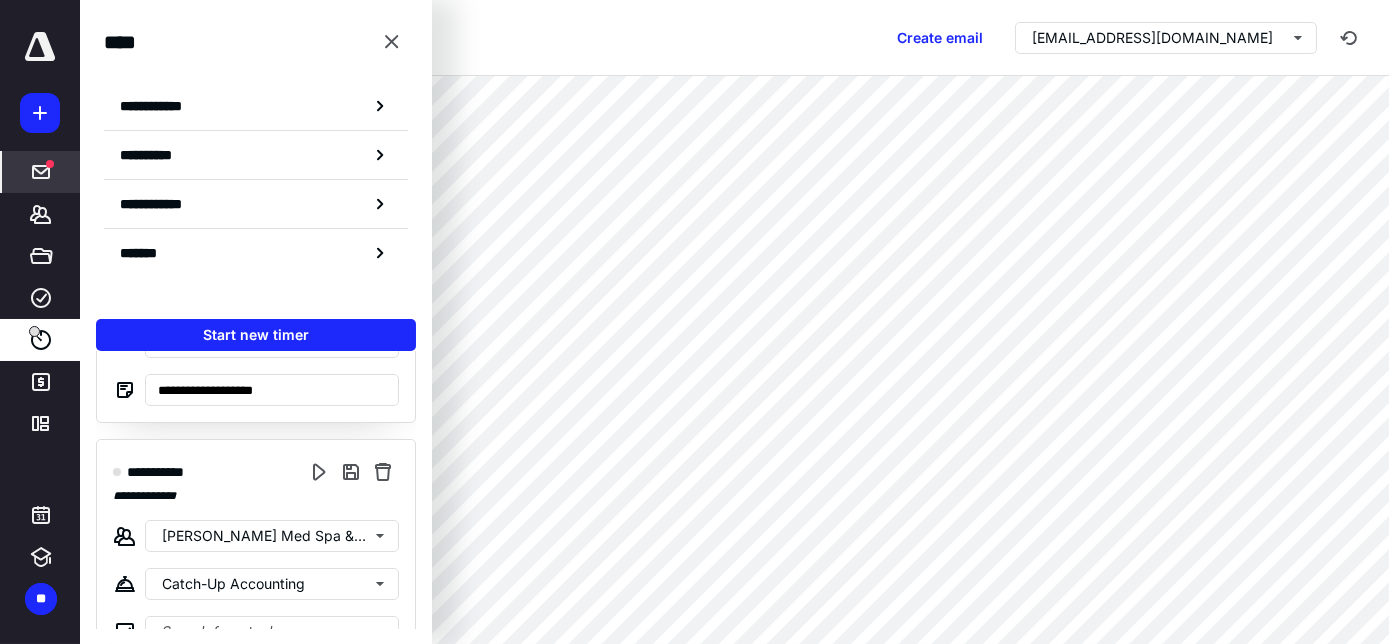 scroll, scrollTop: 215, scrollLeft: 0, axis: vertical 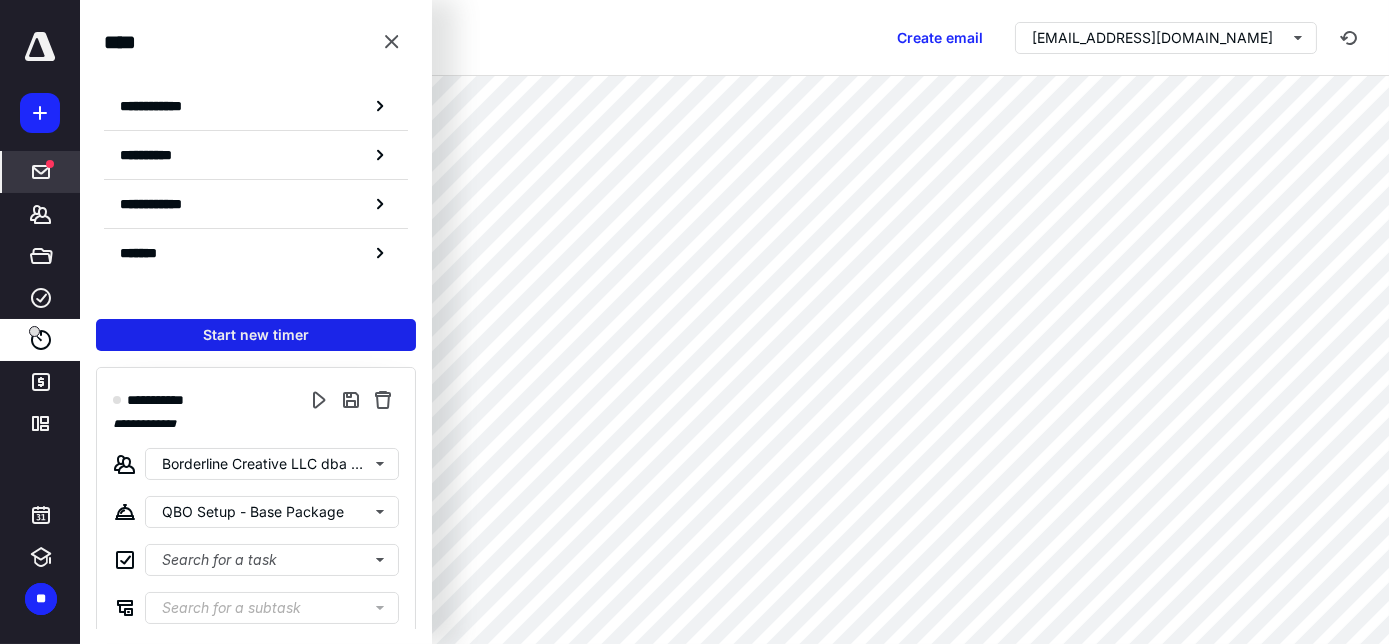 click on "Start new timer" at bounding box center [256, 335] 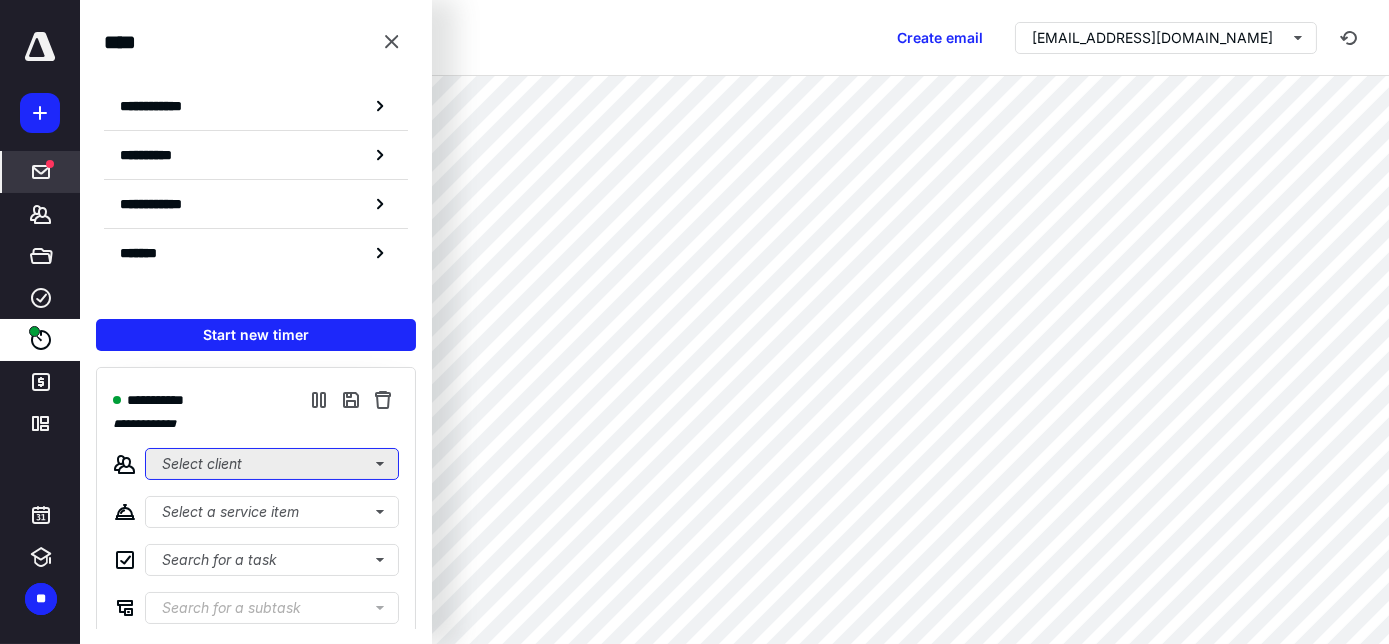 click on "Select client" at bounding box center [272, 464] 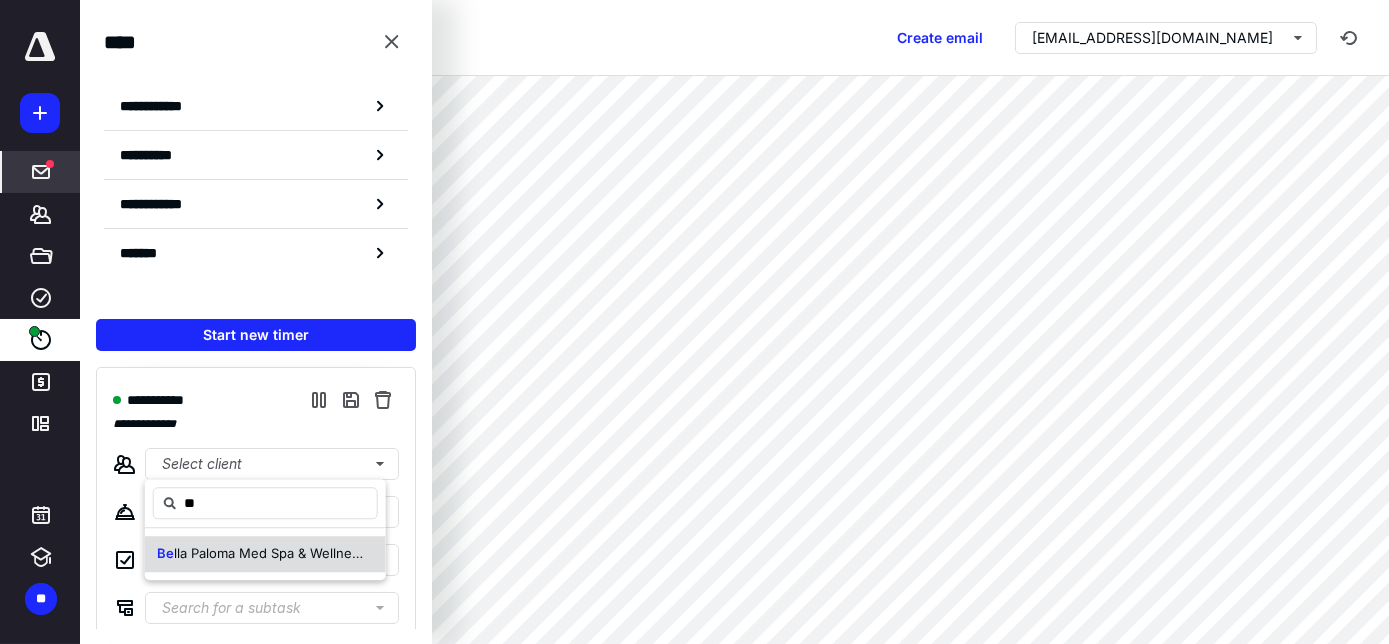click on "lla Paloma Med Spa & Wellness, LLC" at bounding box center [286, 553] 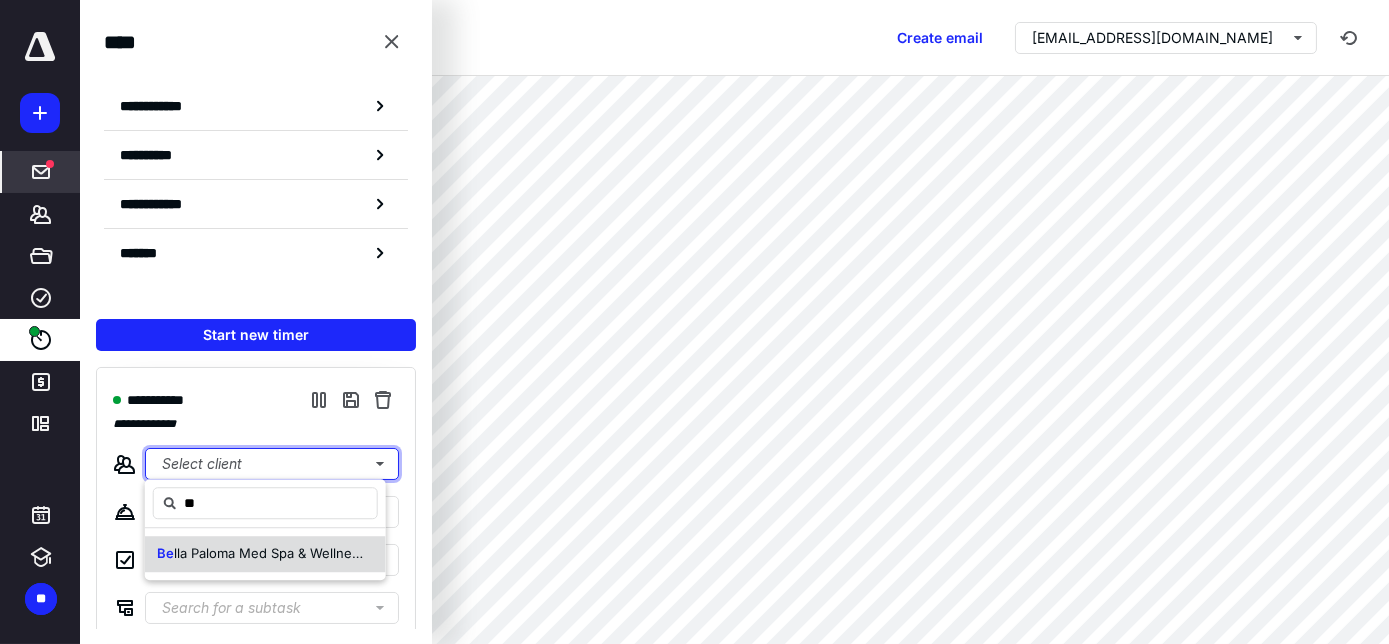 type 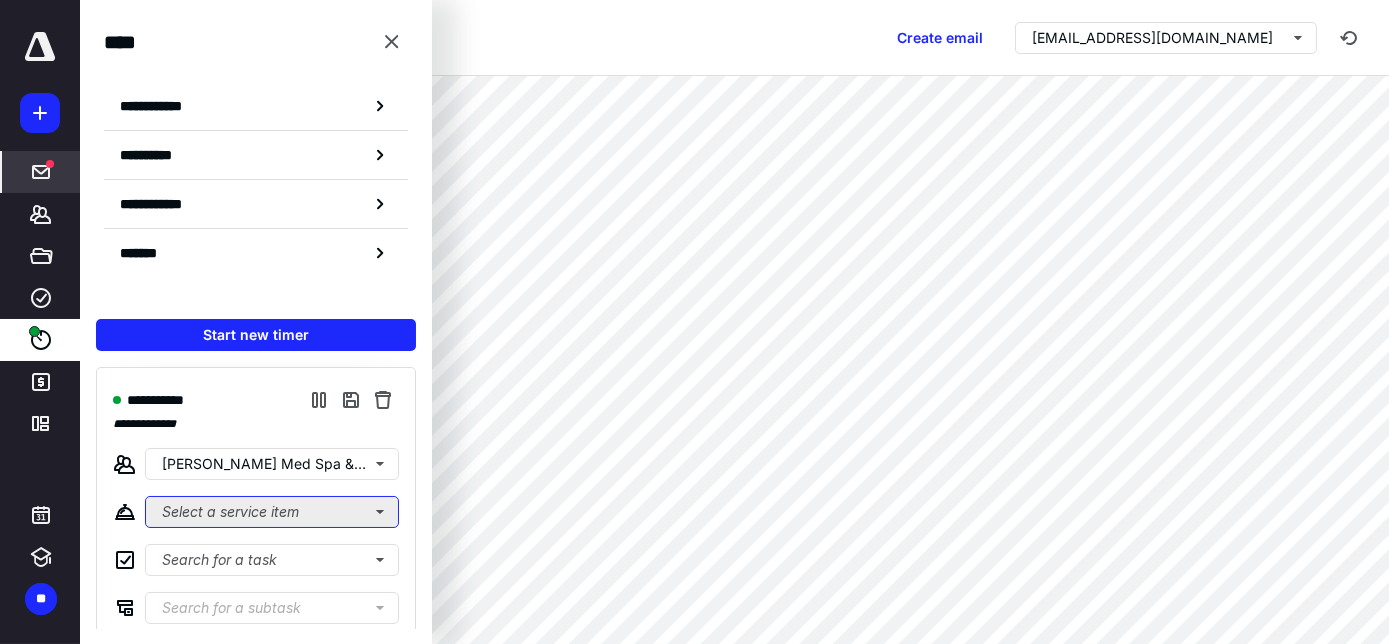 click on "Select a service item" at bounding box center (272, 512) 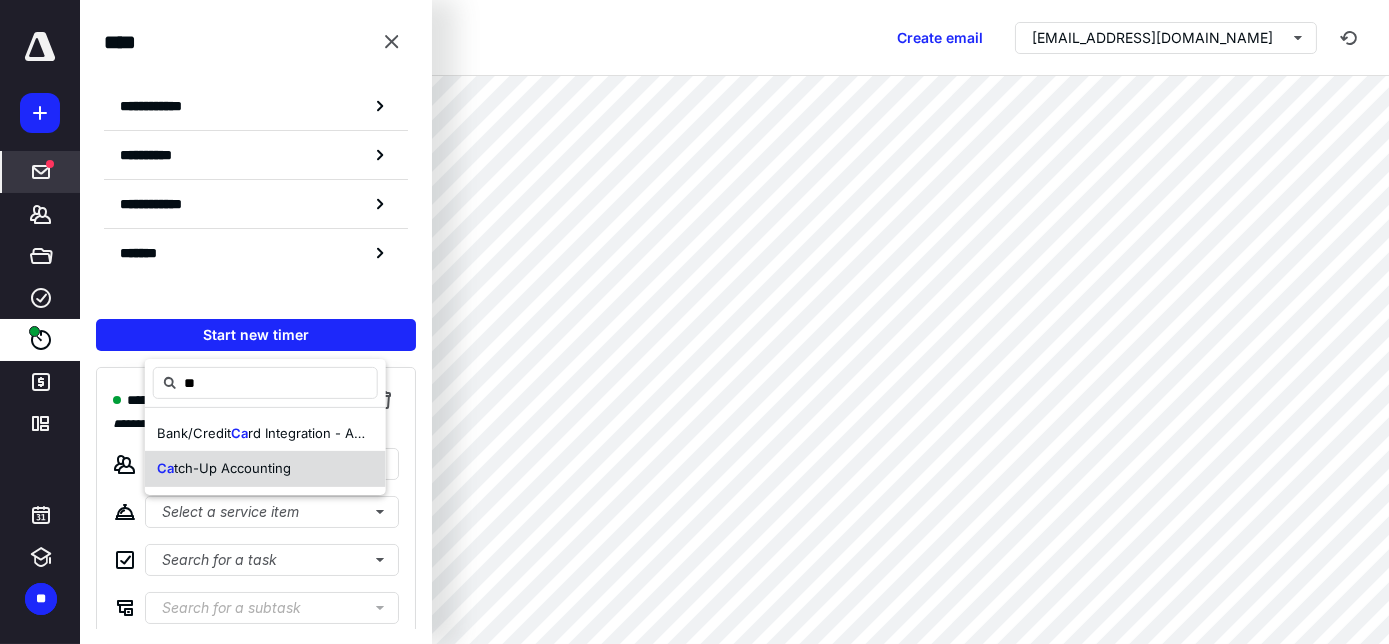 click on "tch-Up Accounting" at bounding box center [232, 468] 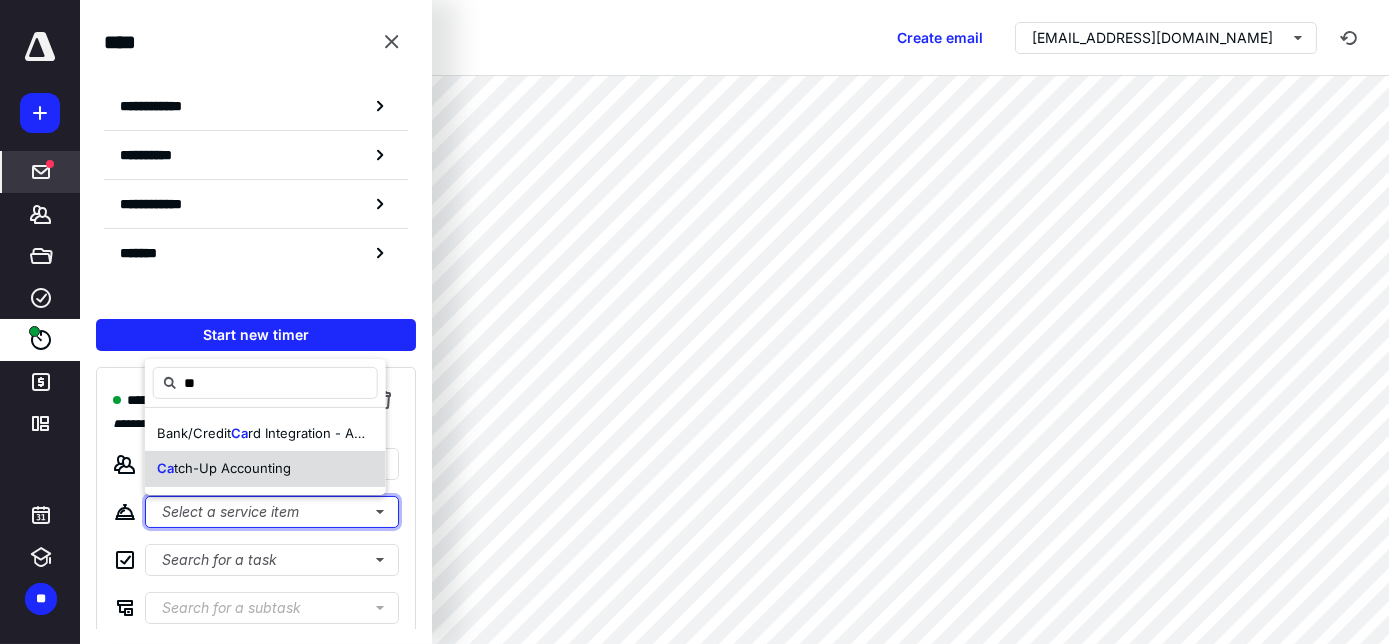 type 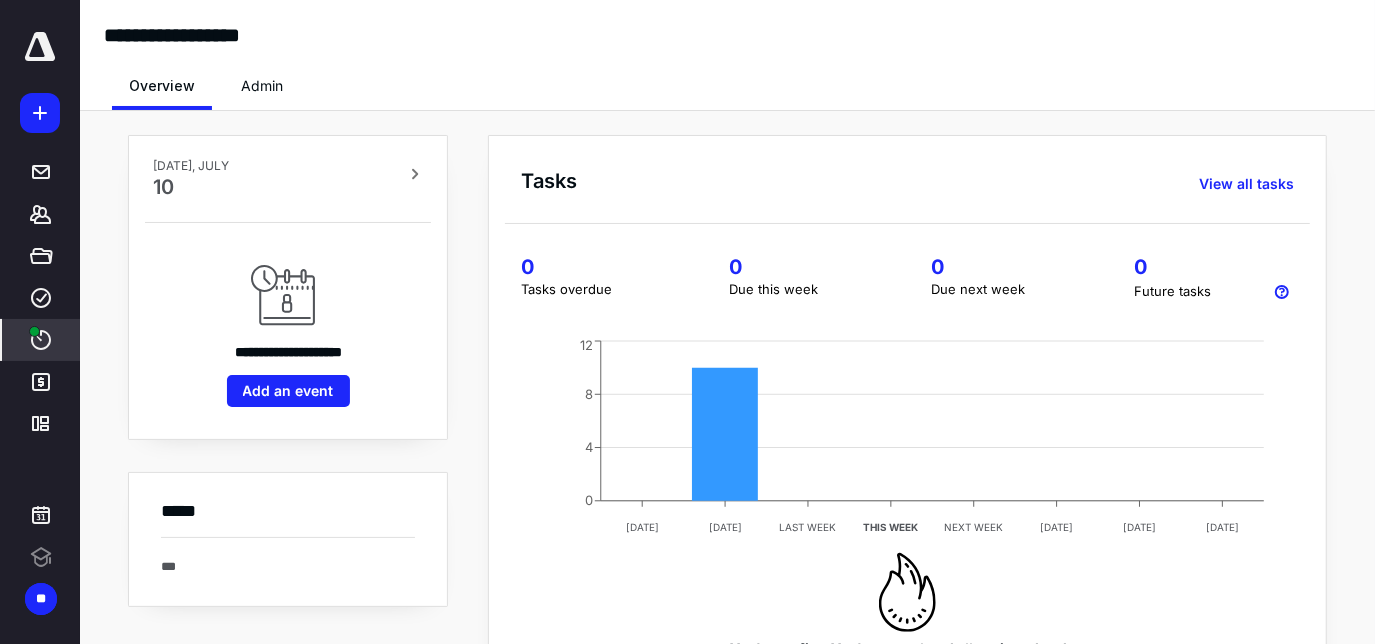 scroll, scrollTop: 0, scrollLeft: 0, axis: both 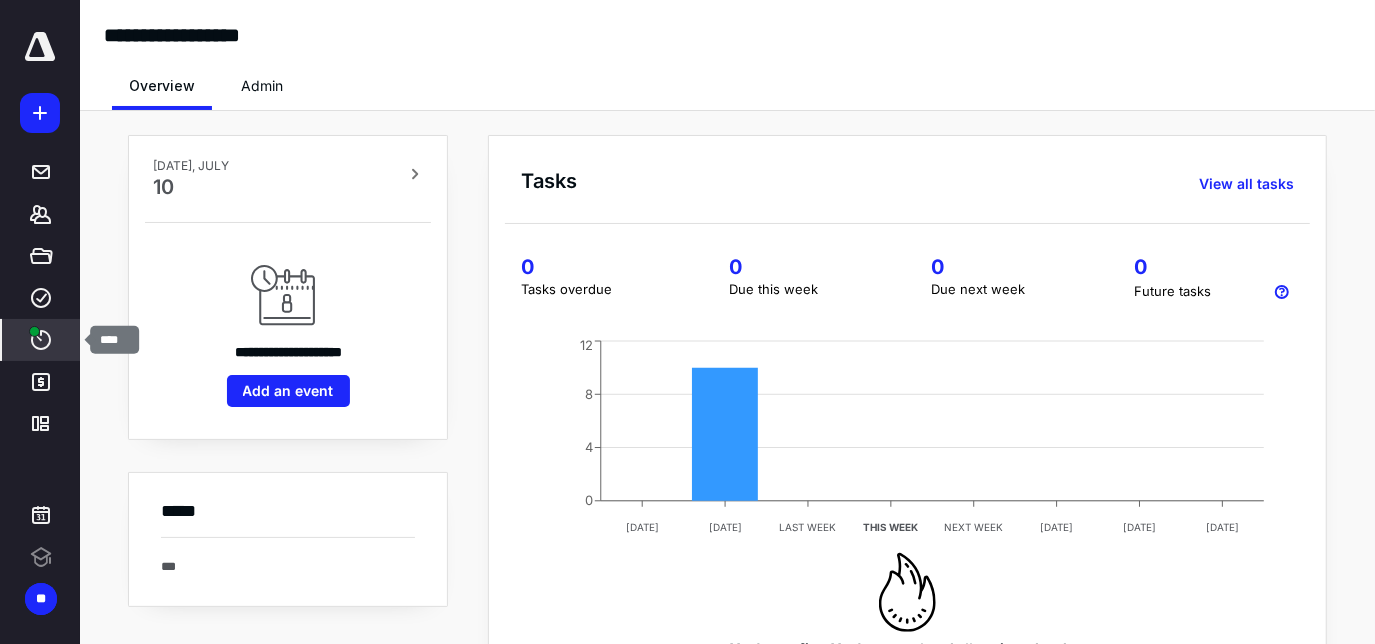 click 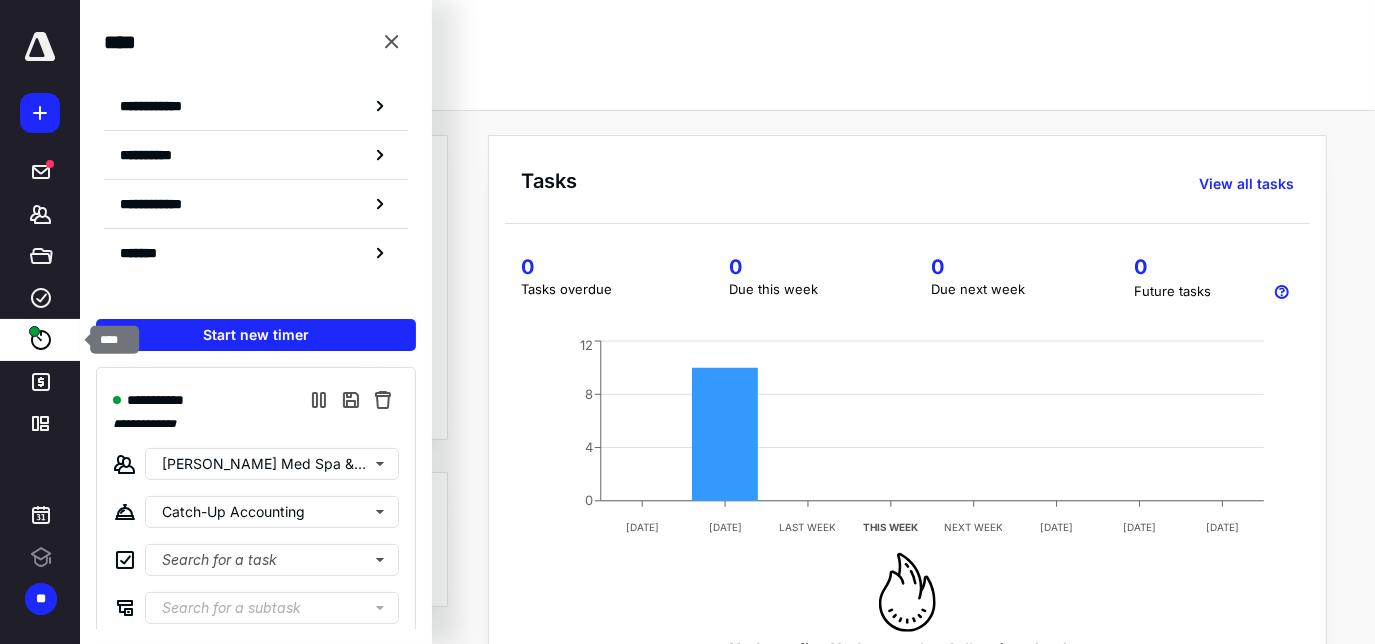 scroll, scrollTop: 0, scrollLeft: 0, axis: both 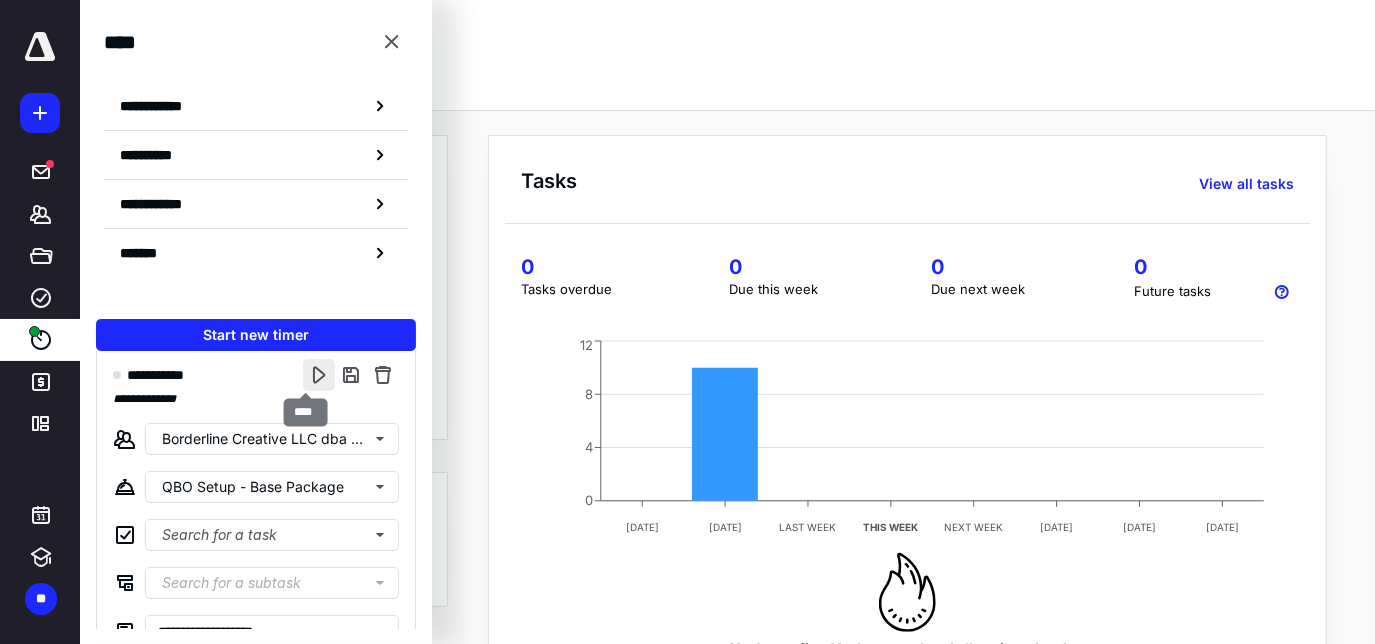 click at bounding box center [319, 375] 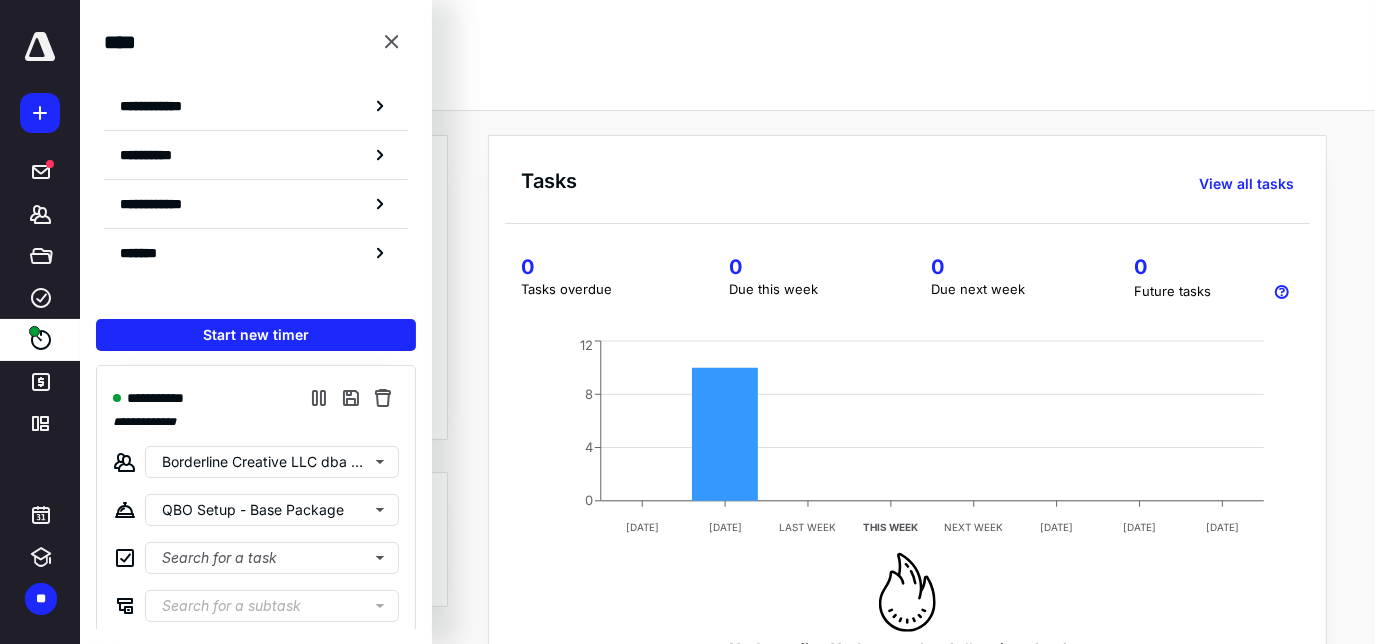 scroll, scrollTop: 0, scrollLeft: 0, axis: both 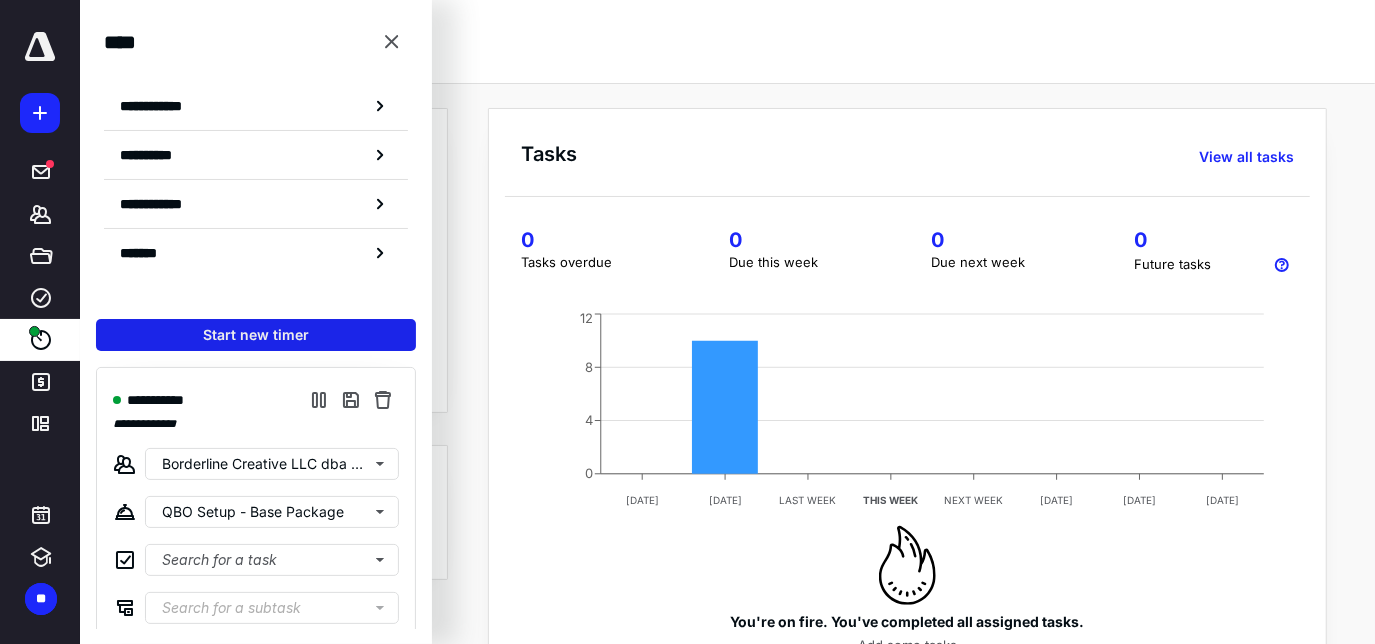 click on "Start new timer" at bounding box center [256, 335] 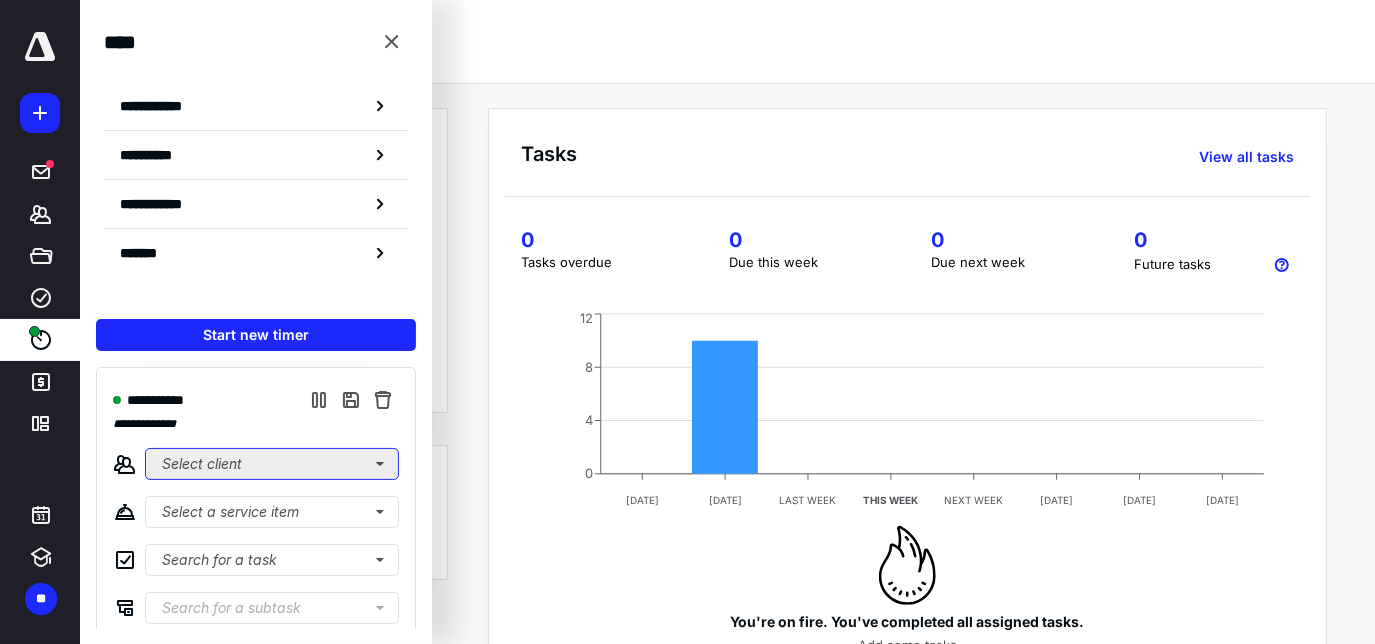 click on "Select client" at bounding box center [272, 464] 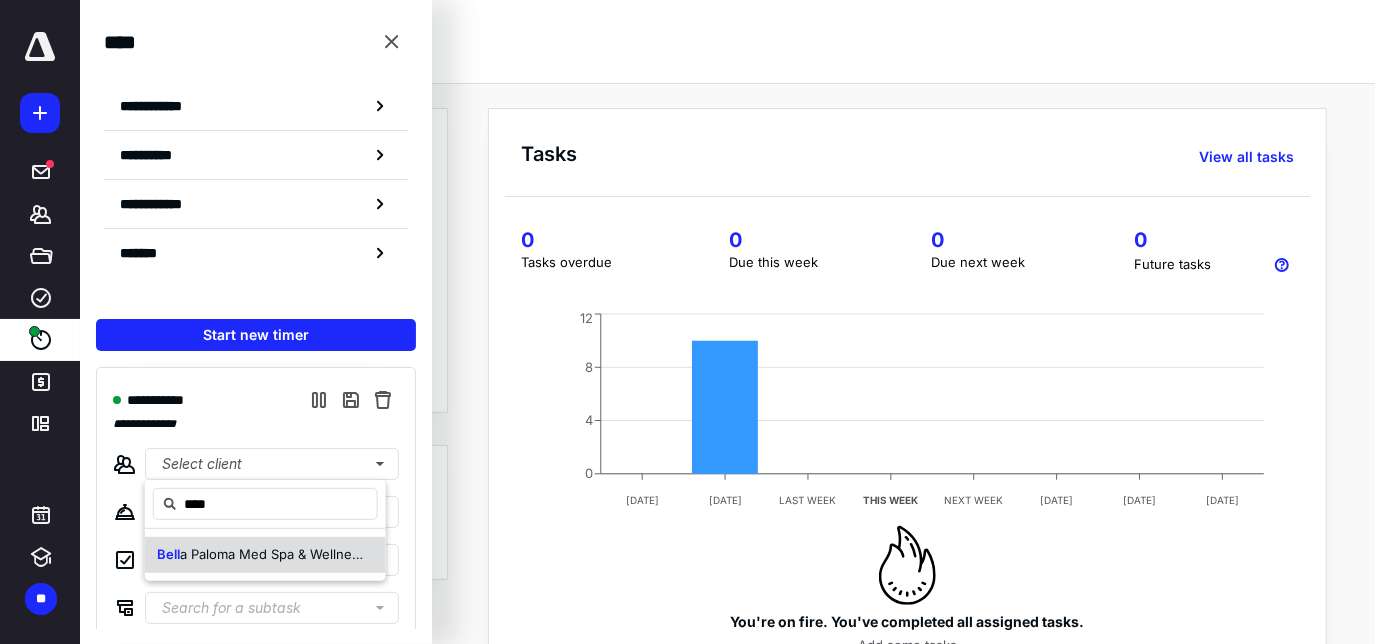 click on "a Paloma Med Spa & Wellness, LLC" at bounding box center [289, 554] 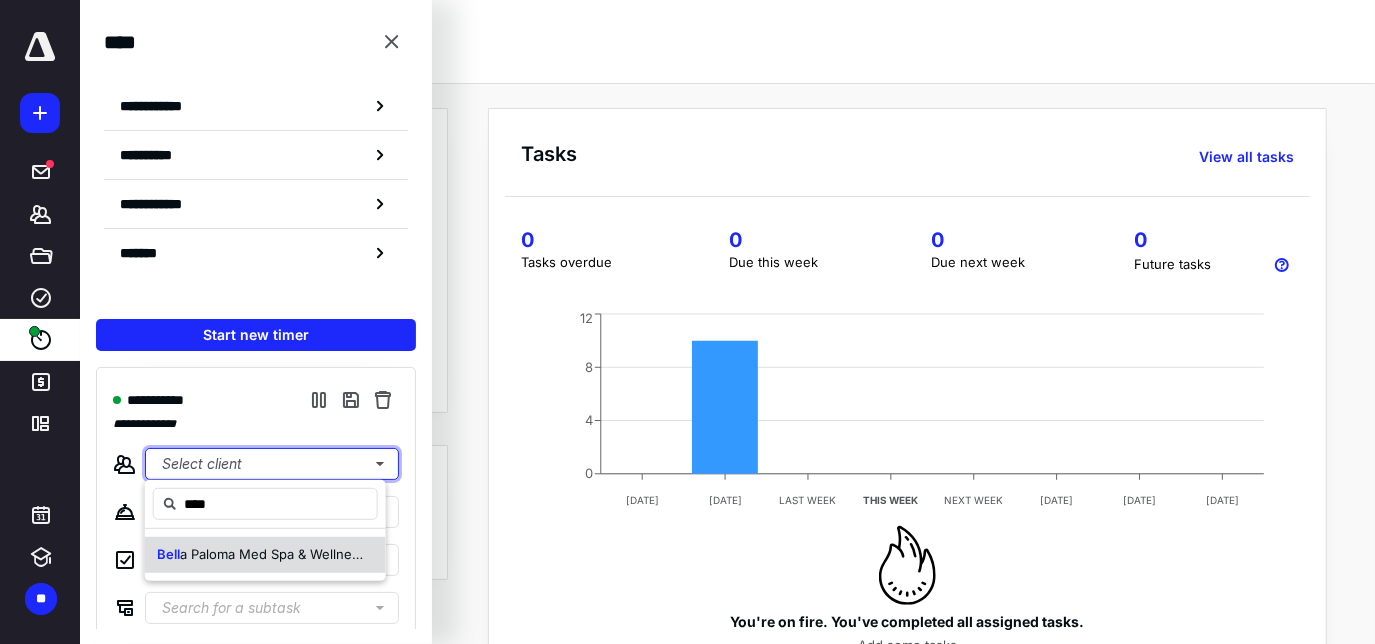 type 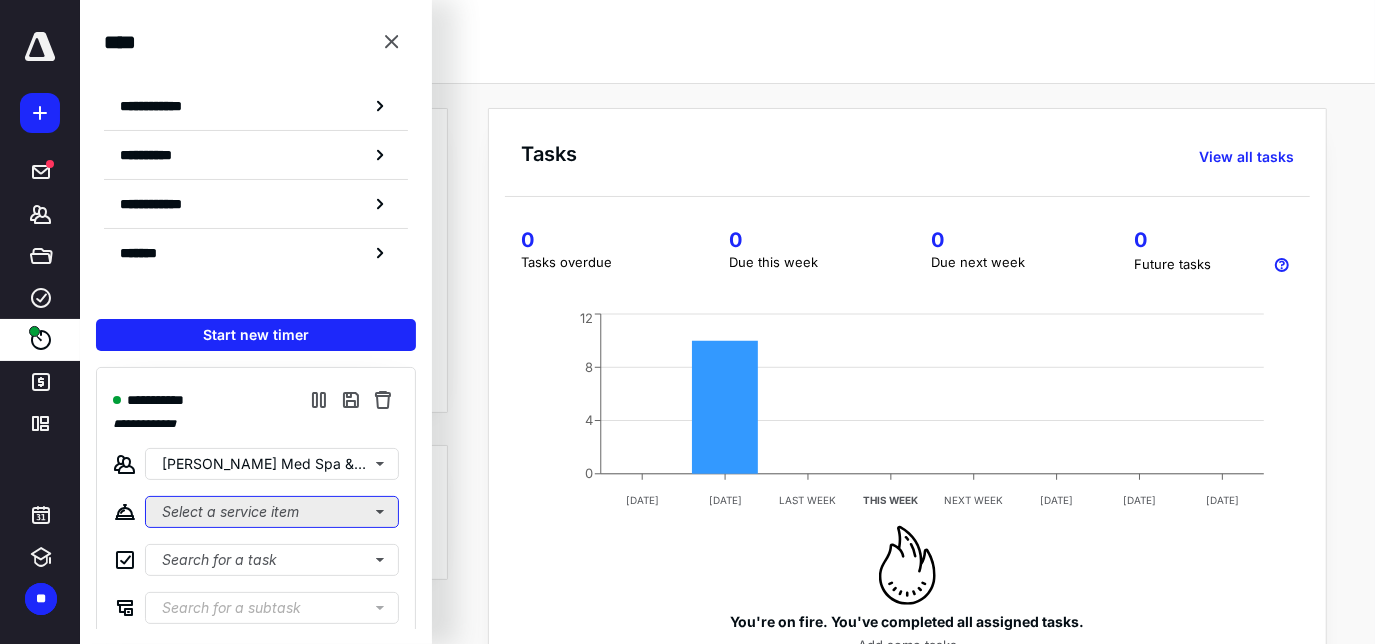 click on "Select a service item" at bounding box center (272, 512) 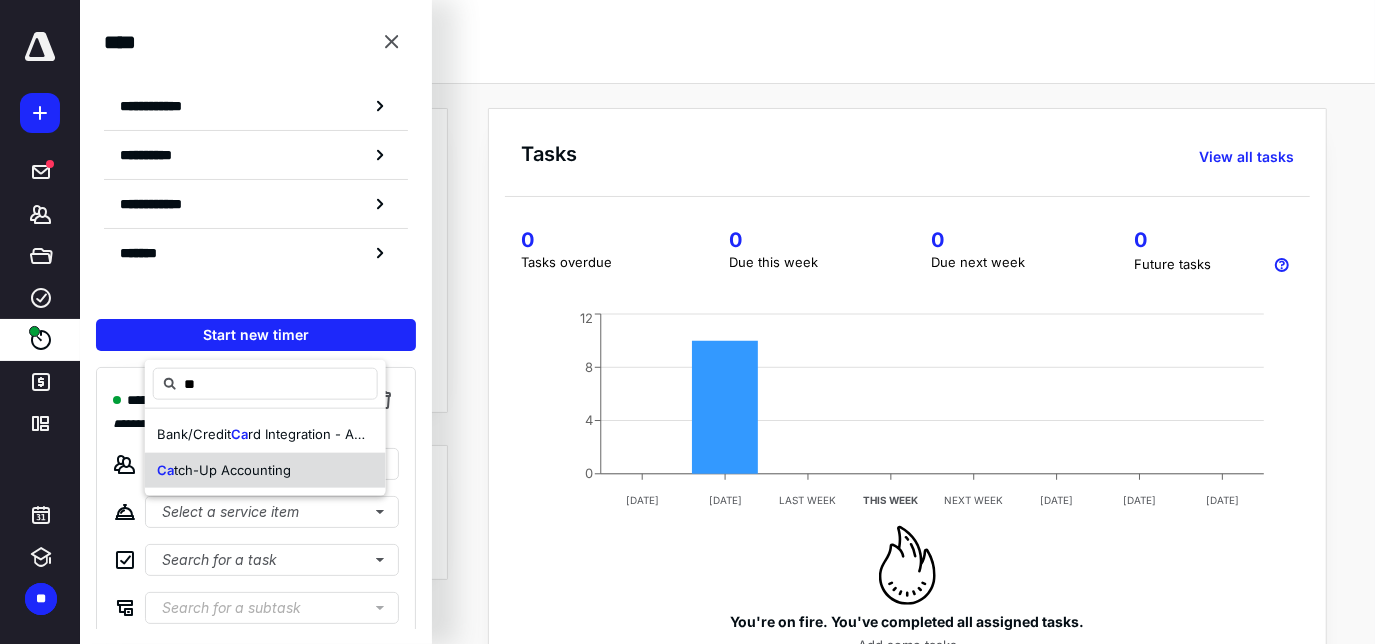 click on "tch-Up Accounting" at bounding box center (232, 469) 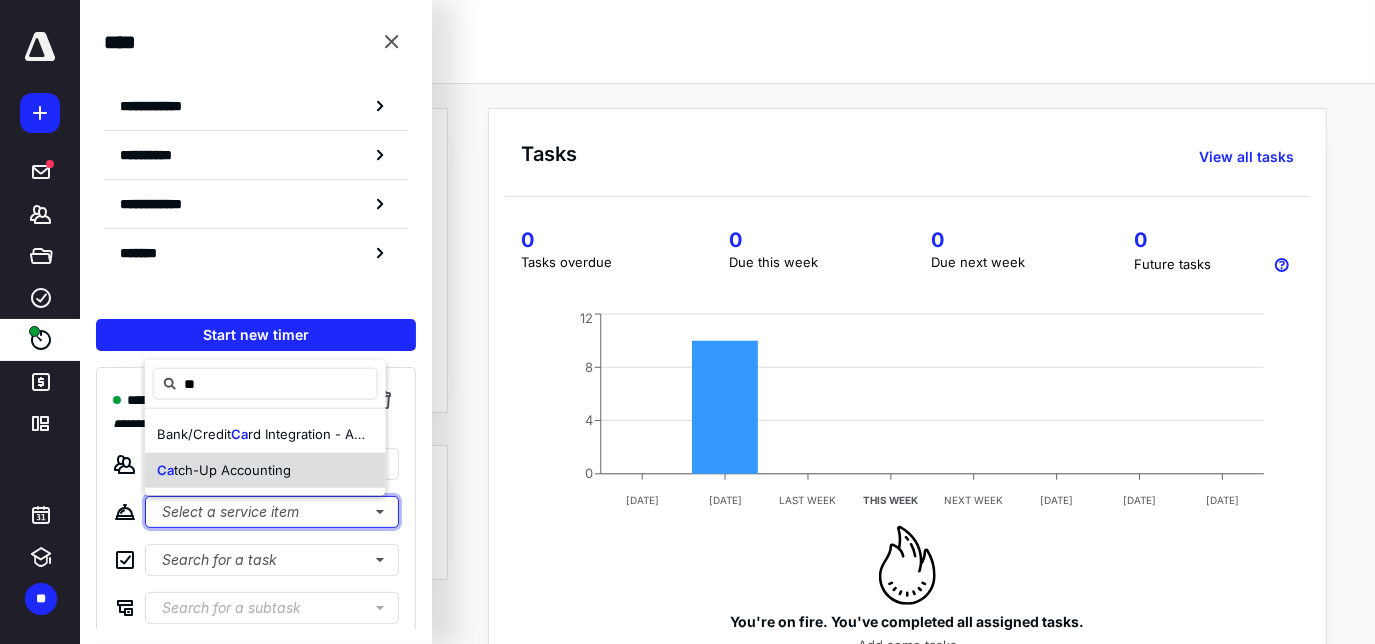 type 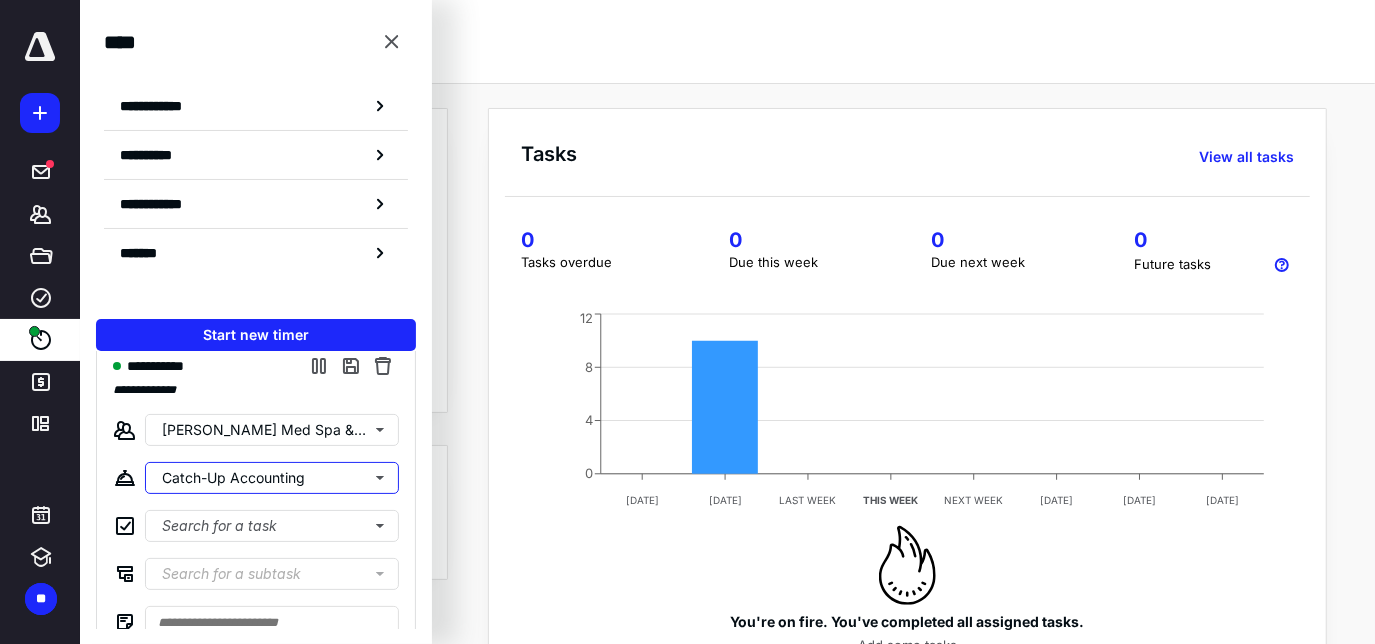 scroll, scrollTop: 90, scrollLeft: 0, axis: vertical 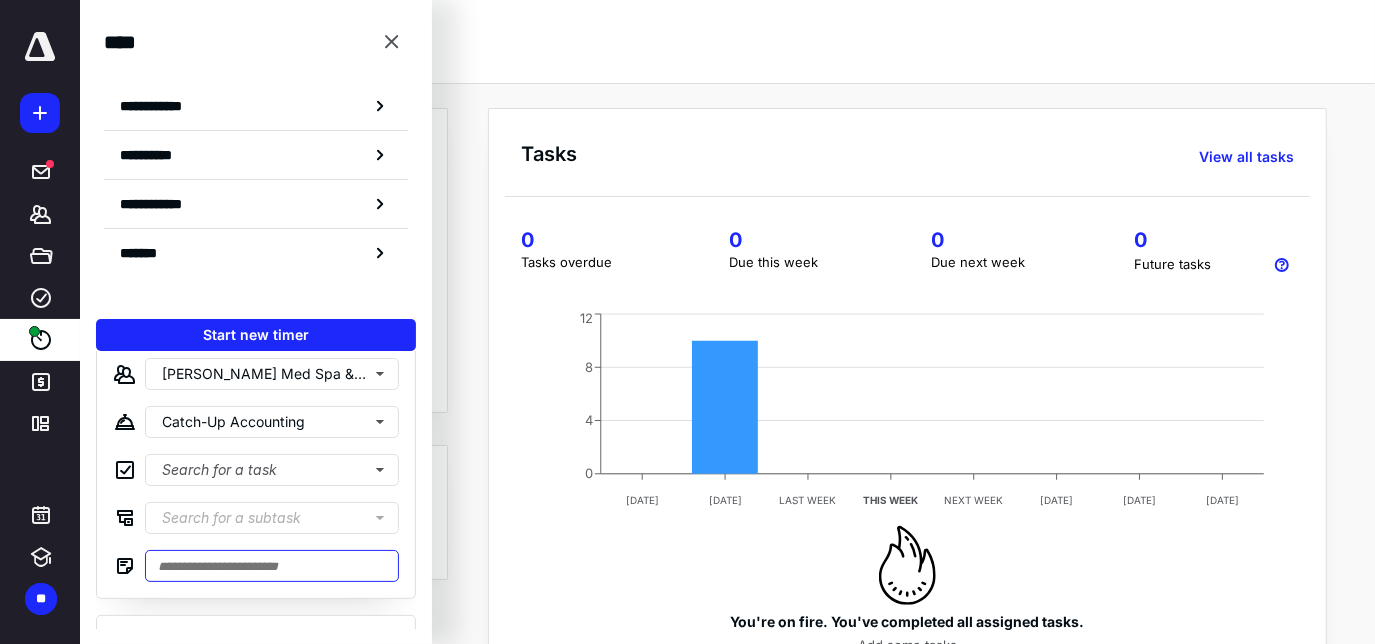 click at bounding box center [272, 566] 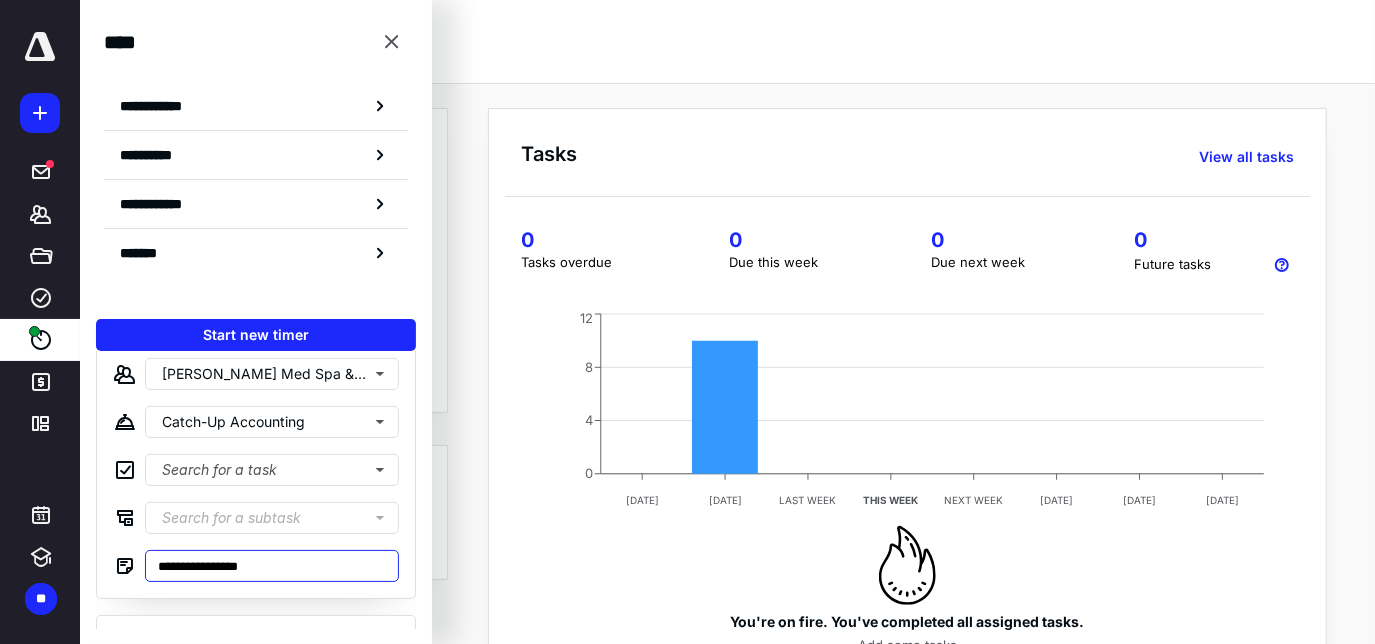 click on "**********" at bounding box center (272, 566) 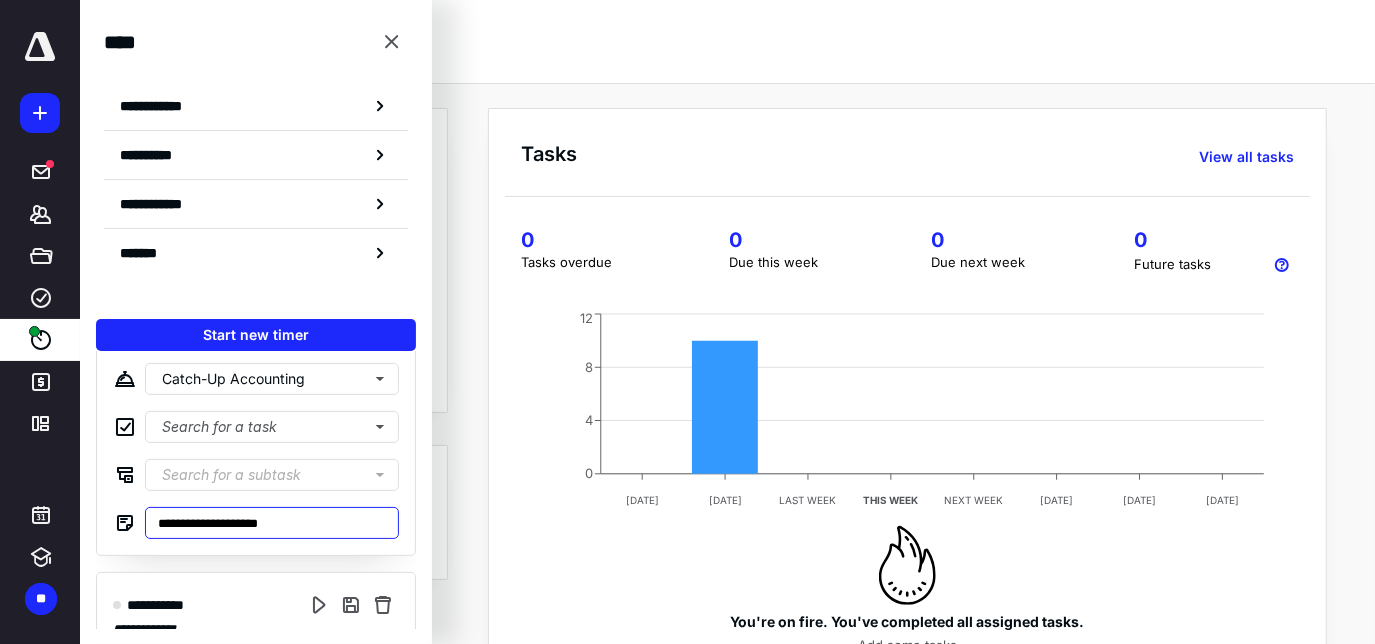scroll, scrollTop: 0, scrollLeft: 0, axis: both 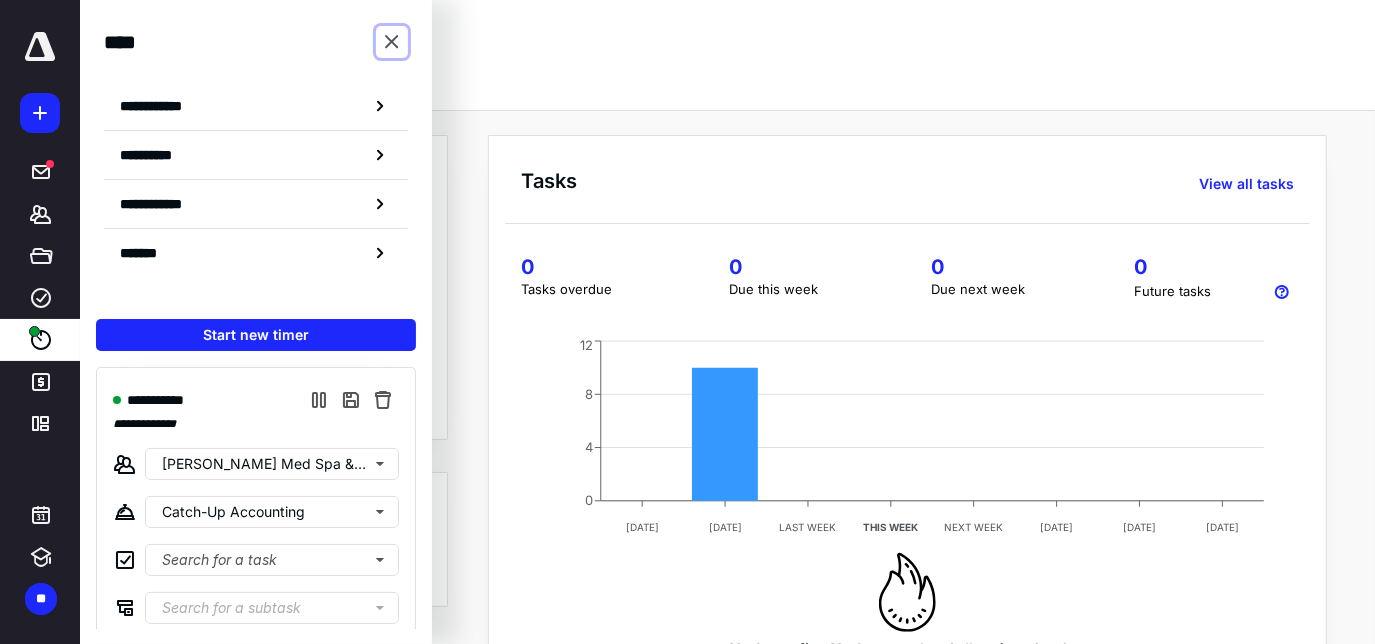 drag, startPoint x: 392, startPoint y: 49, endPoint x: 413, endPoint y: 56, distance: 22.135944 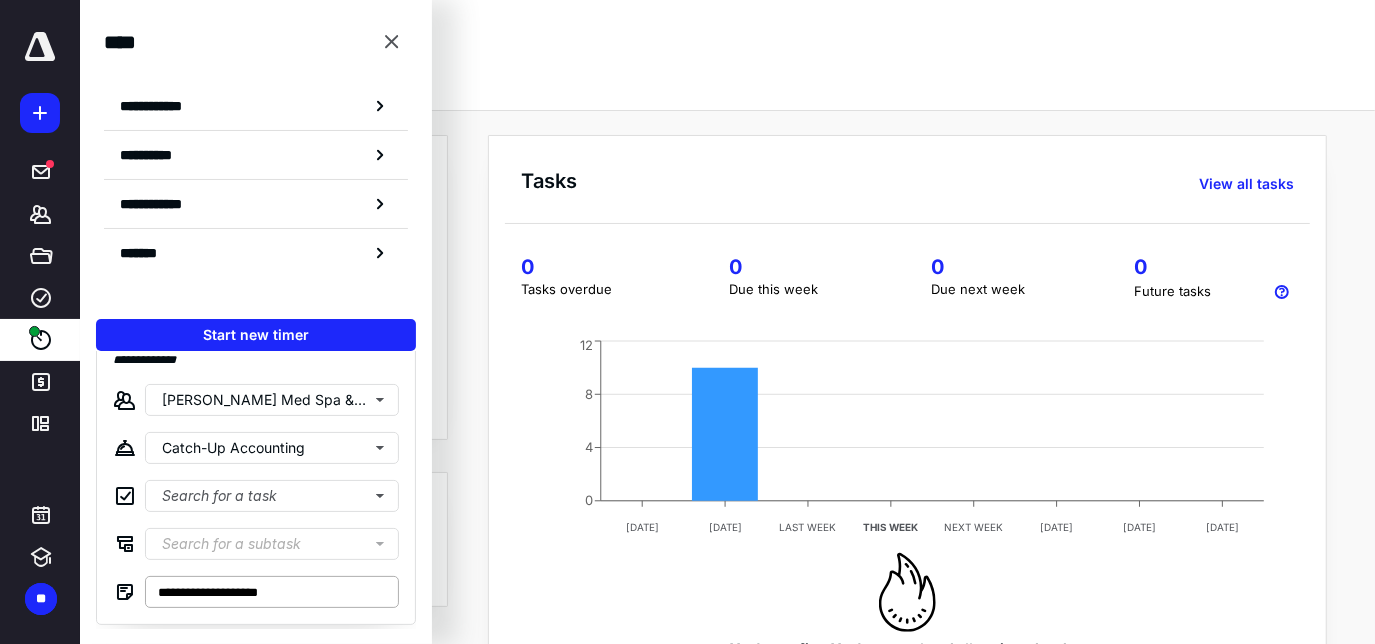 scroll, scrollTop: 90, scrollLeft: 0, axis: vertical 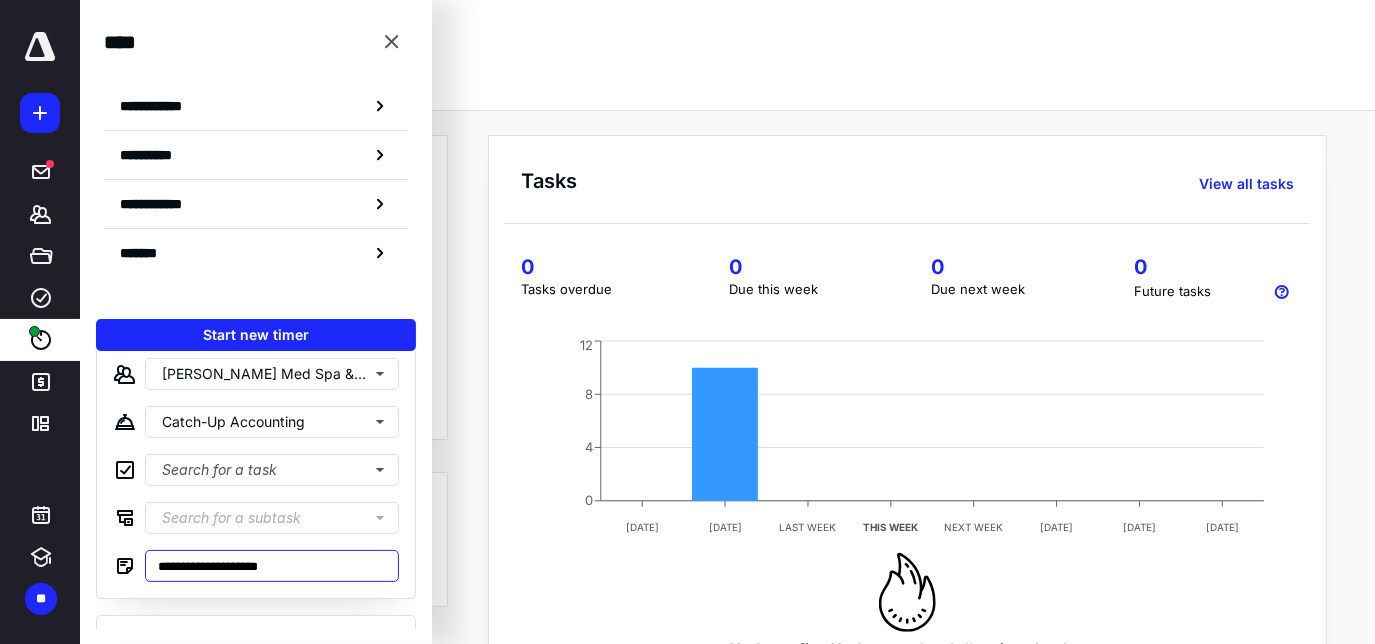 drag, startPoint x: 242, startPoint y: 566, endPoint x: 264, endPoint y: 565, distance: 22.022715 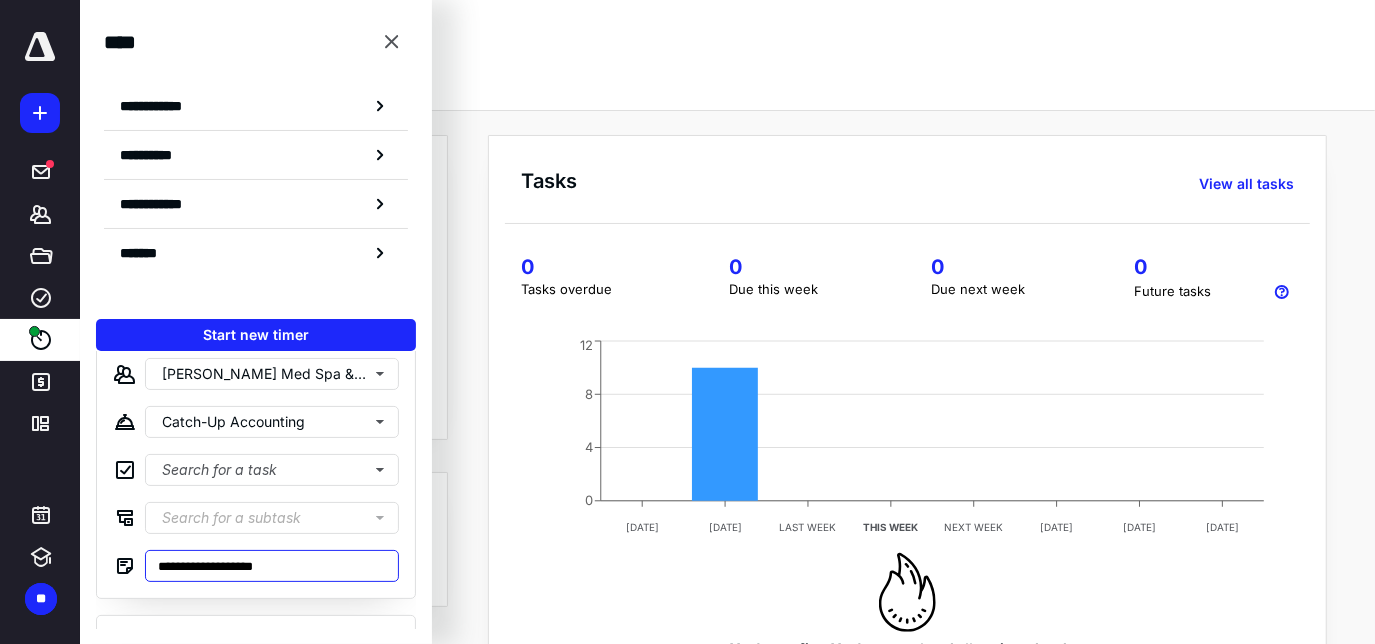 type on "**********" 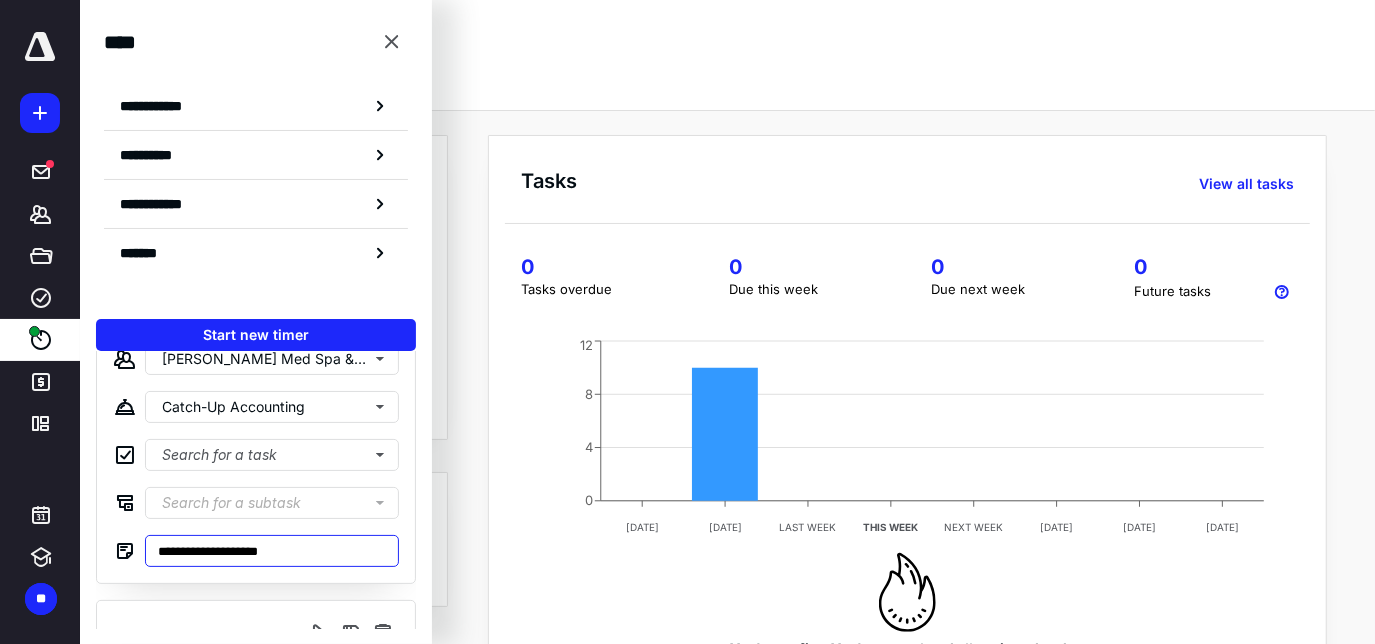 scroll, scrollTop: 0, scrollLeft: 0, axis: both 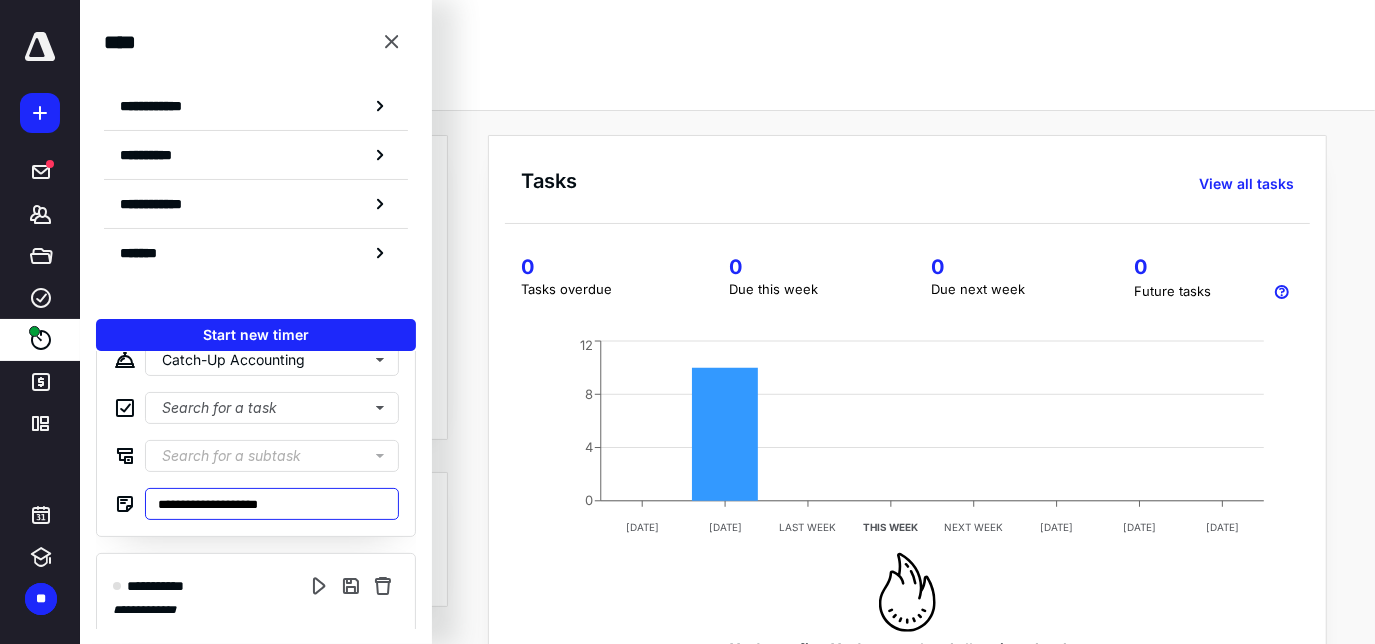 drag, startPoint x: 320, startPoint y: 502, endPoint x: 54, endPoint y: 488, distance: 266.36816 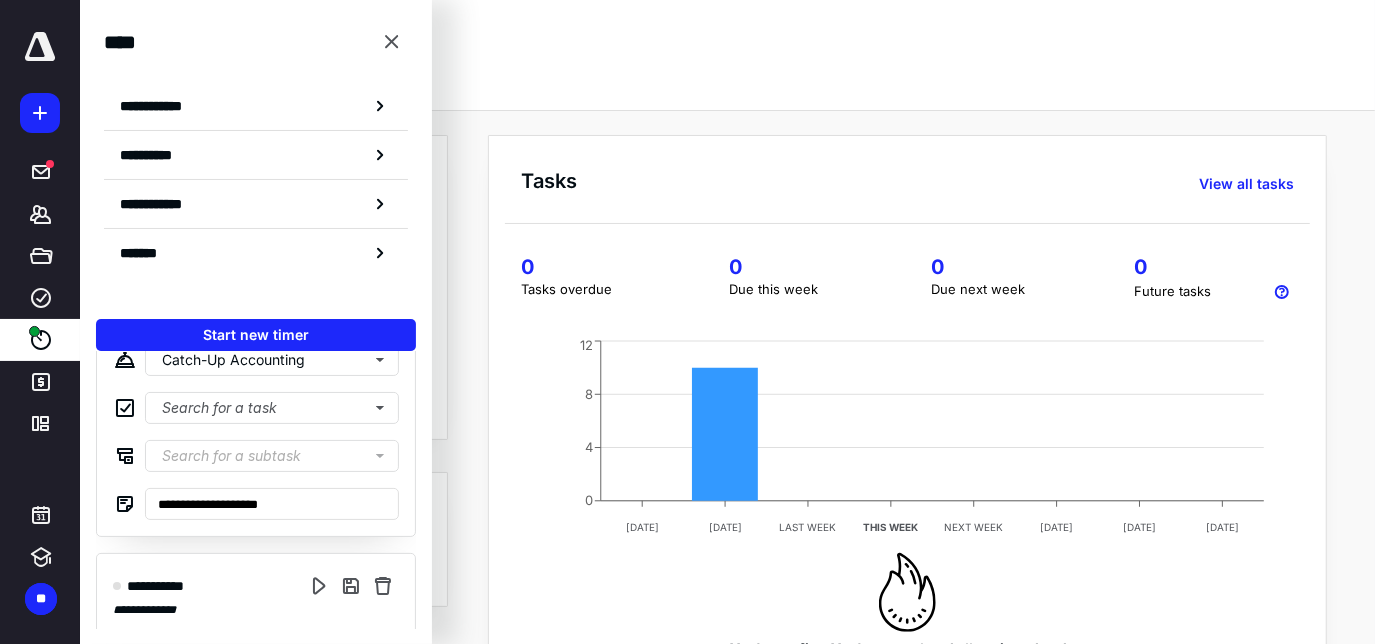 click on "**********" at bounding box center (687, 0) 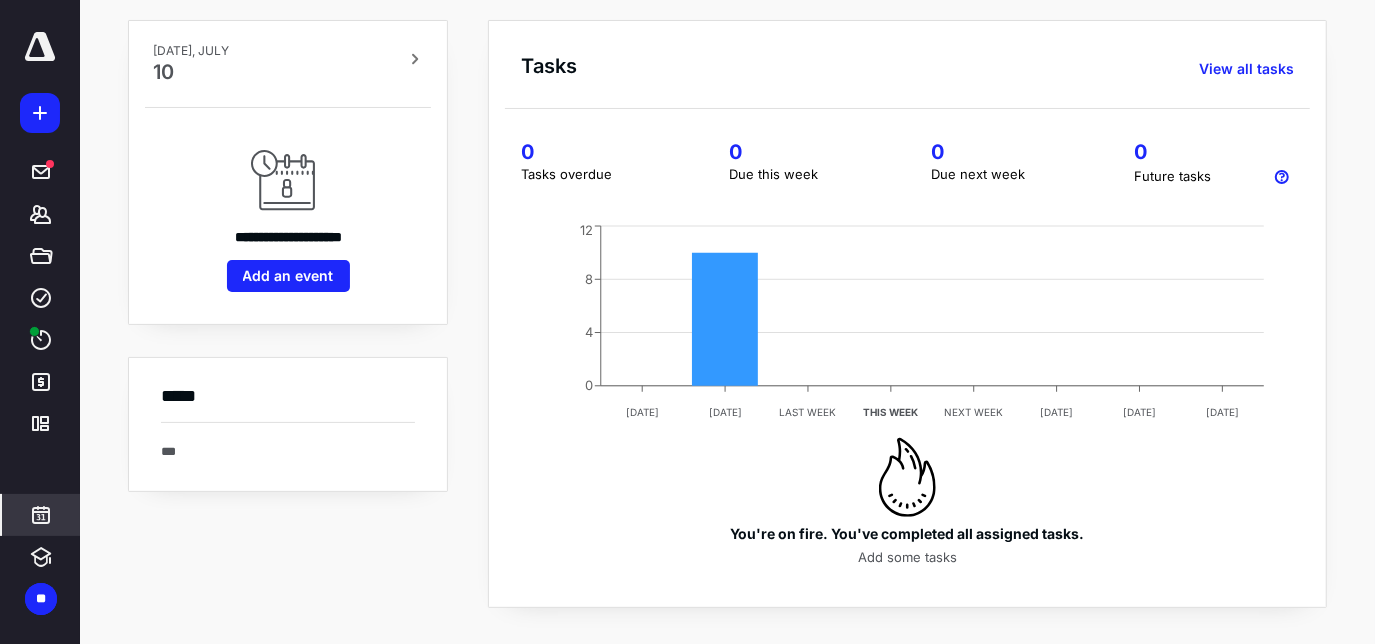 scroll, scrollTop: 118, scrollLeft: 0, axis: vertical 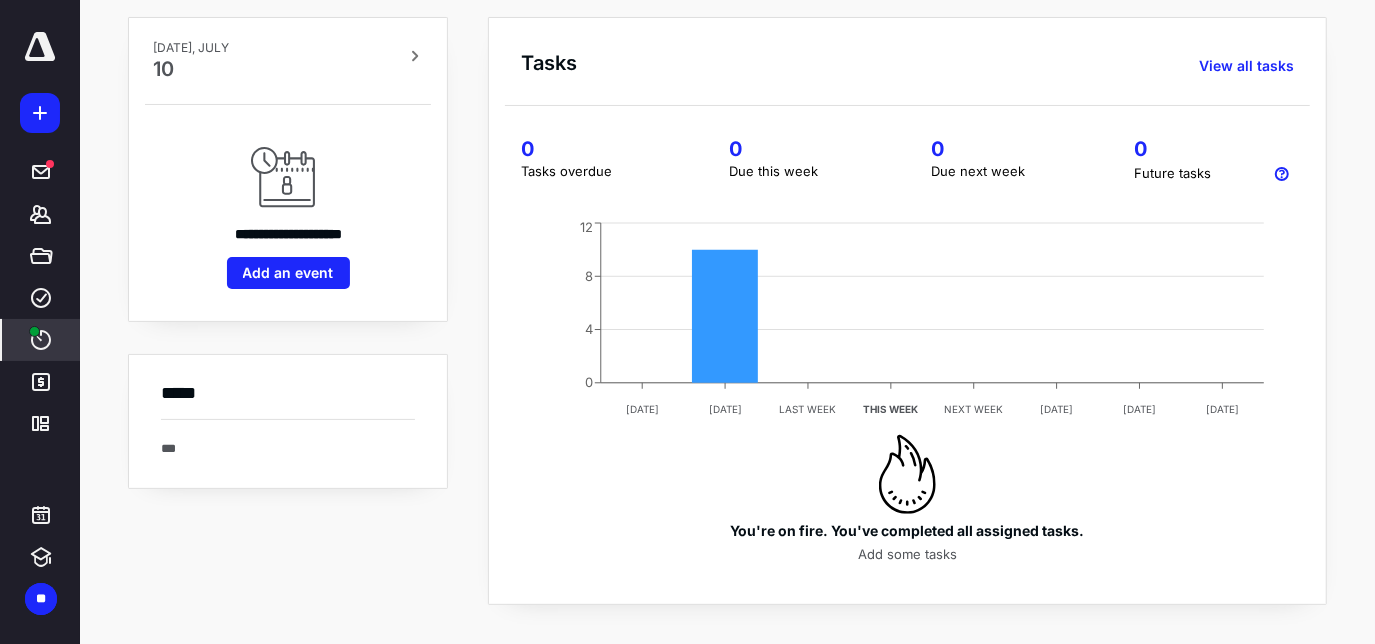 click 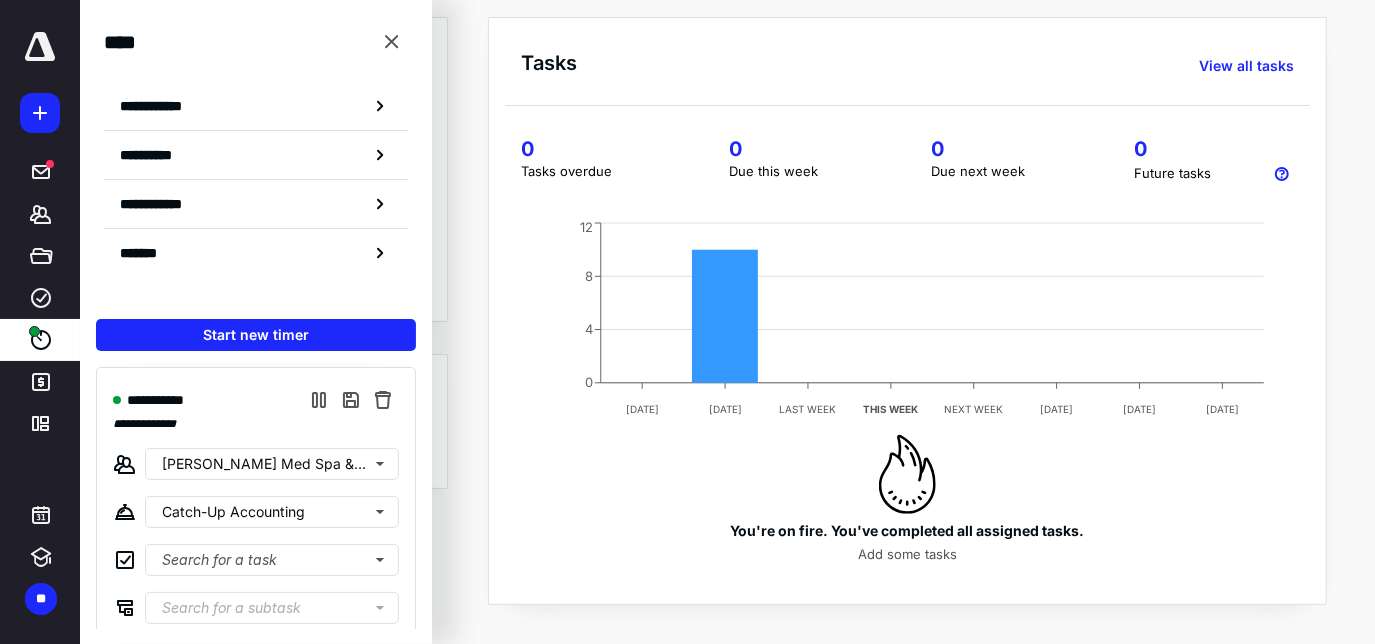 scroll, scrollTop: 90, scrollLeft: 0, axis: vertical 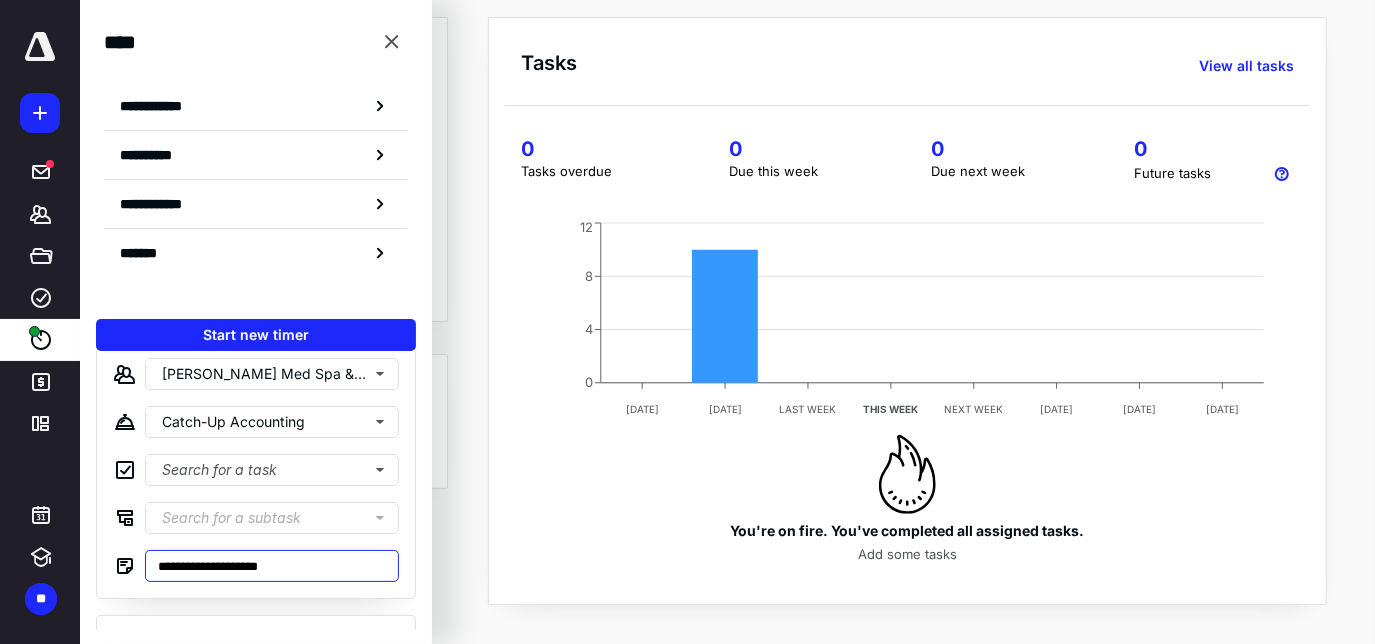 click on "**********" at bounding box center [272, 566] 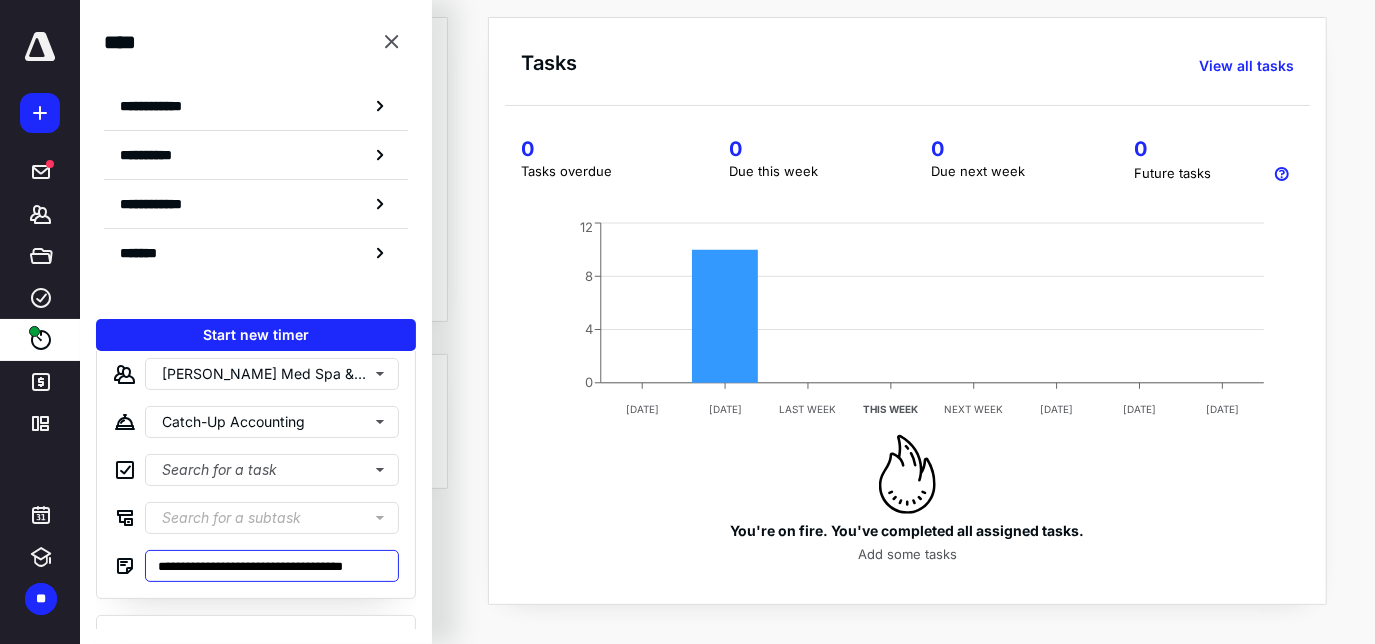 scroll, scrollTop: 0, scrollLeft: 6, axis: horizontal 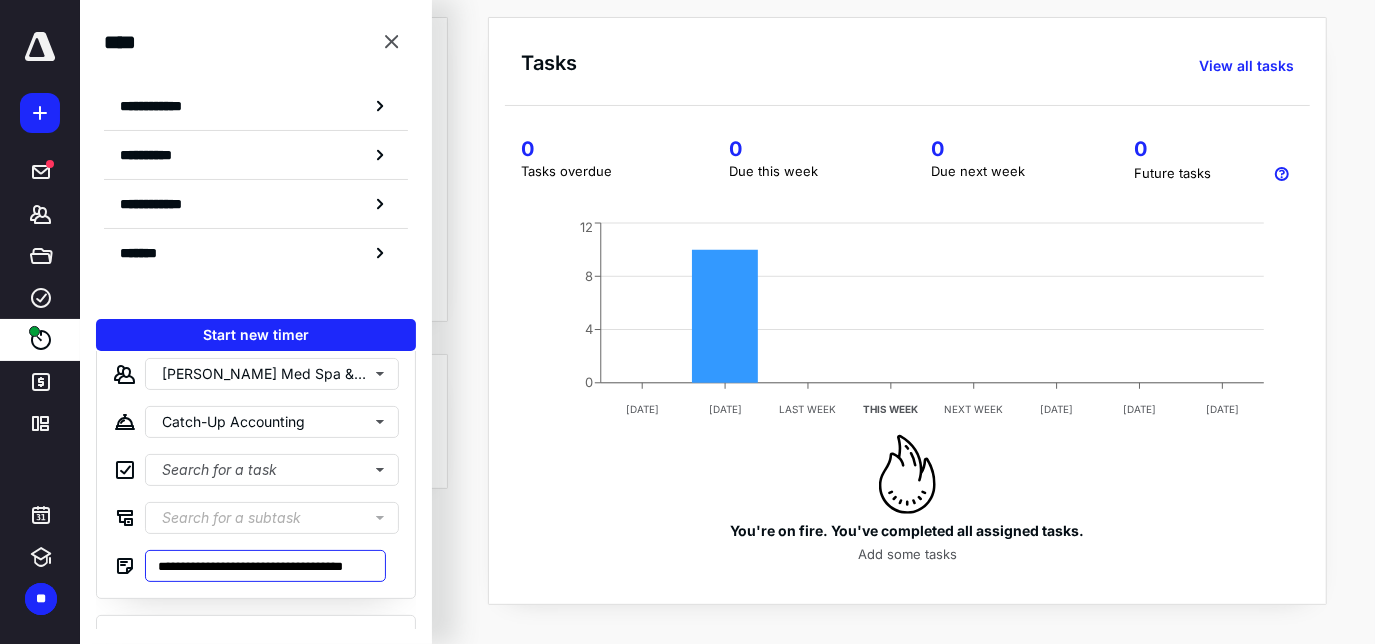 type on "**********" 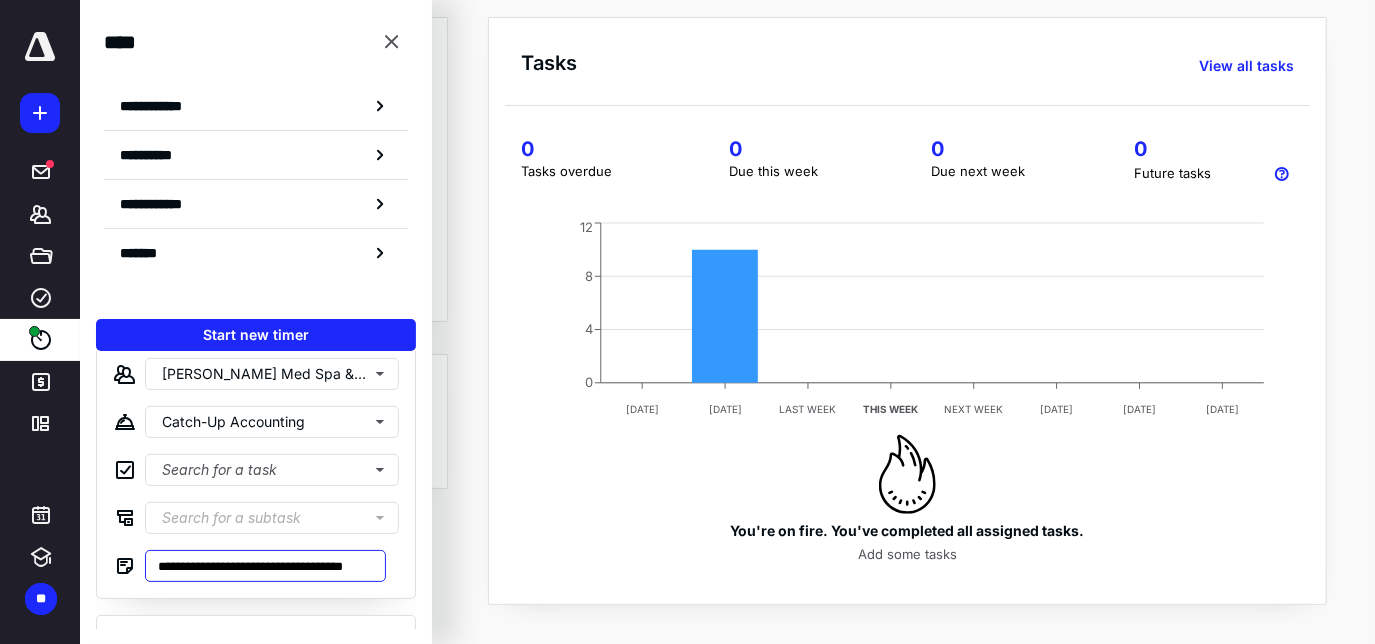 scroll, scrollTop: 0, scrollLeft: 0, axis: both 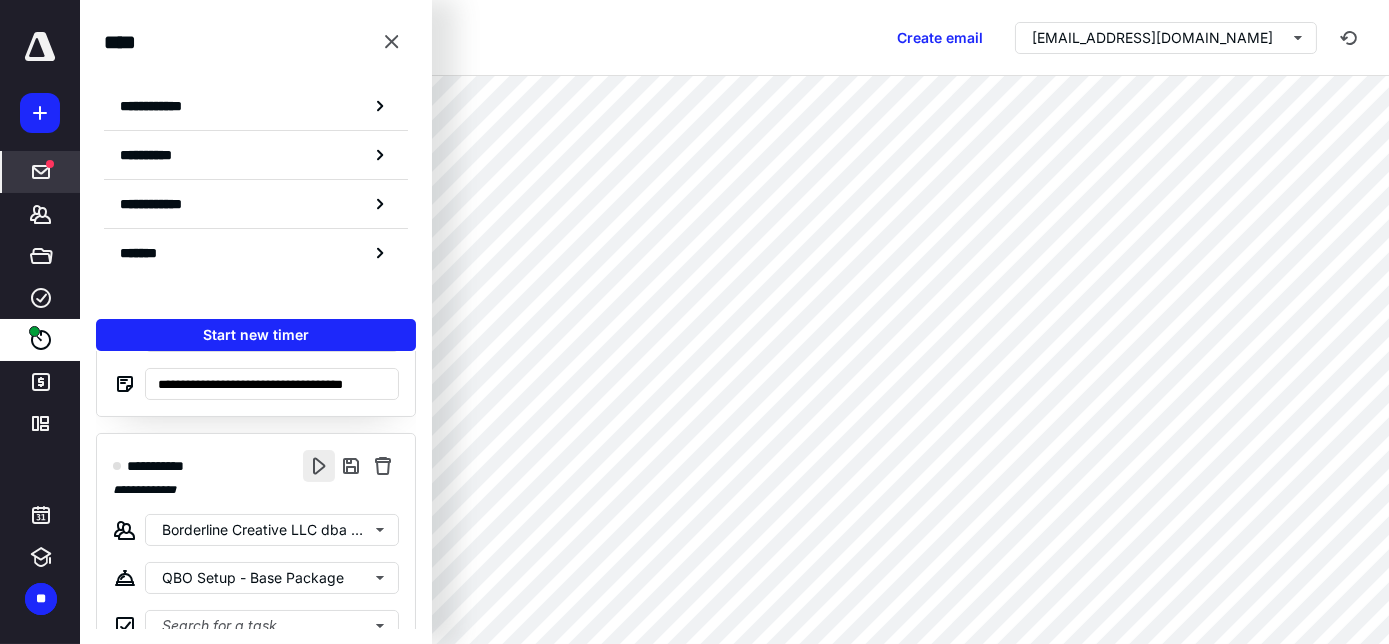 click at bounding box center (319, 466) 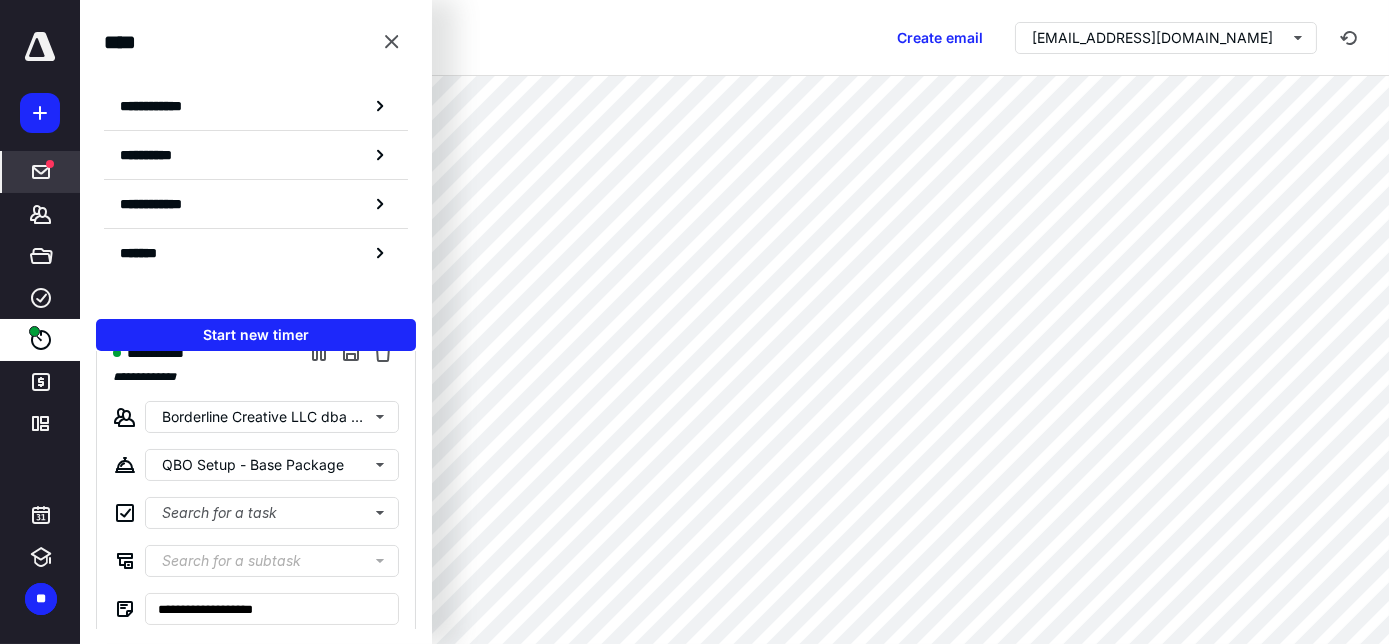 scroll, scrollTop: 90, scrollLeft: 0, axis: vertical 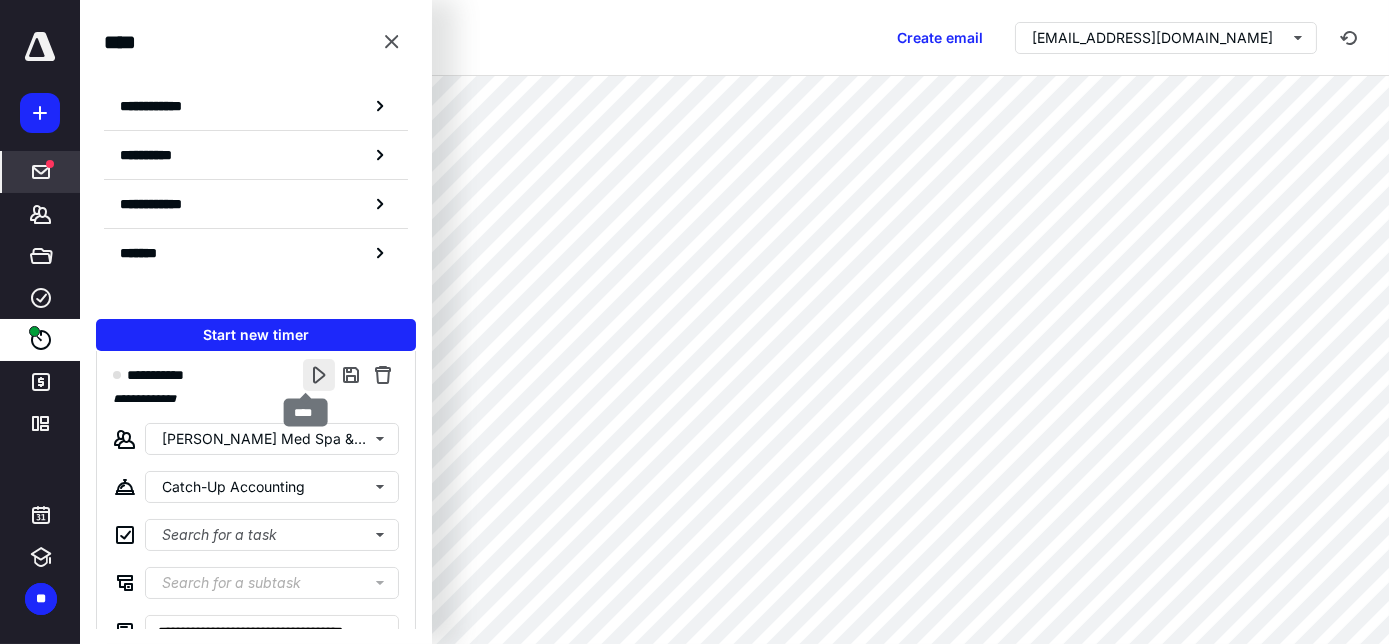 click at bounding box center (319, 375) 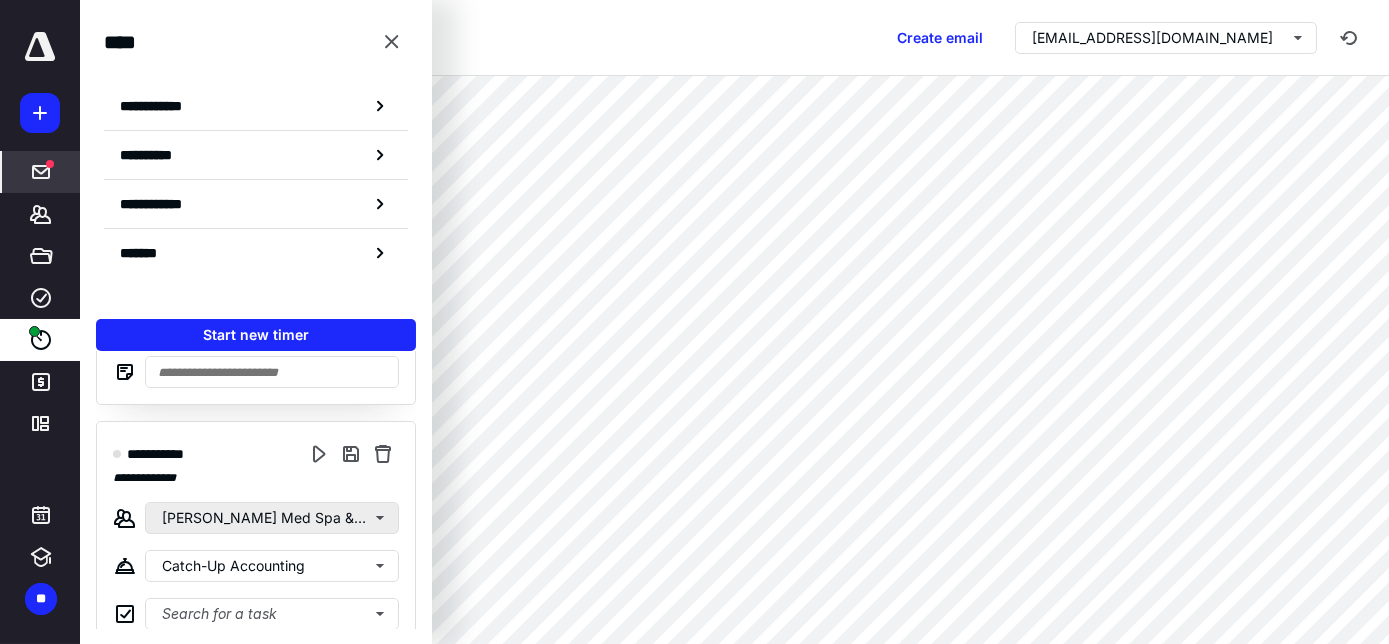 scroll, scrollTop: 1072, scrollLeft: 0, axis: vertical 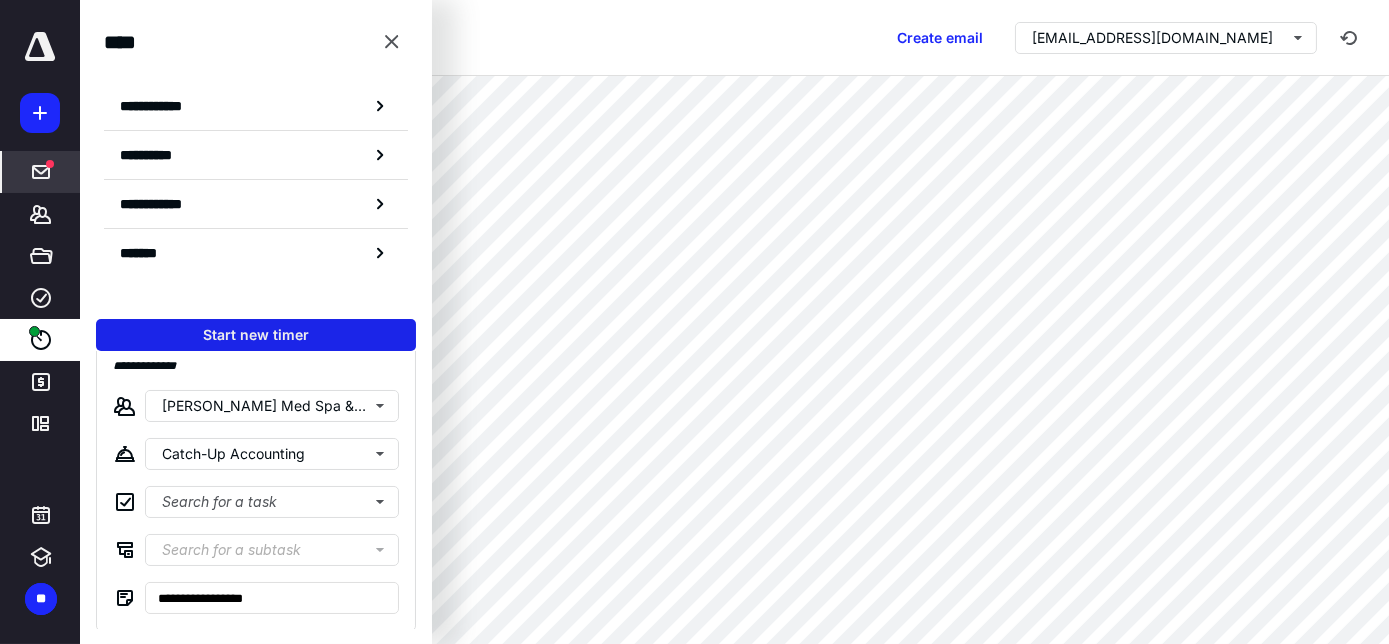 click on "Start new timer" at bounding box center (256, 335) 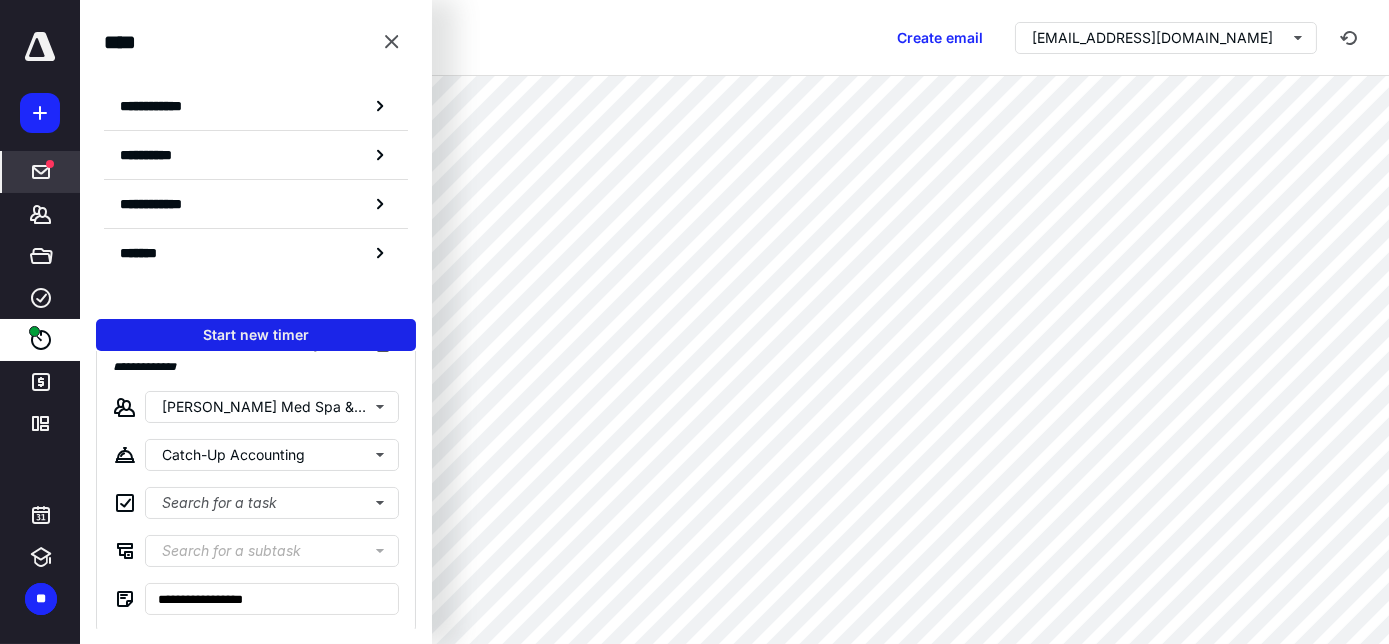 click on "Start new timer" at bounding box center [256, 335] 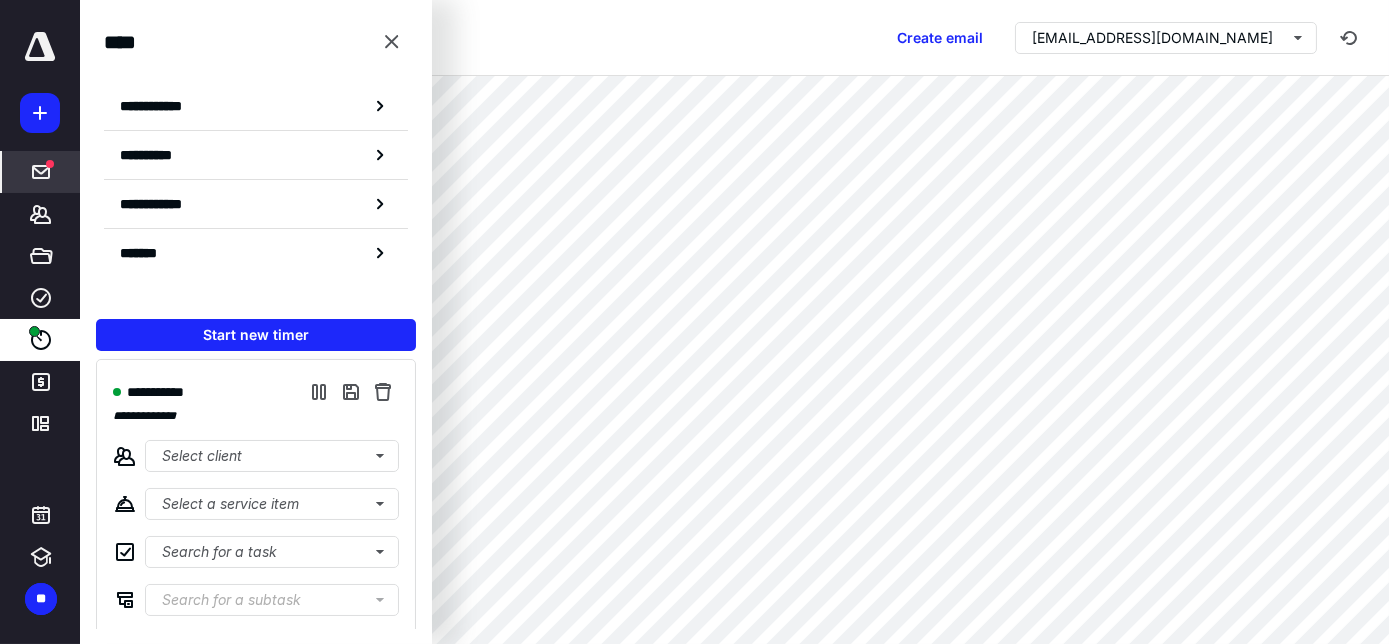 scroll, scrollTop: 0, scrollLeft: 0, axis: both 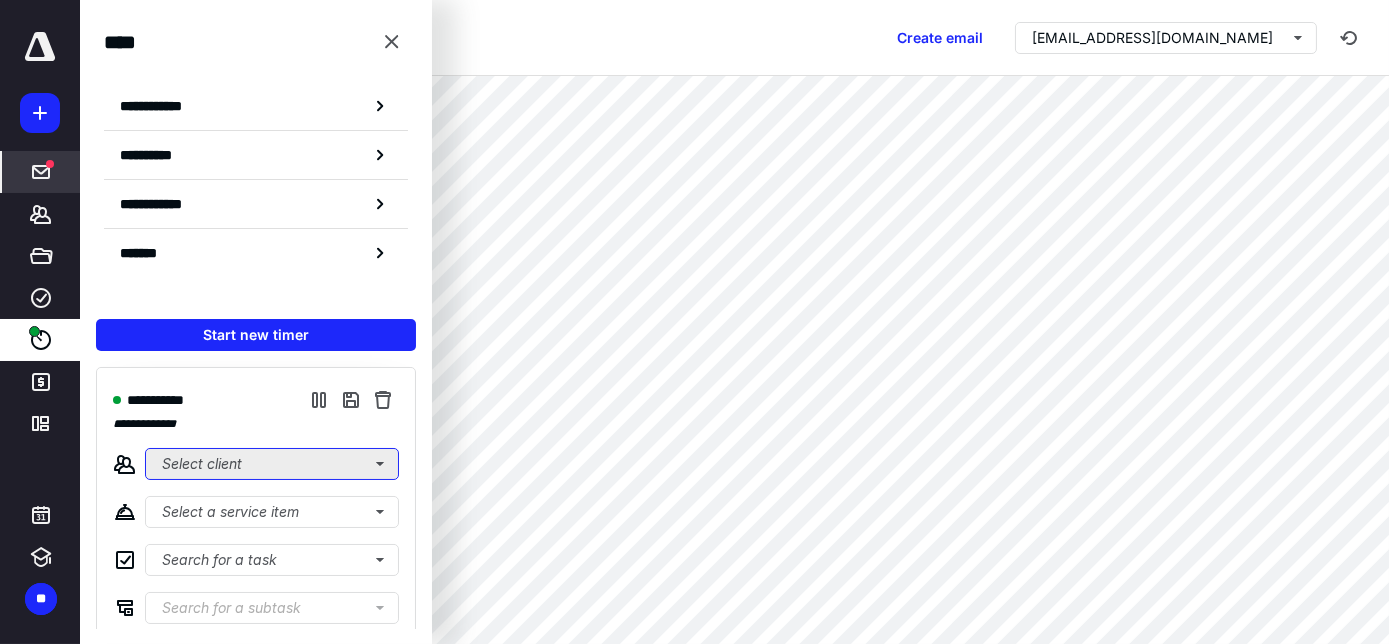 click on "Select client" at bounding box center (272, 464) 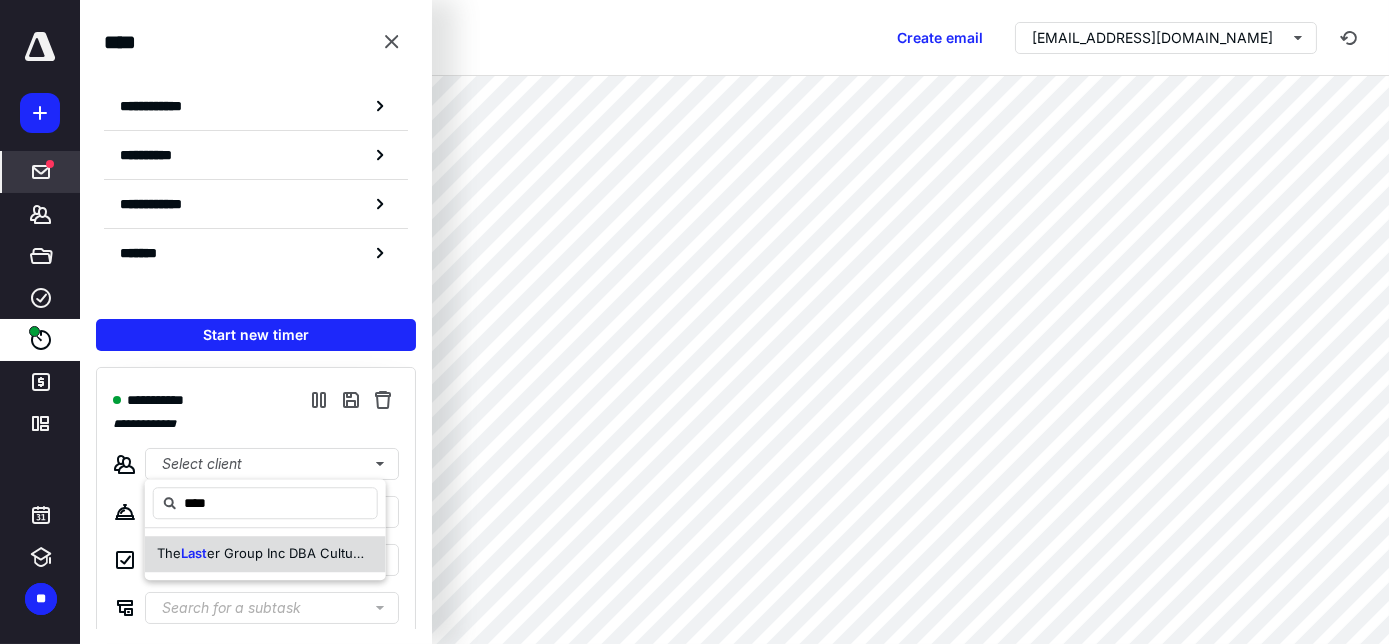 click on "er Group Inc DBA CultureSpan Marketing" at bounding box center (335, 553) 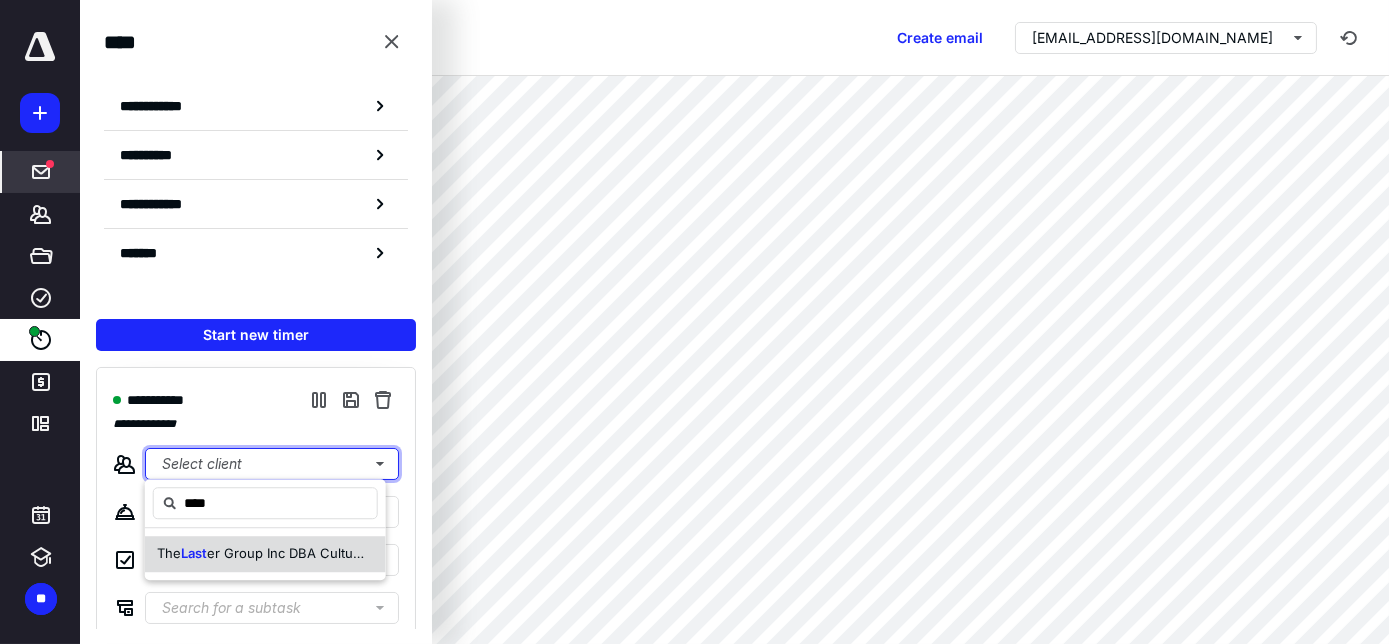type 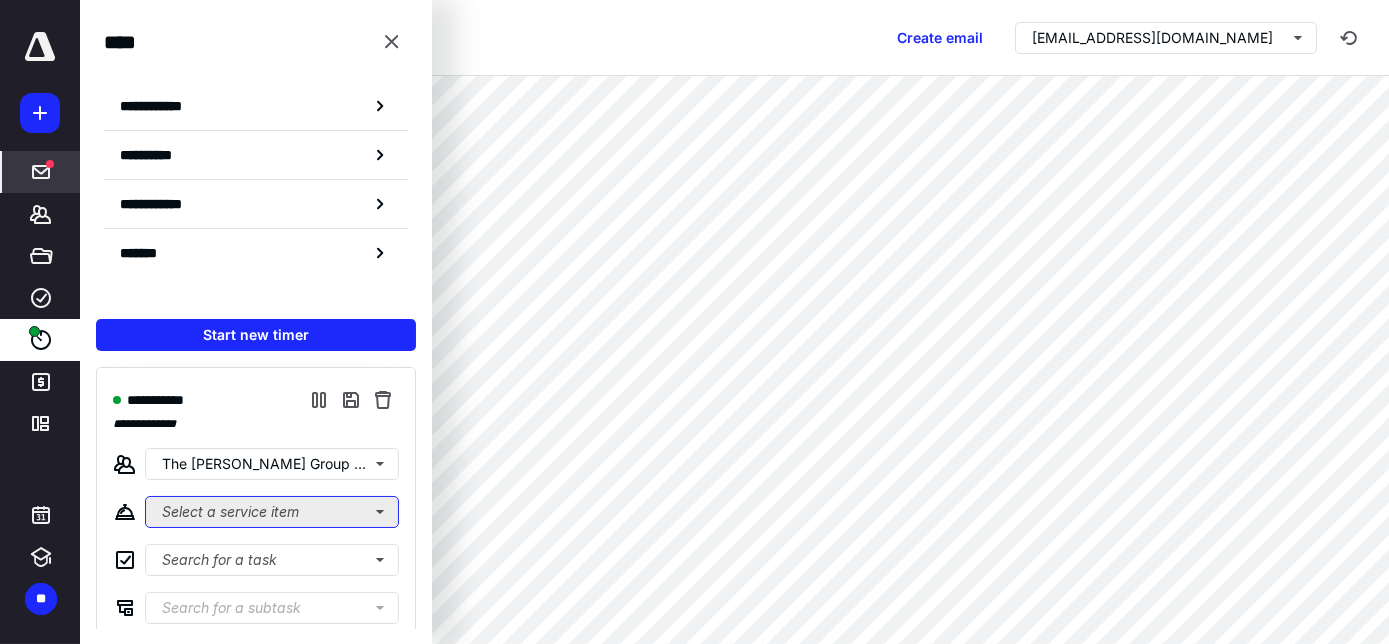 click on "Select a service item" at bounding box center (272, 512) 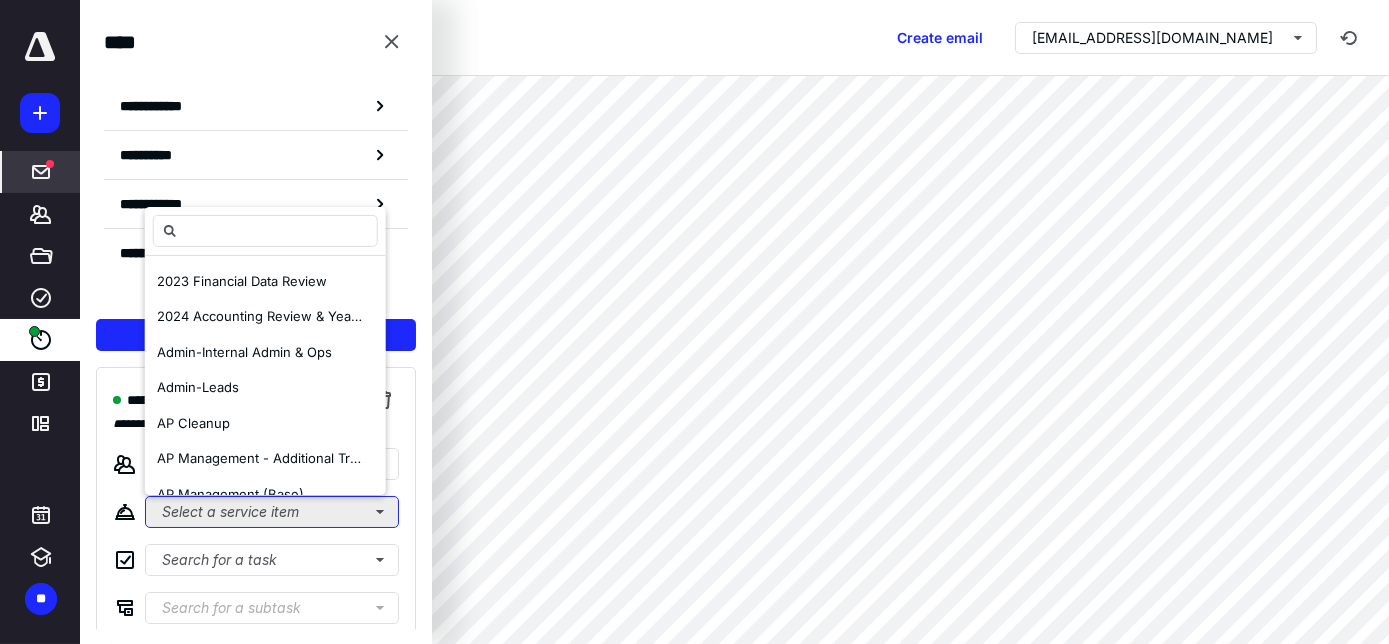 click on "Select a service item" at bounding box center [272, 512] 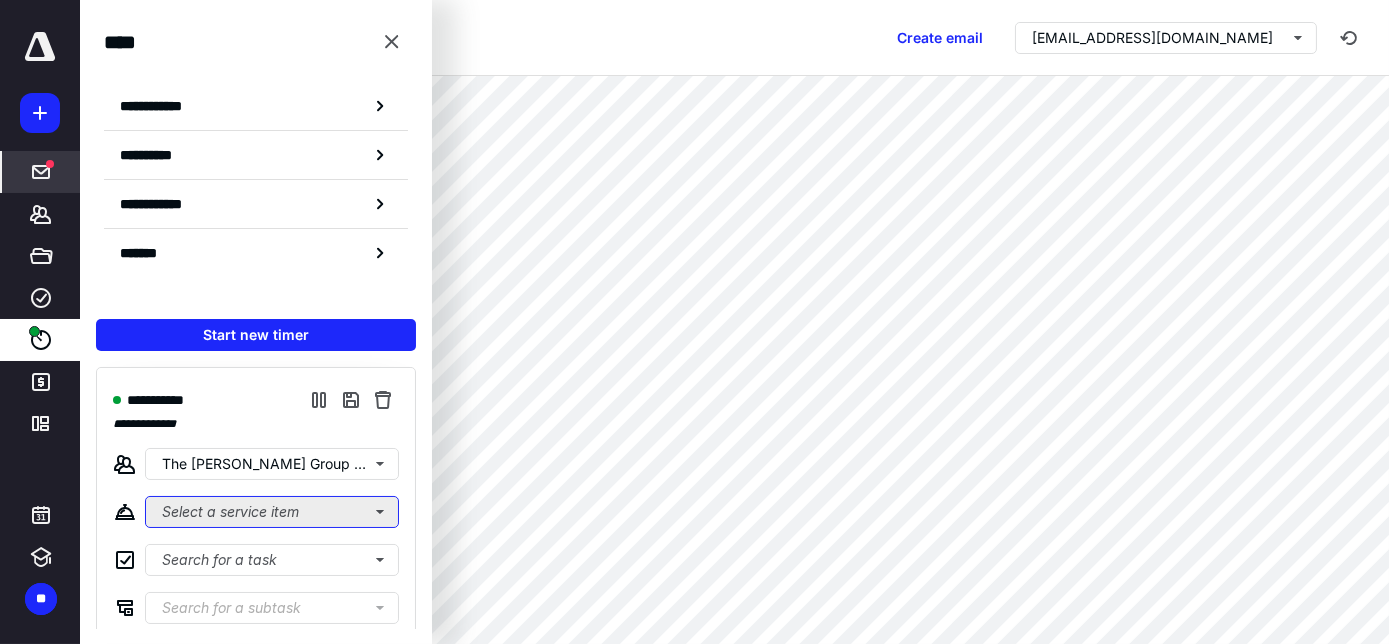 type 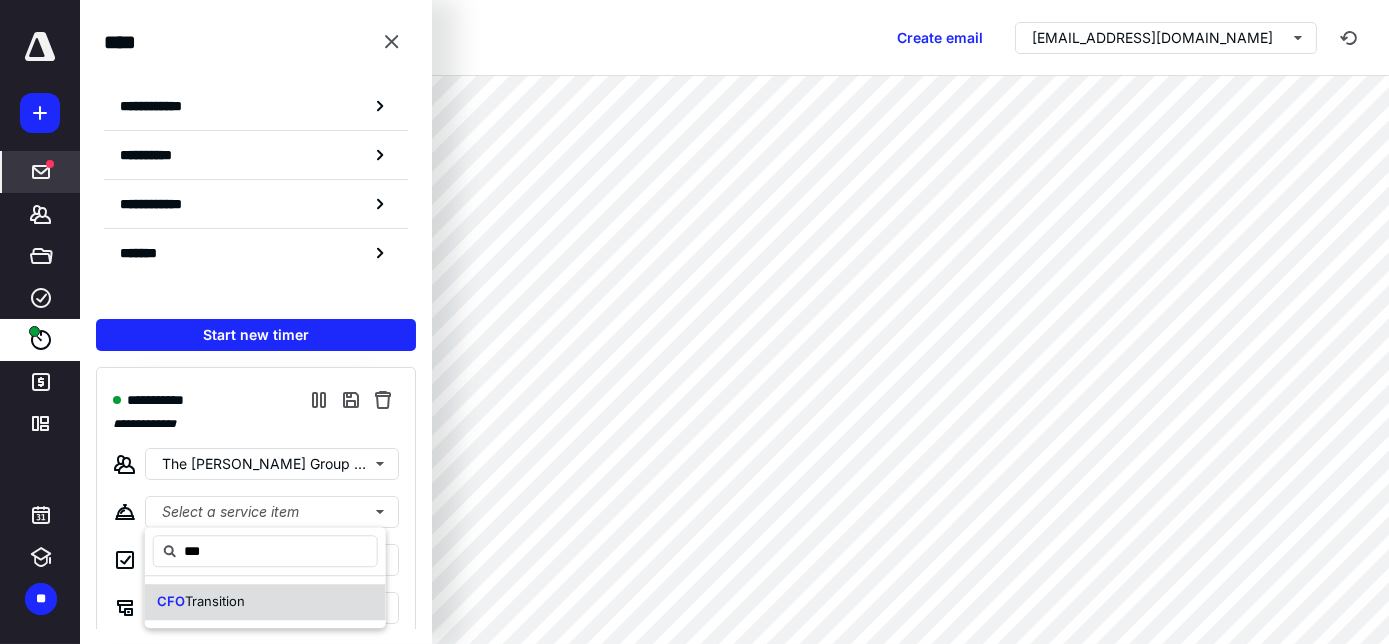 click on "CFO  Transition" at bounding box center [201, 602] 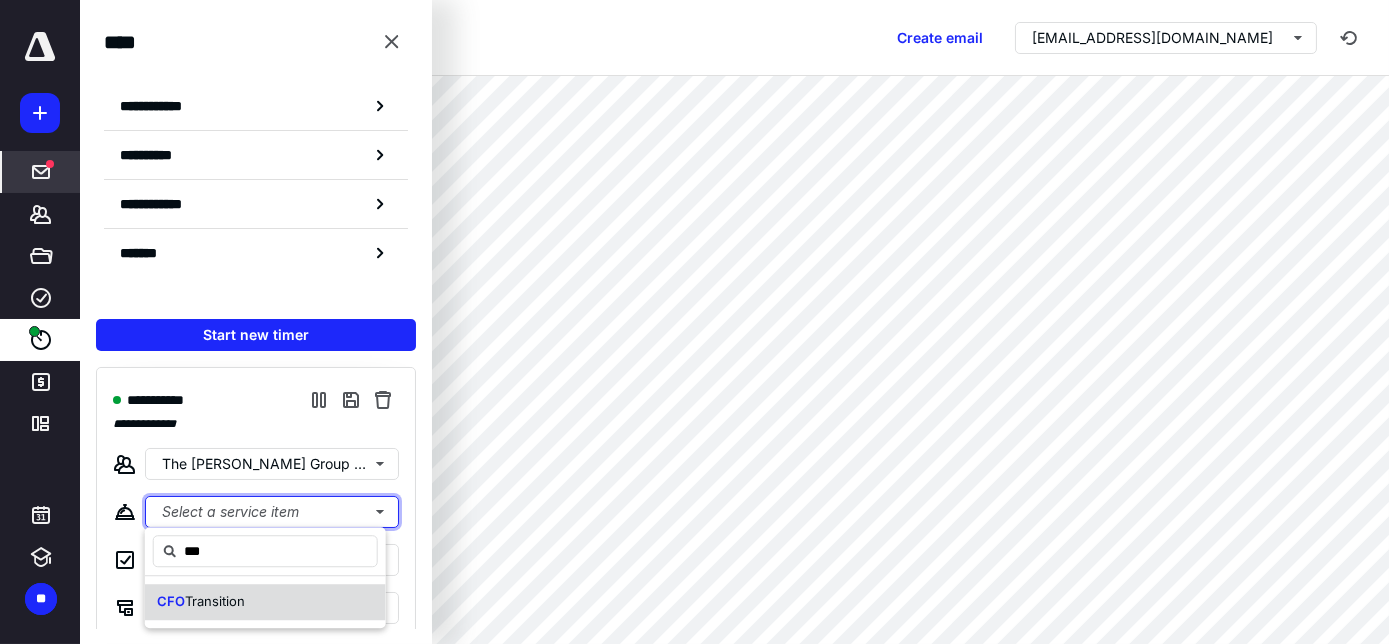 type 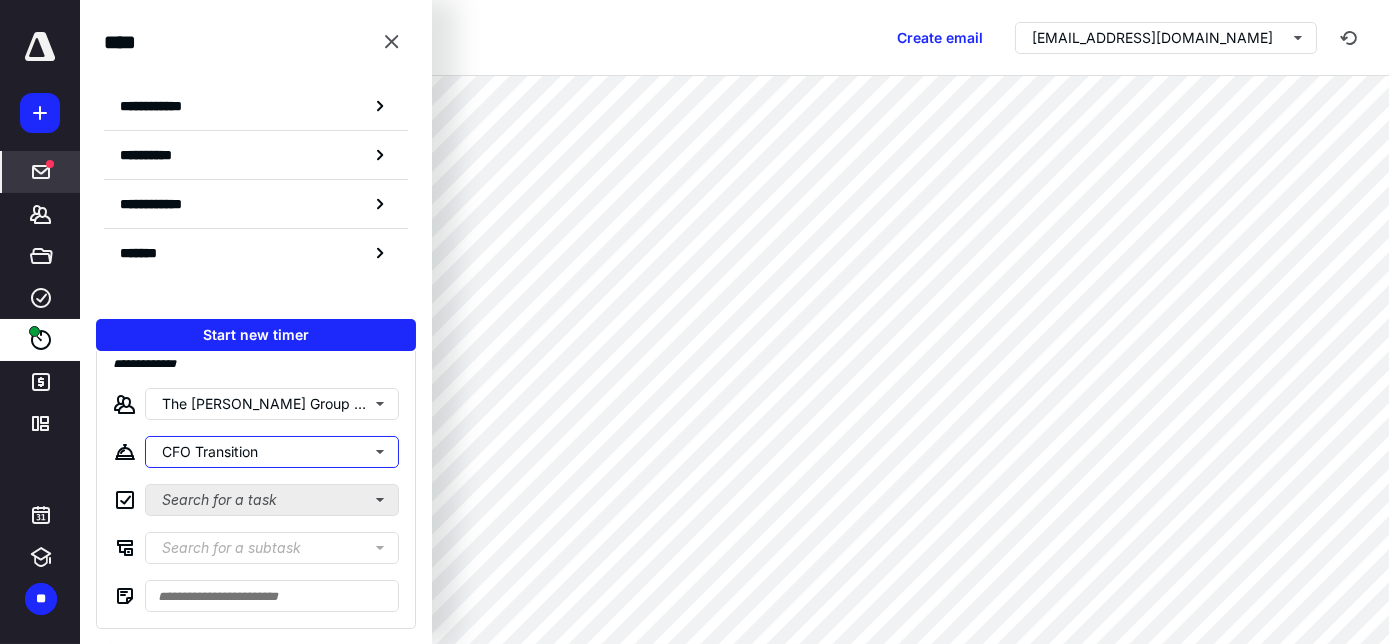 scroll, scrollTop: 90, scrollLeft: 0, axis: vertical 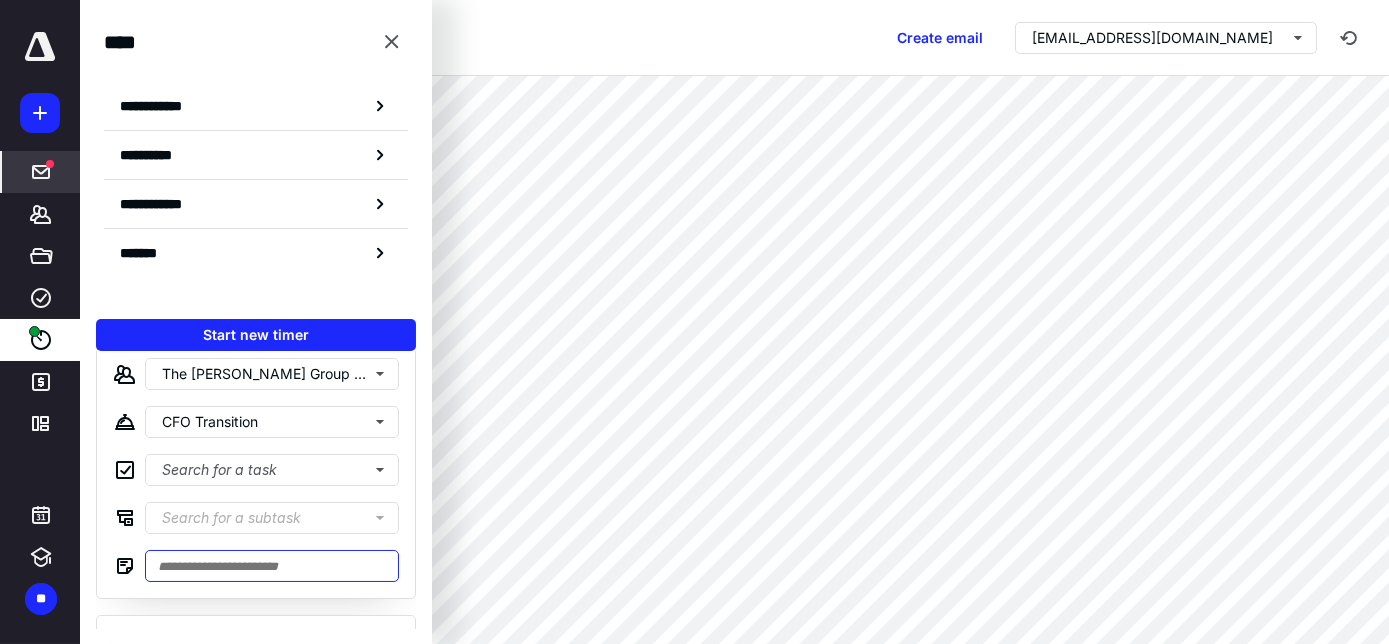 click at bounding box center [272, 566] 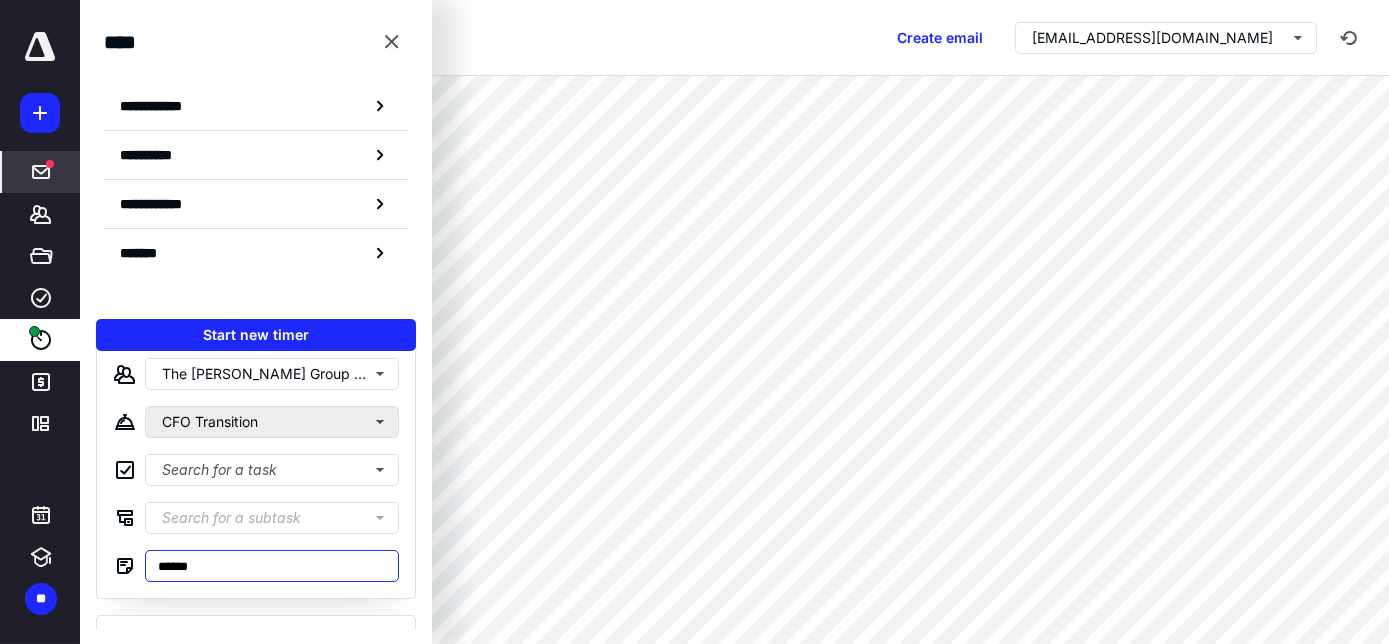 type on "*****" 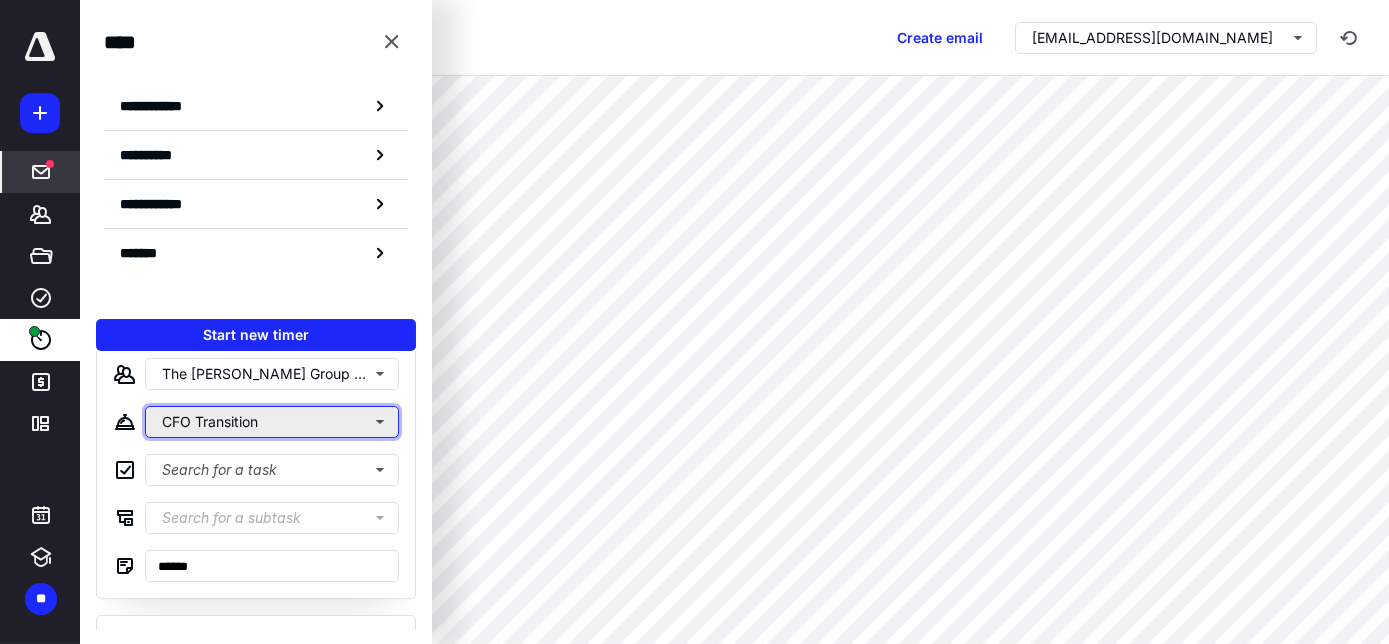 click on "CFO Transition" at bounding box center [272, 422] 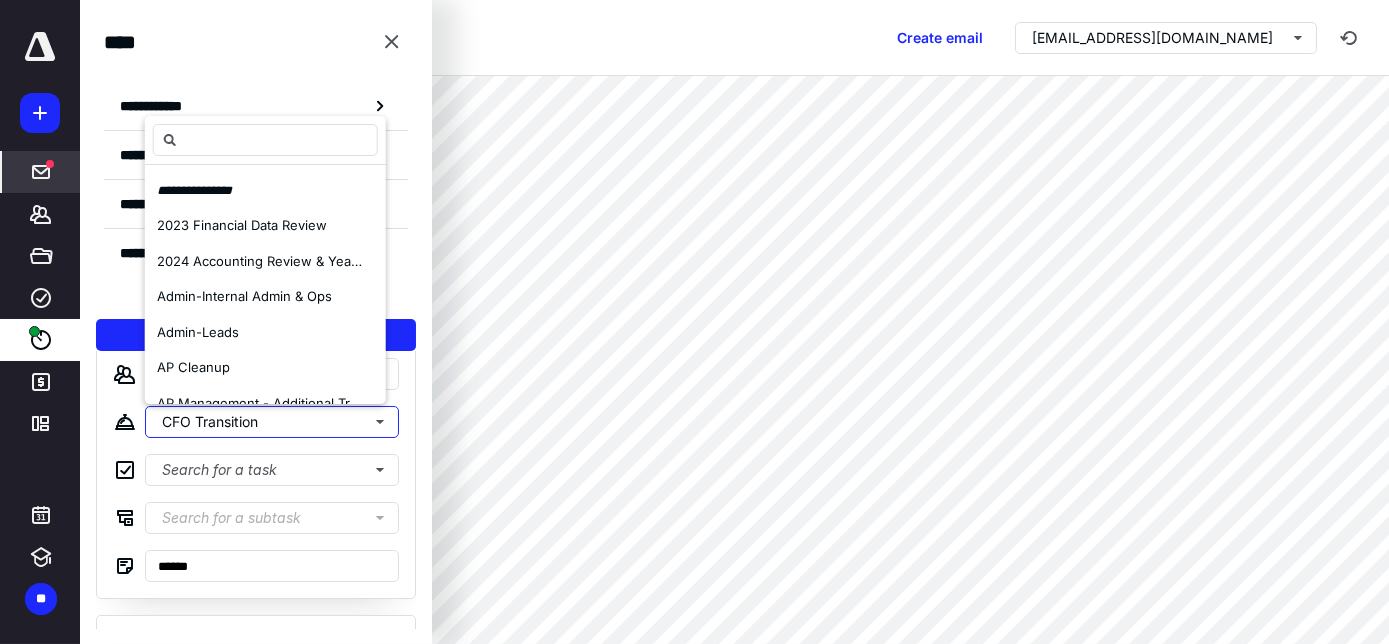 drag, startPoint x: 272, startPoint y: 423, endPoint x: 125, endPoint y: 416, distance: 147.16656 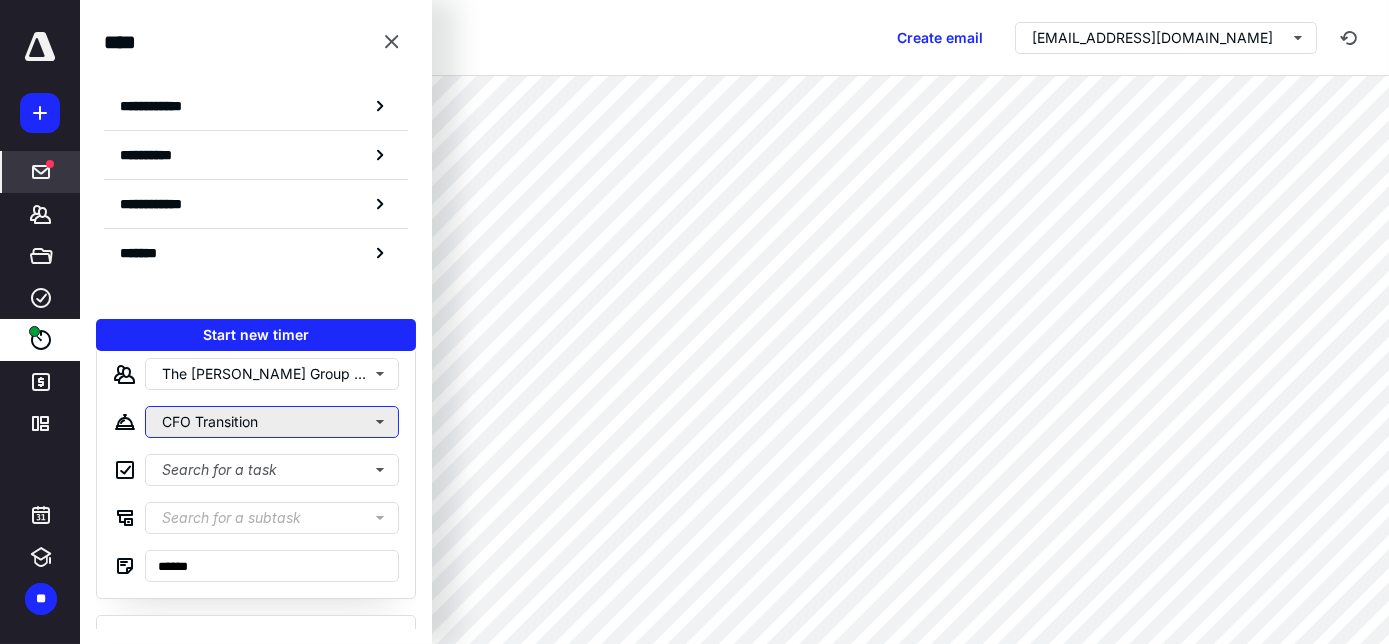 click on "CFO Transition" at bounding box center [272, 422] 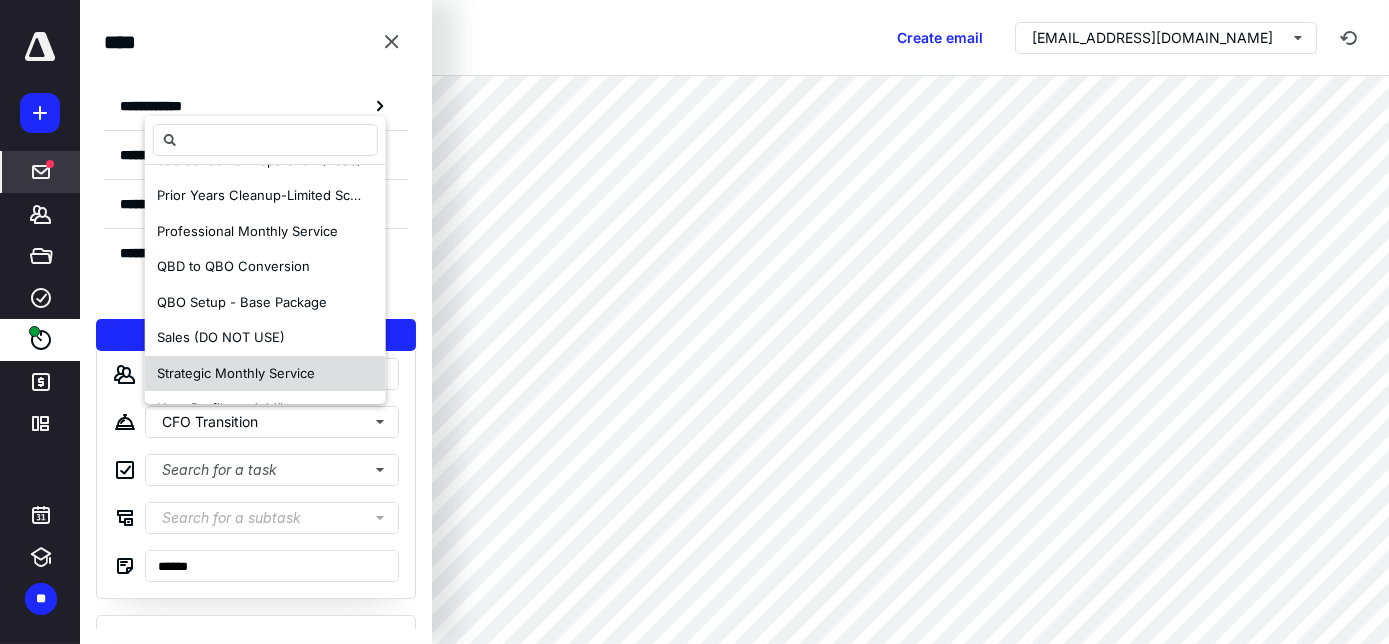 scroll, scrollTop: 952, scrollLeft: 0, axis: vertical 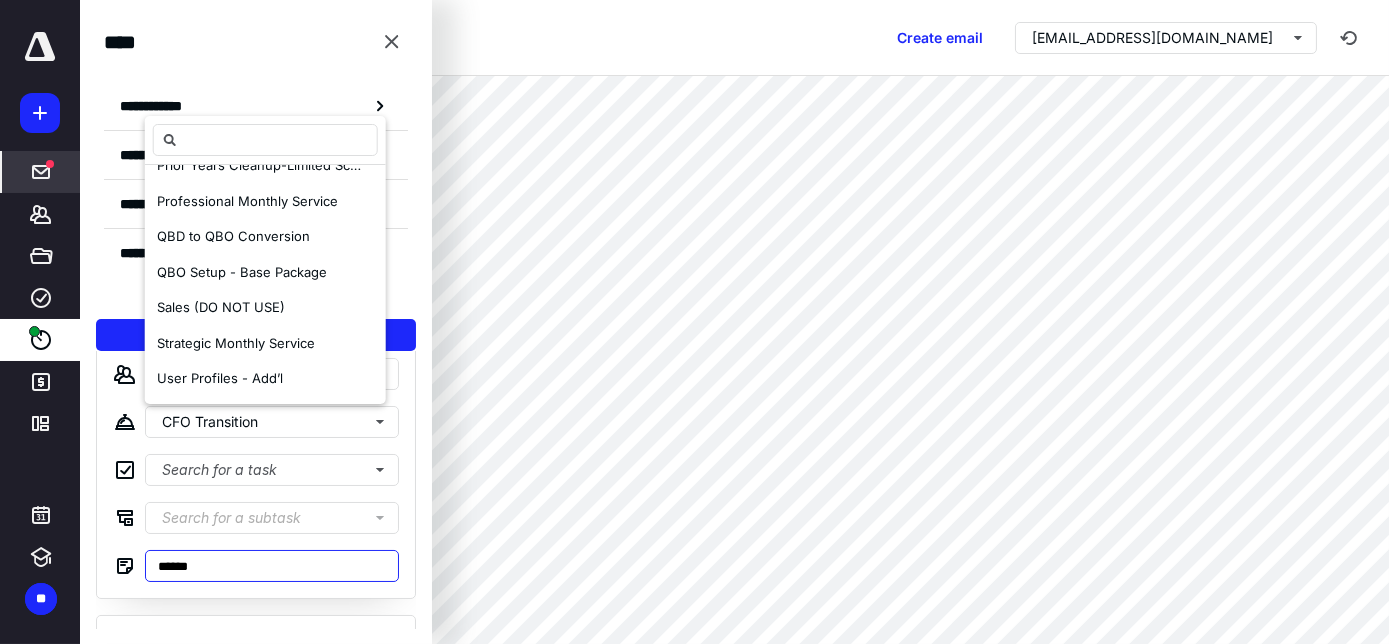 drag, startPoint x: 210, startPoint y: 566, endPoint x: 148, endPoint y: 577, distance: 62.968246 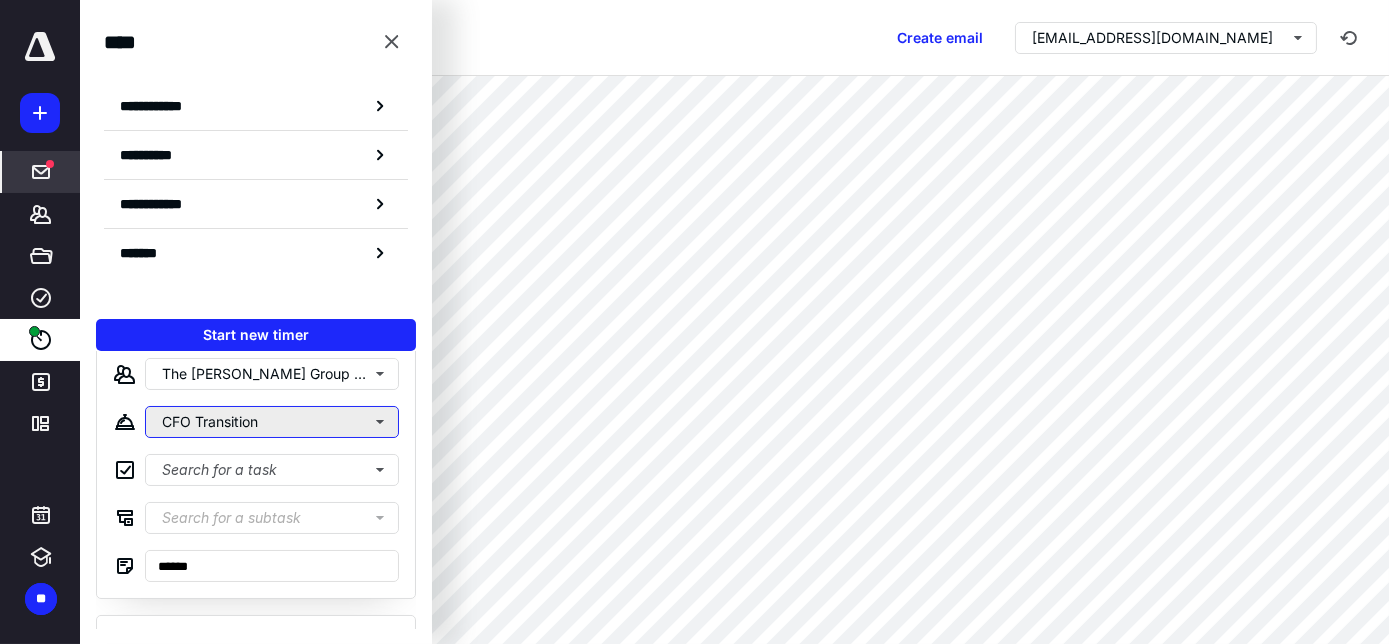 click on "CFO Transition" at bounding box center (272, 422) 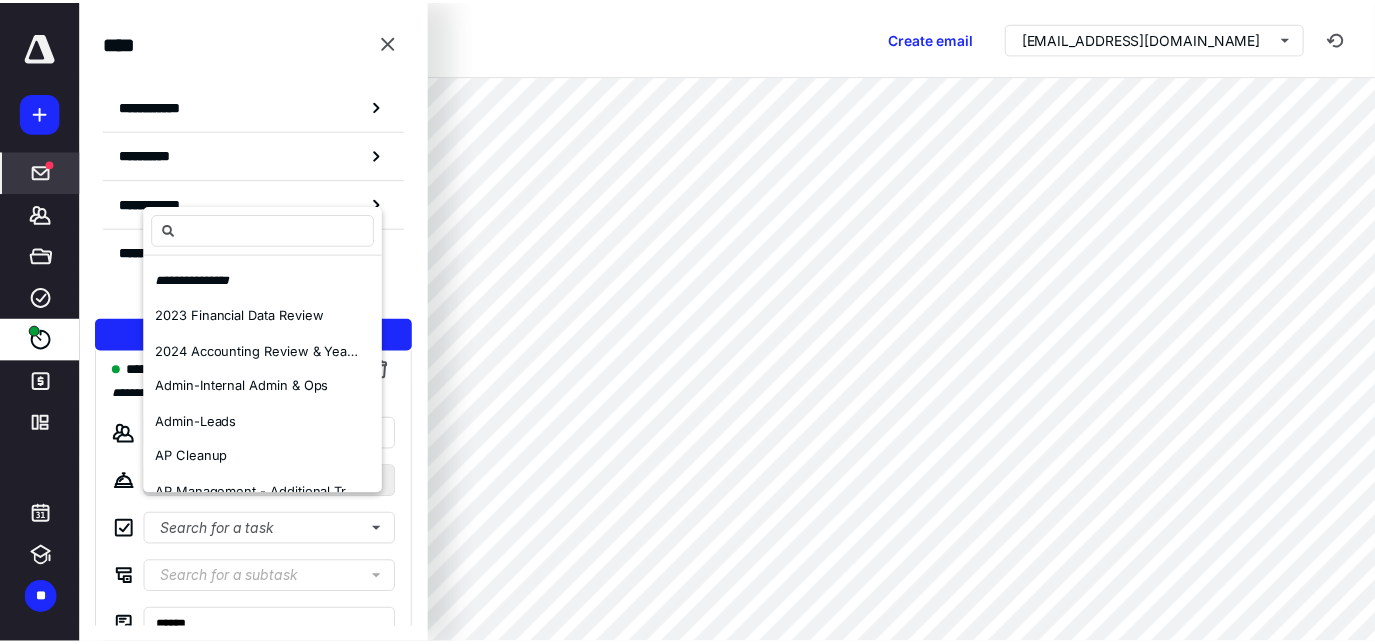 scroll, scrollTop: 0, scrollLeft: 0, axis: both 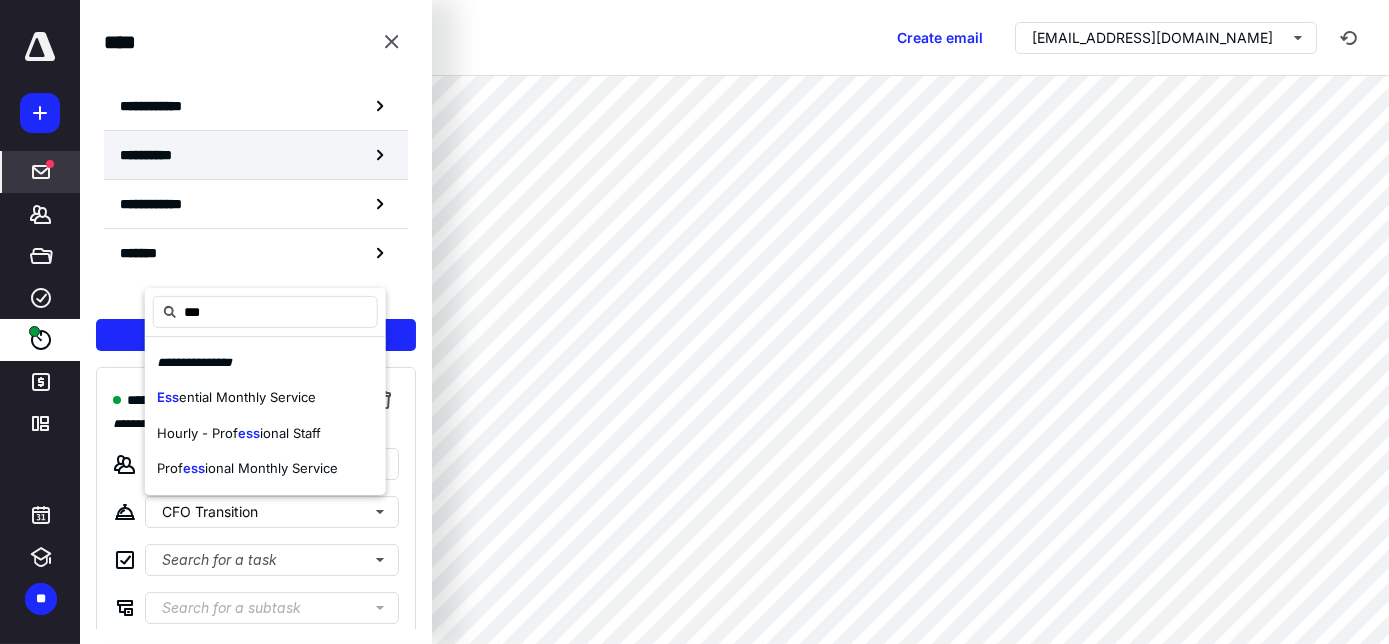 type on "***" 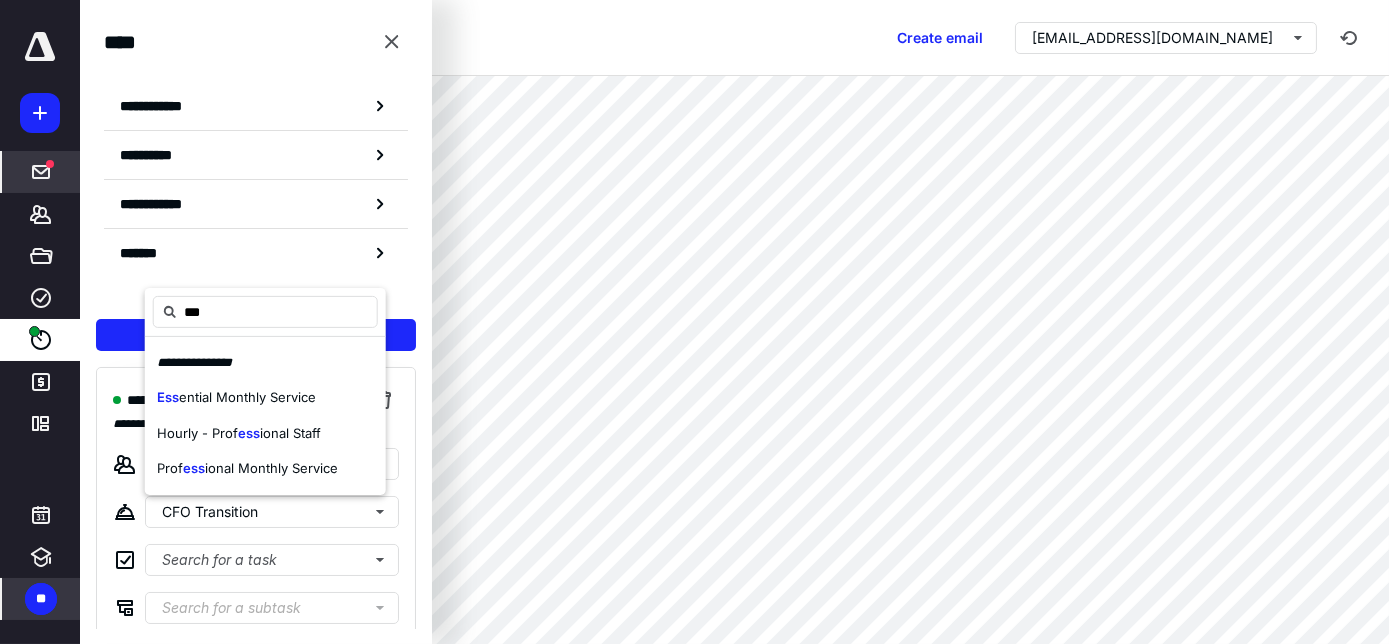 click on "**" at bounding box center (41, 599) 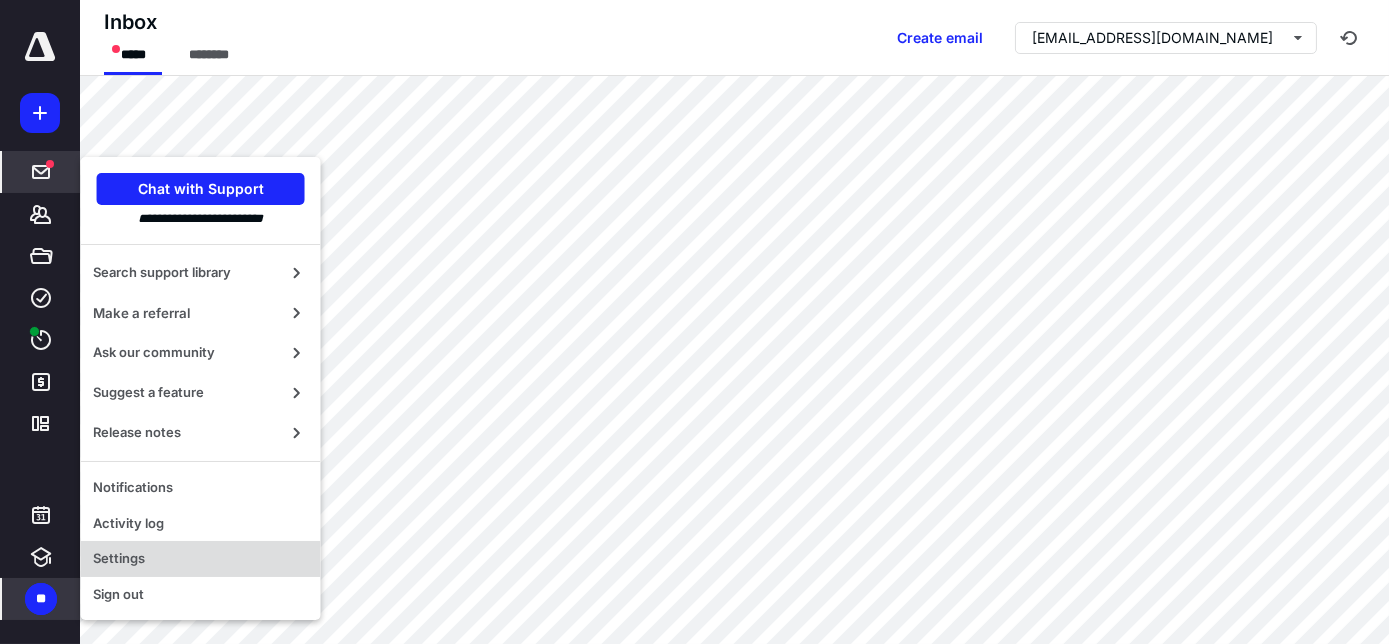 click on "Settings" at bounding box center (201, 559) 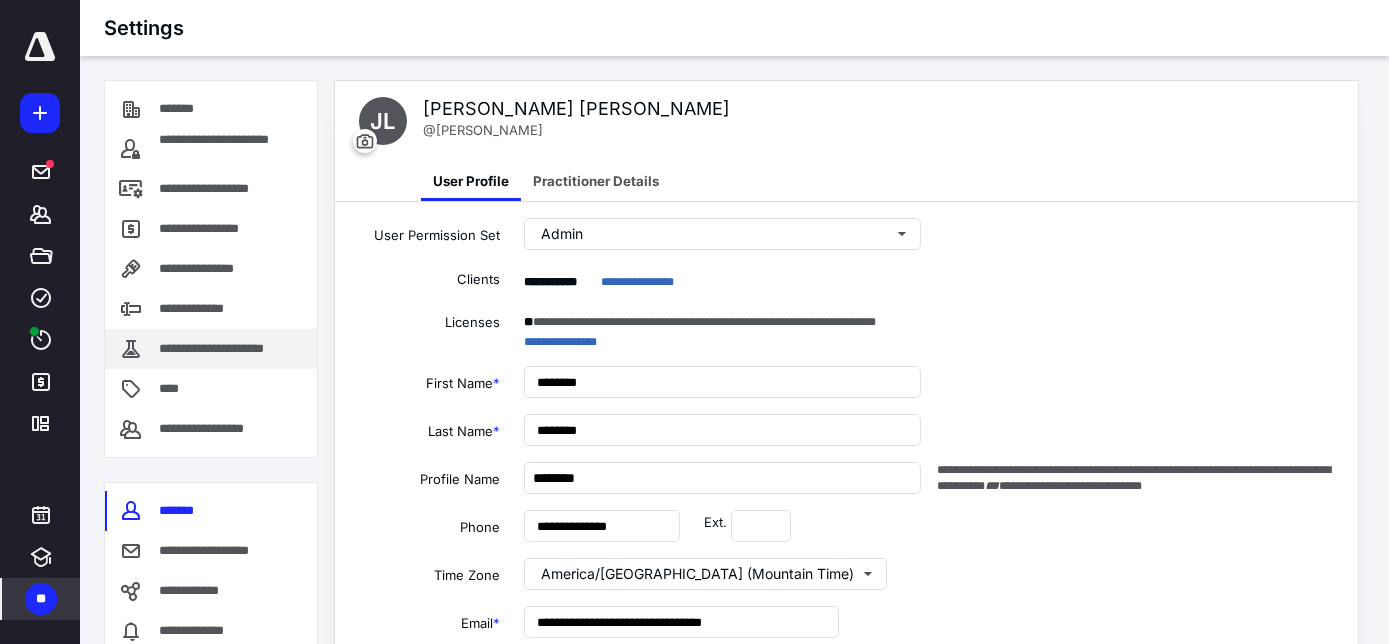 type on "**********" 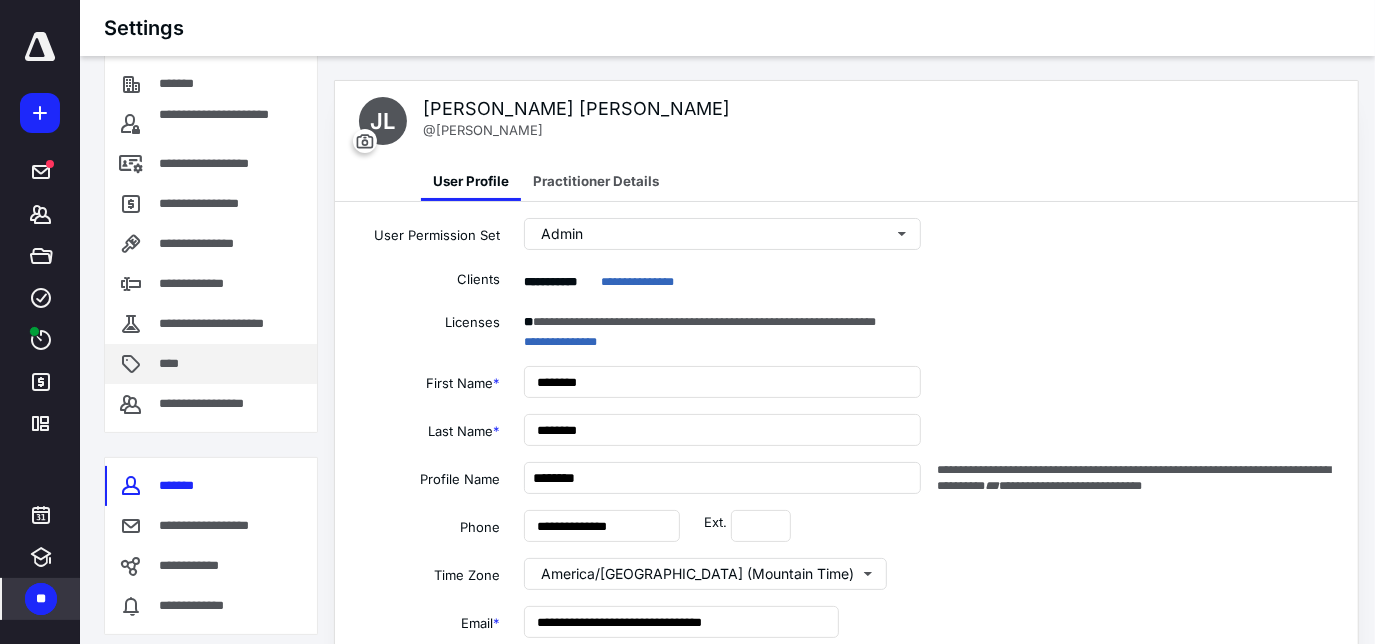 scroll, scrollTop: 39, scrollLeft: 0, axis: vertical 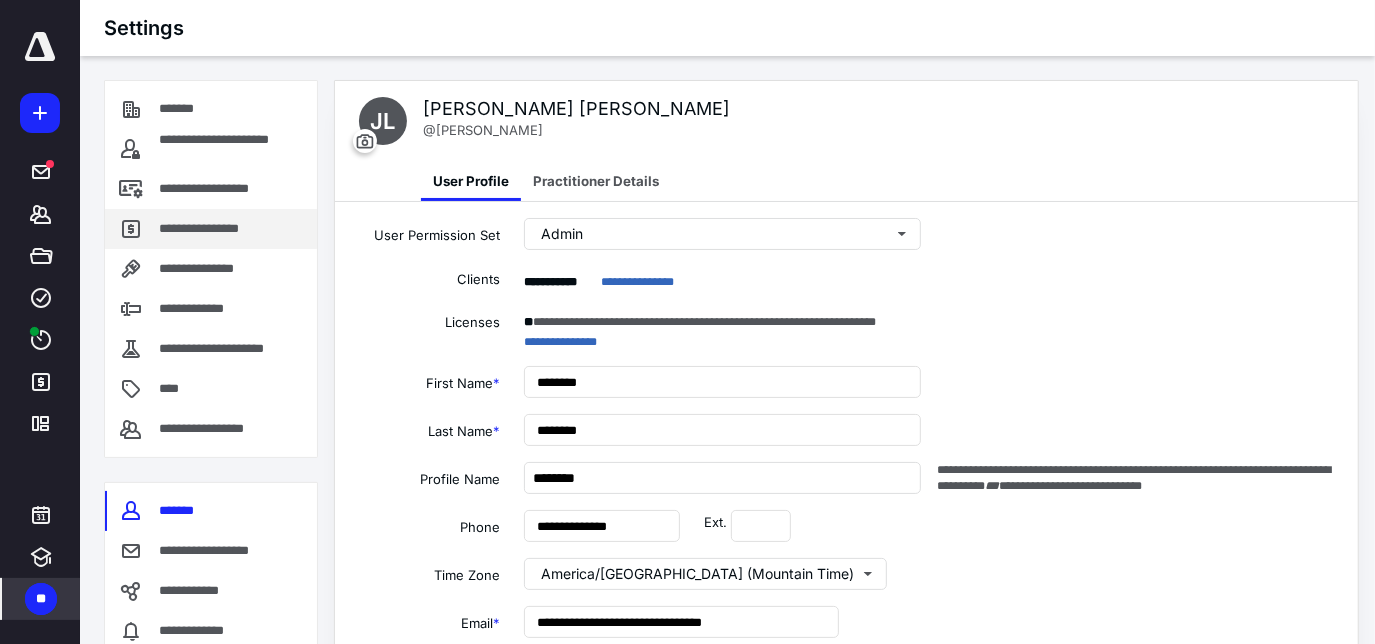 click on "**********" at bounding box center (211, 229) 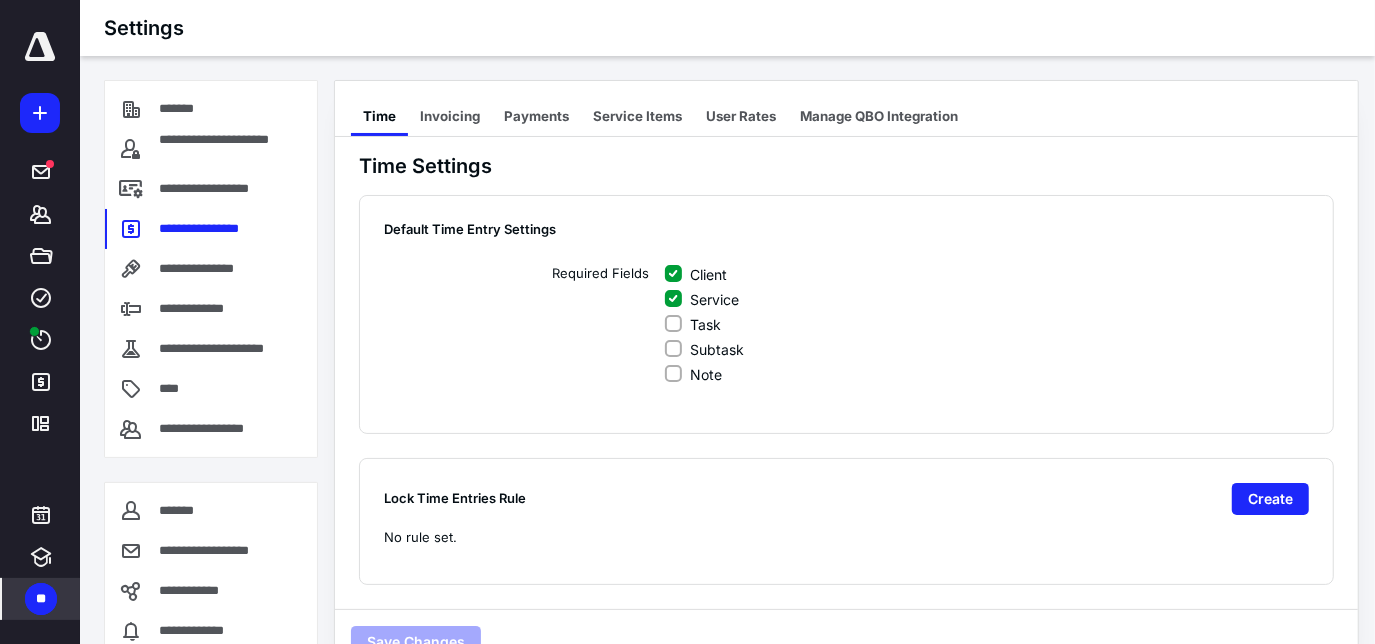 click on "**" at bounding box center (41, 599) 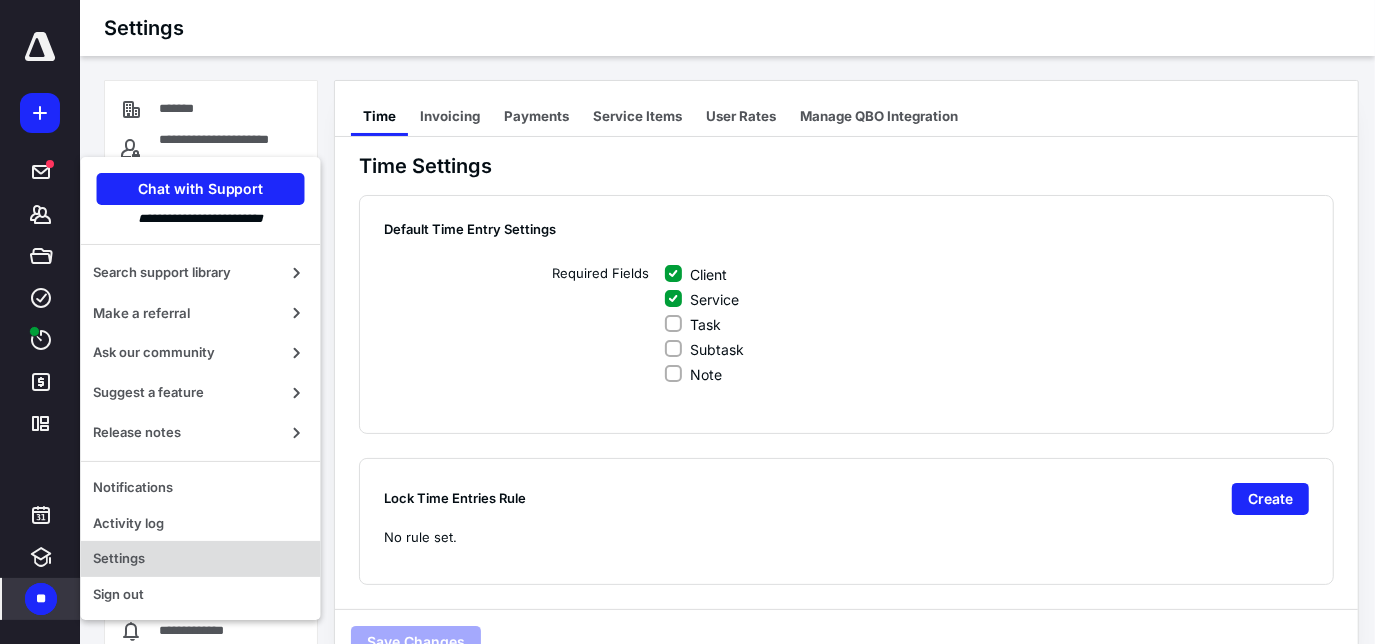click on "Settings" at bounding box center (201, 559) 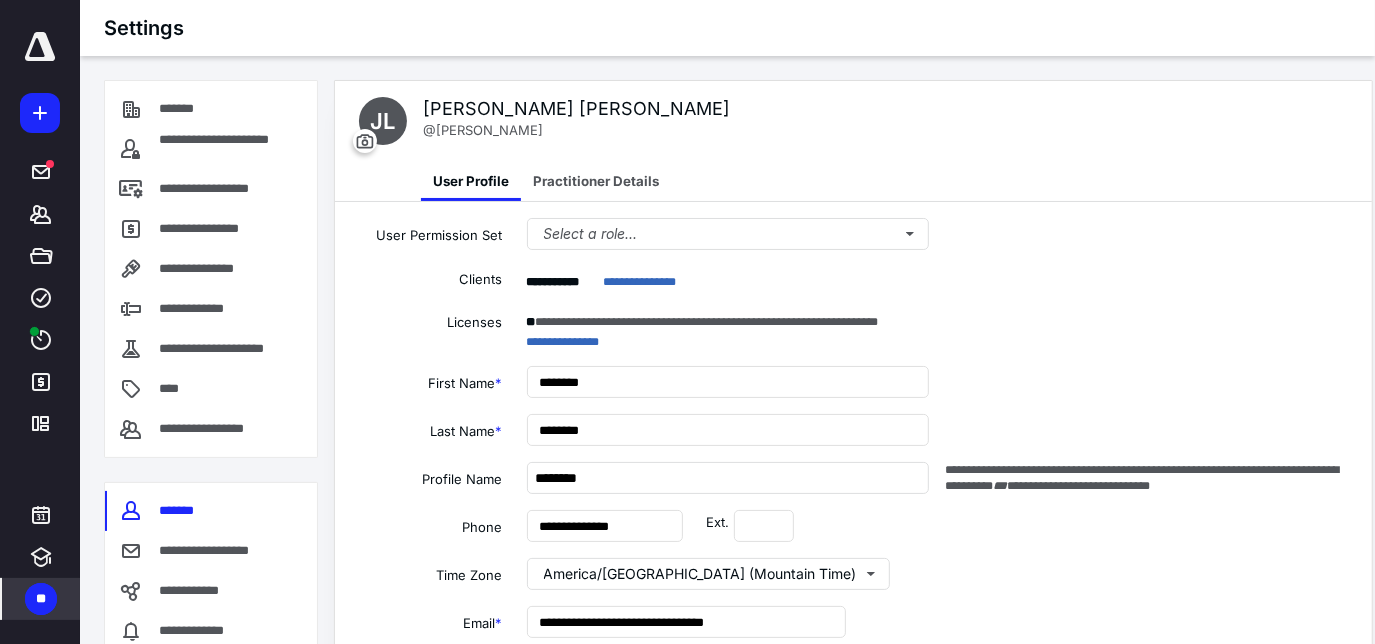 type on "**********" 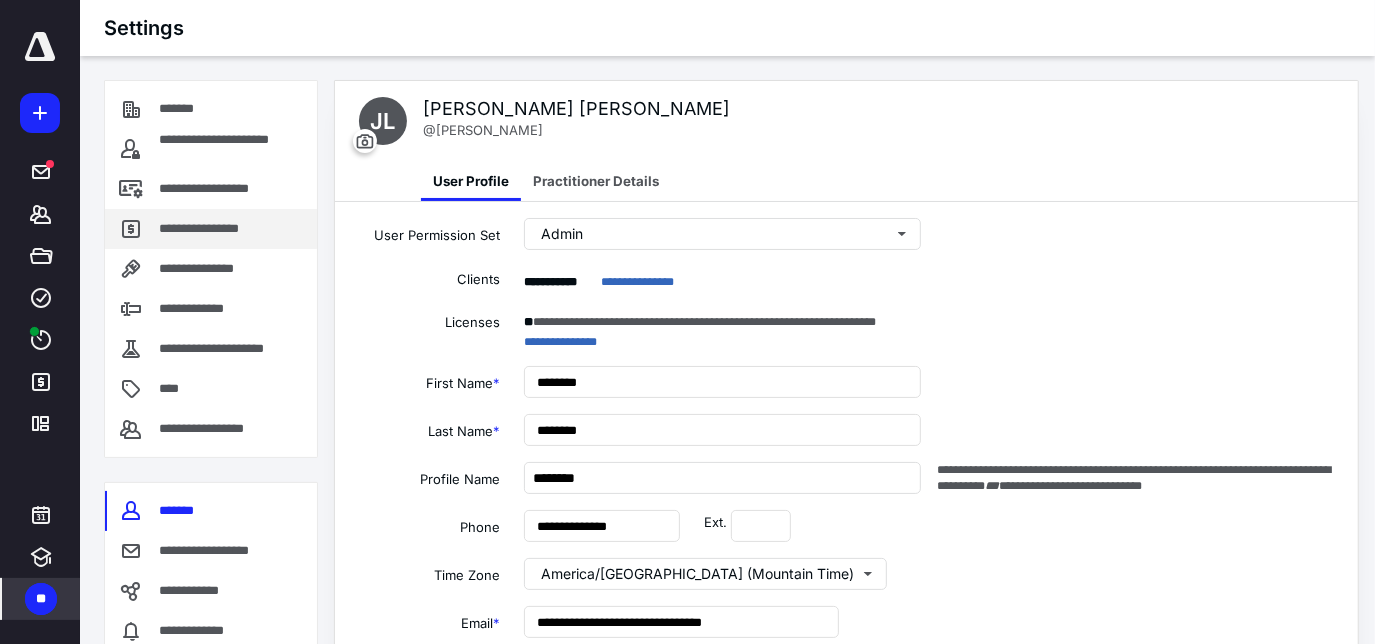 click on "**********" at bounding box center [204, 229] 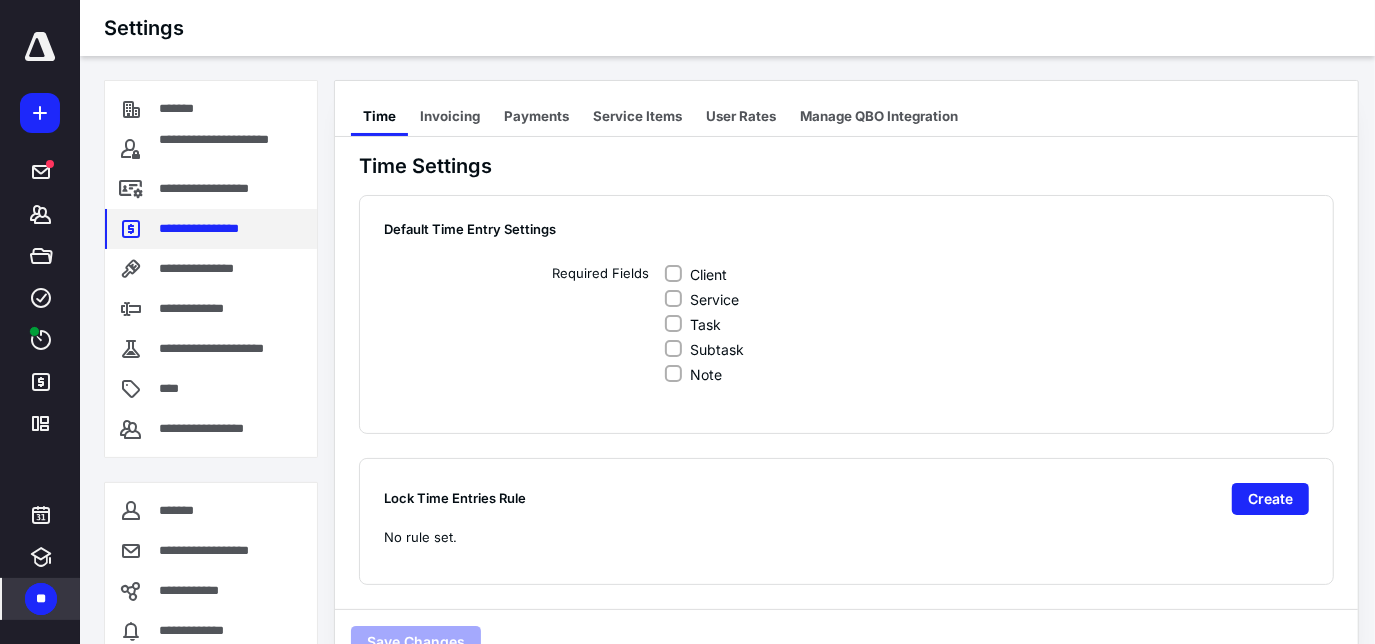 checkbox on "true" 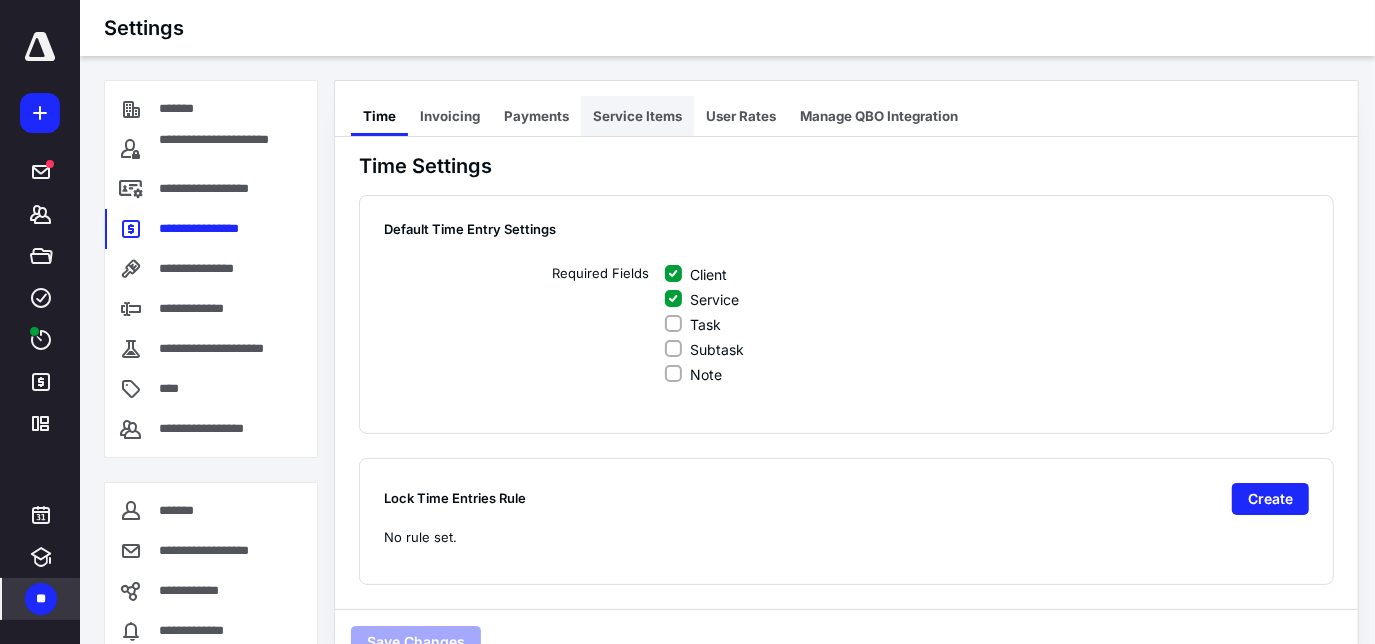 click on "Service Items" at bounding box center [637, 116] 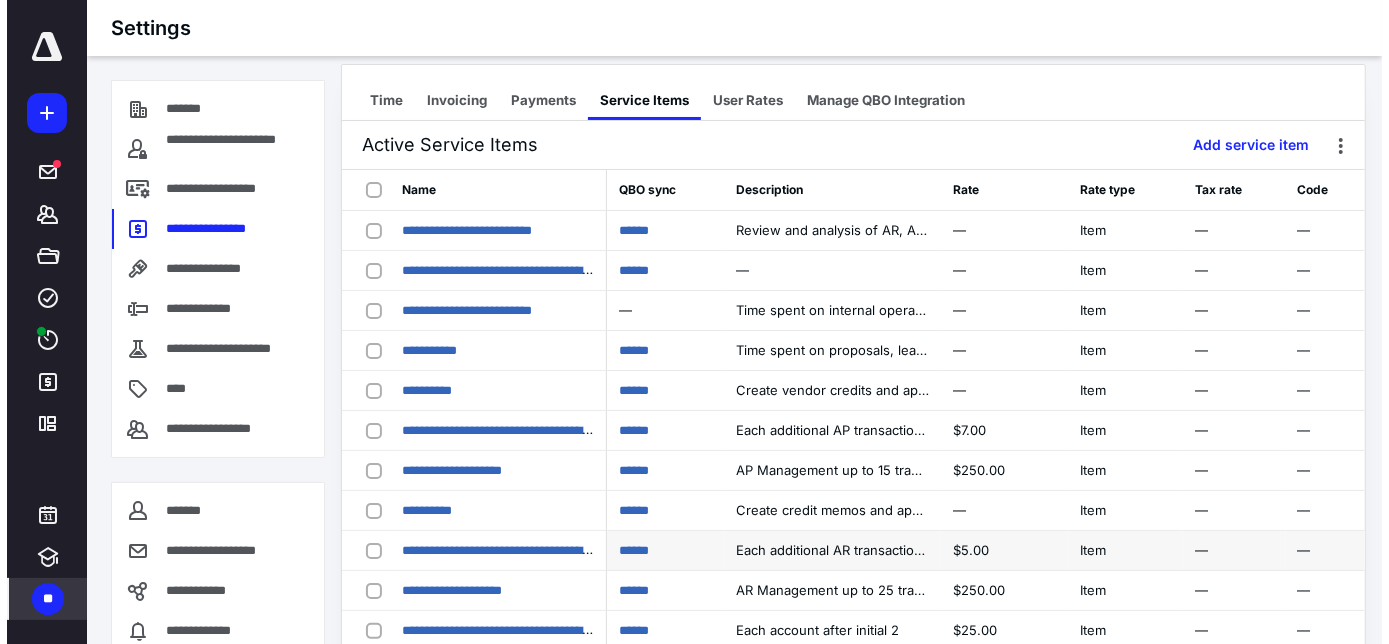 scroll, scrollTop: 0, scrollLeft: 0, axis: both 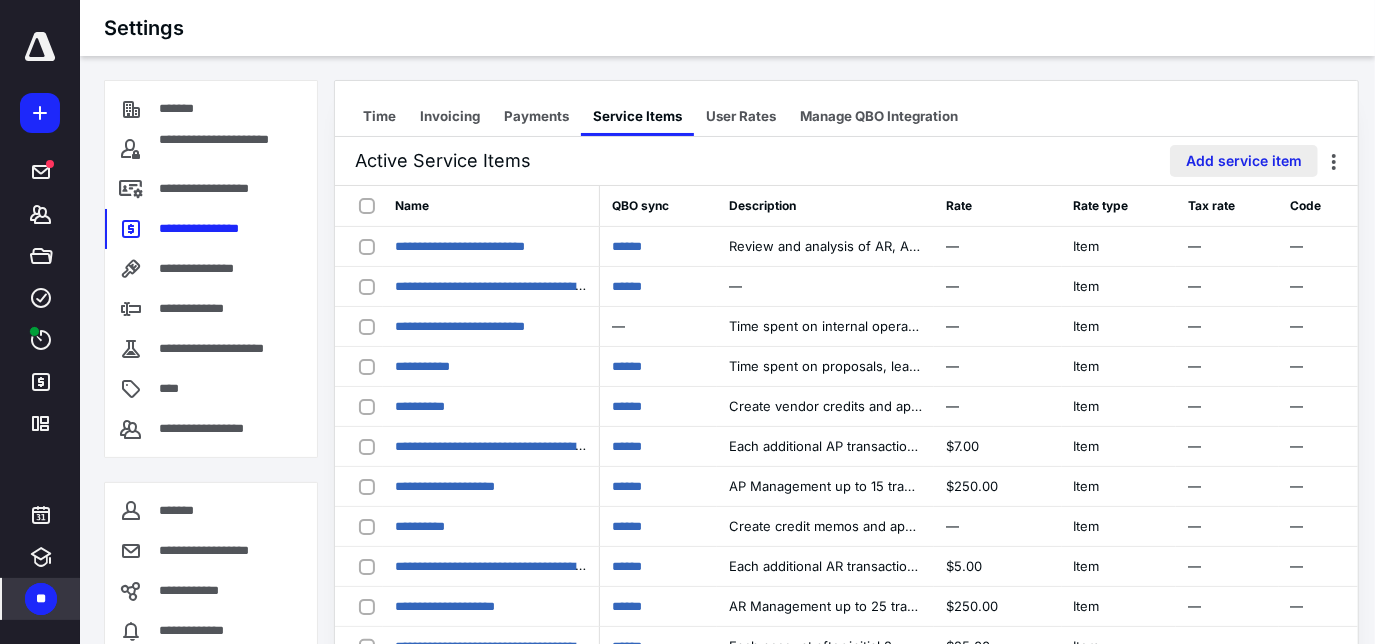 click on "Add service item" at bounding box center [1244, 161] 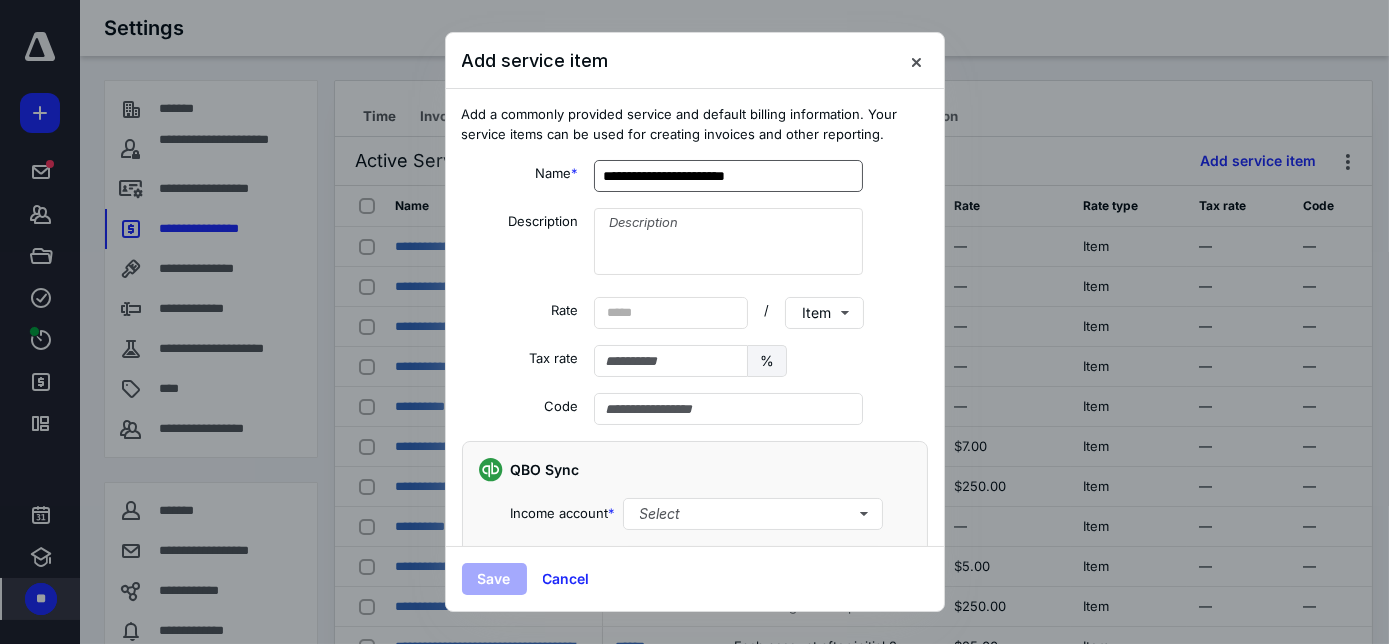click on "**********" at bounding box center [728, 176] 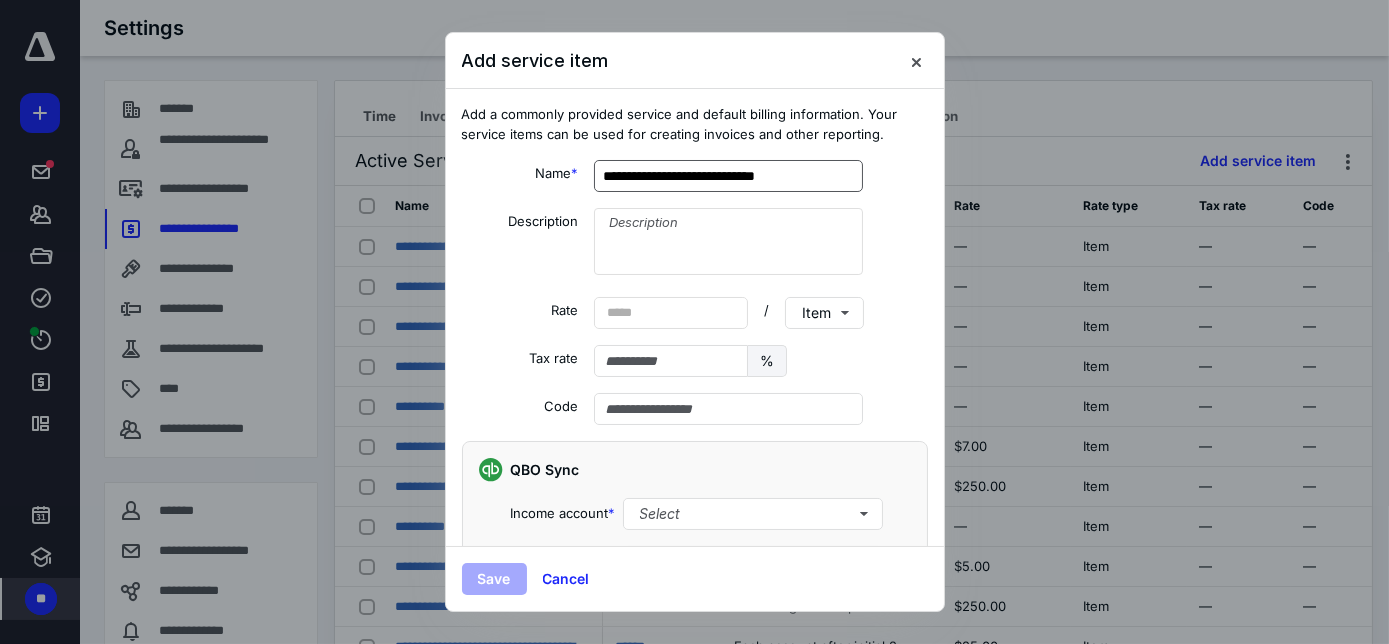 drag, startPoint x: 746, startPoint y: 175, endPoint x: 840, endPoint y: 181, distance: 94.19129 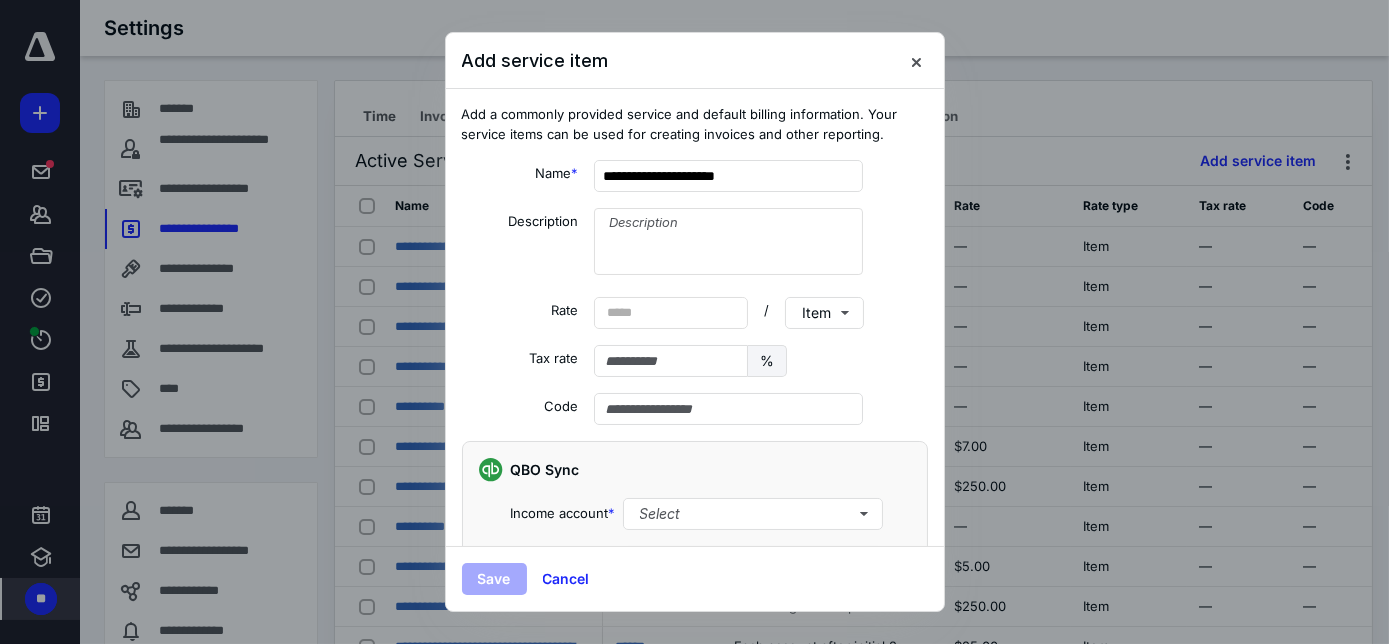 type on "**********" 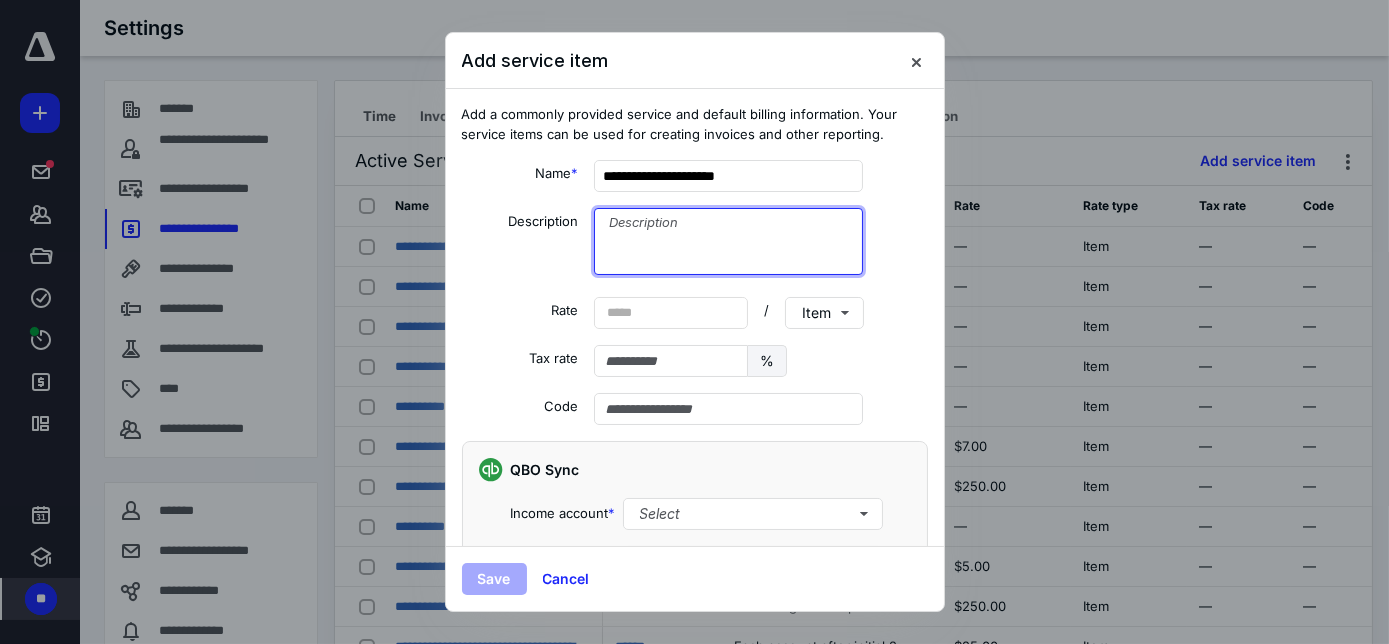 click at bounding box center [728, 241] 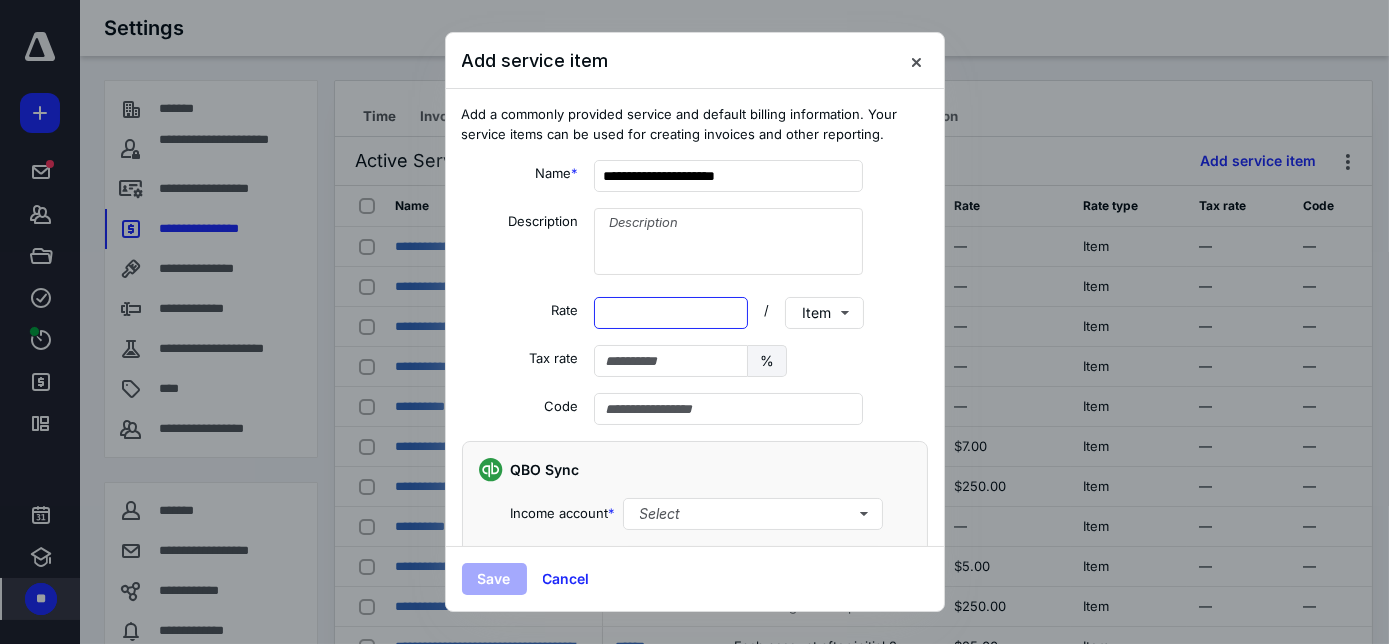 click on "*****" at bounding box center (671, 313) 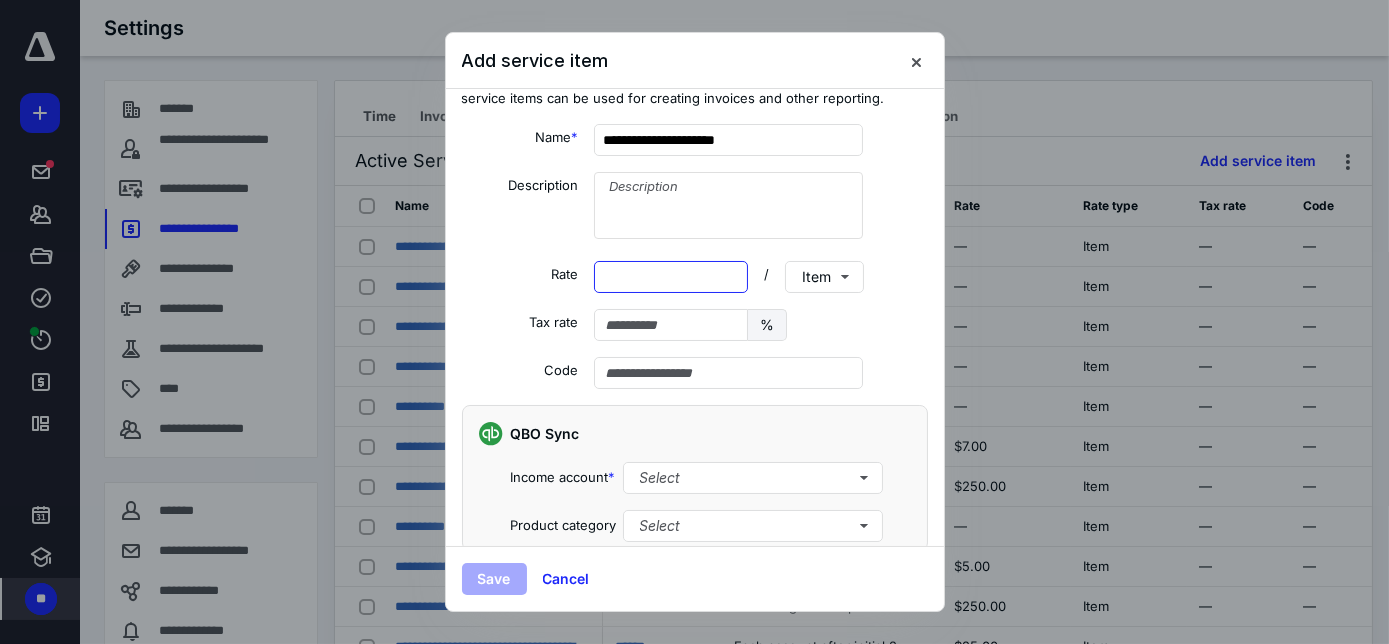 scroll, scrollTop: 56, scrollLeft: 0, axis: vertical 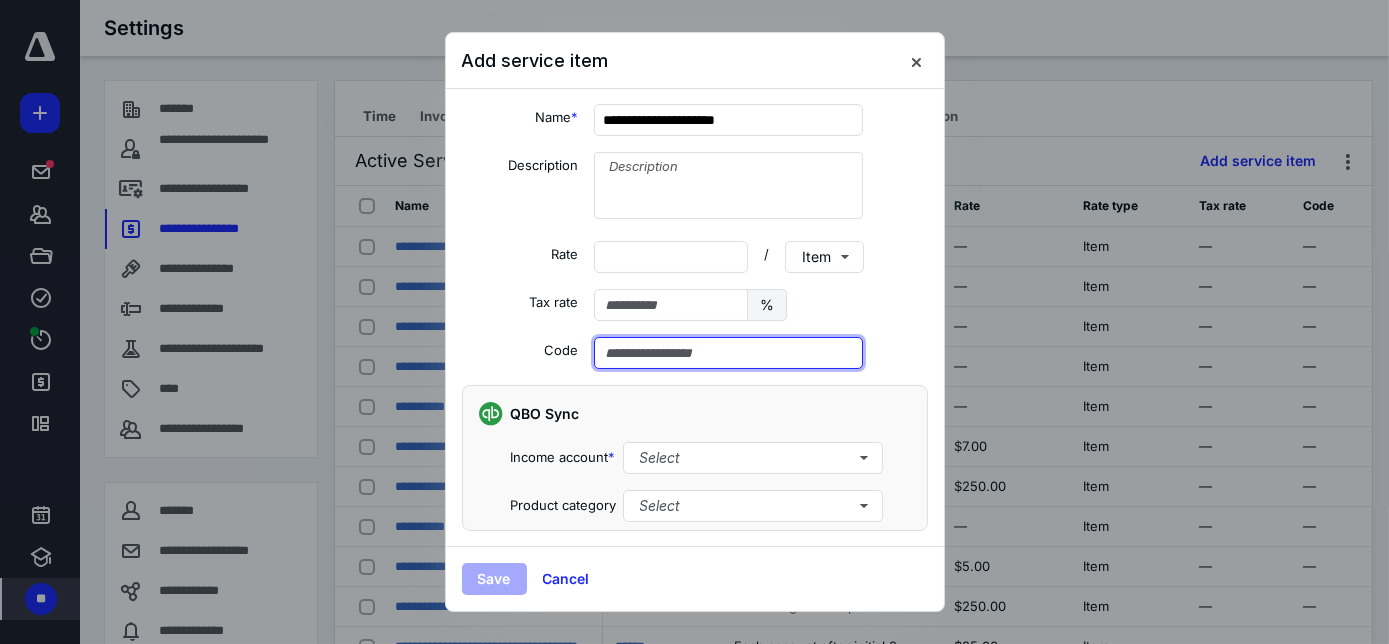 click at bounding box center [728, 353] 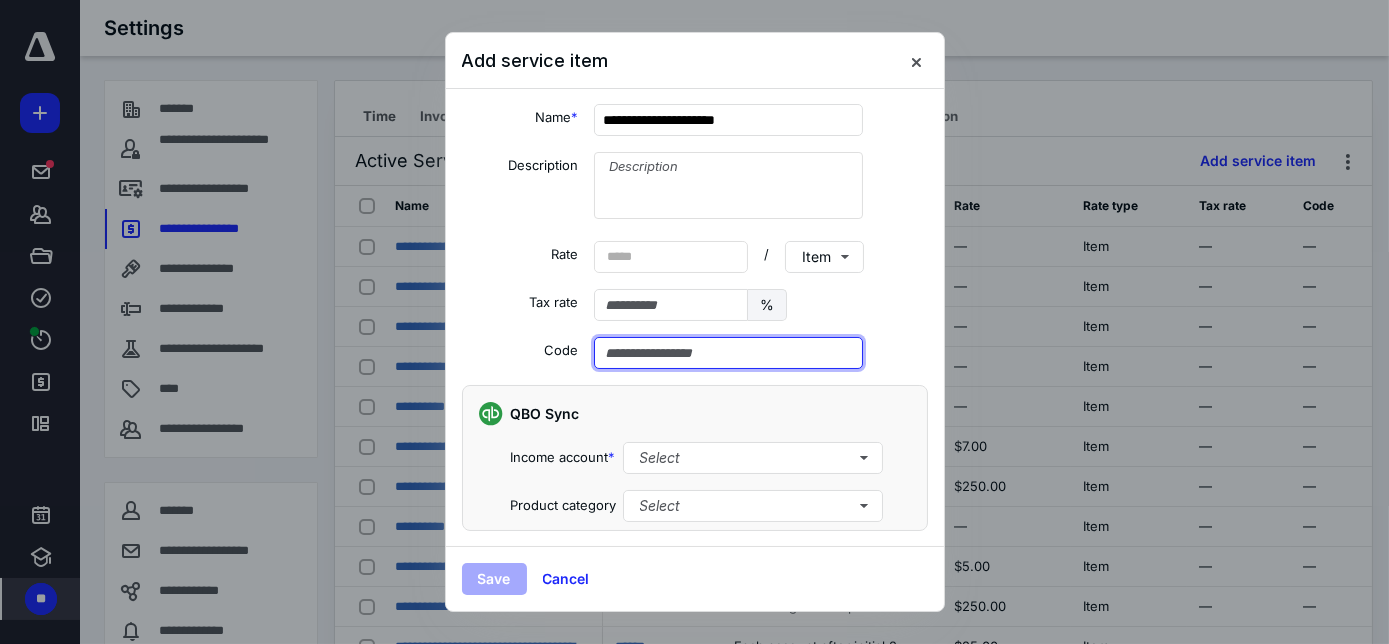 click at bounding box center (728, 353) 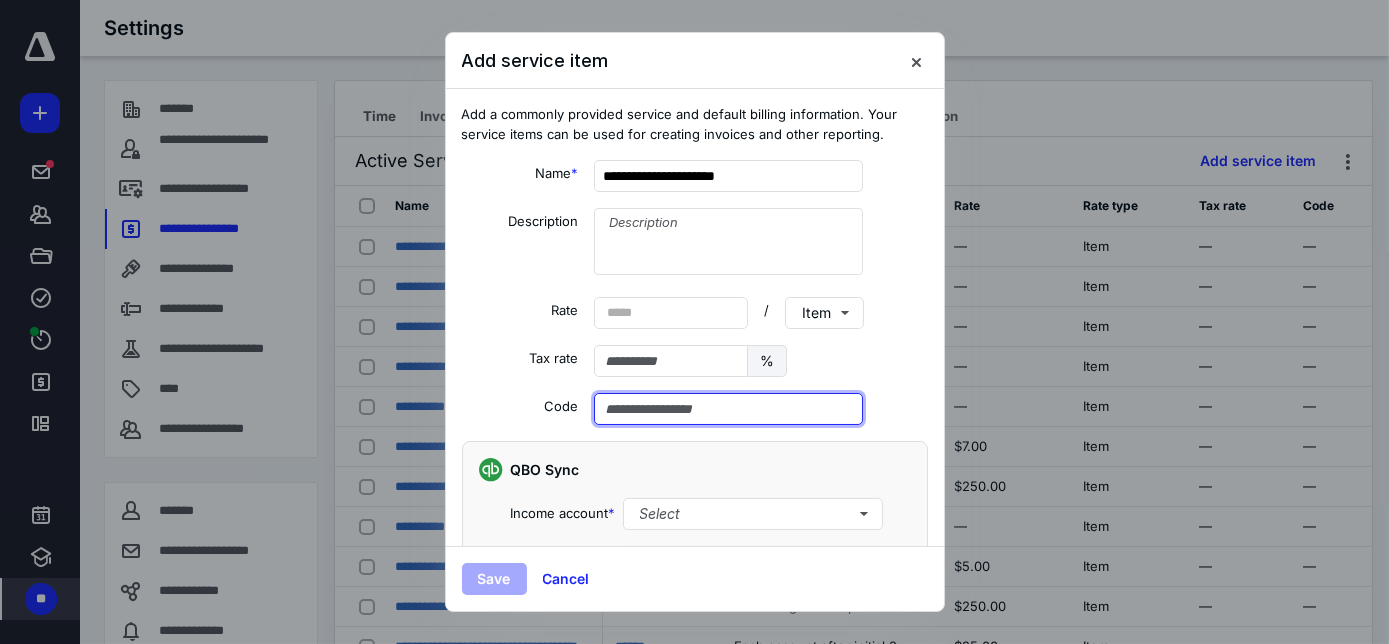 click at bounding box center (728, 409) 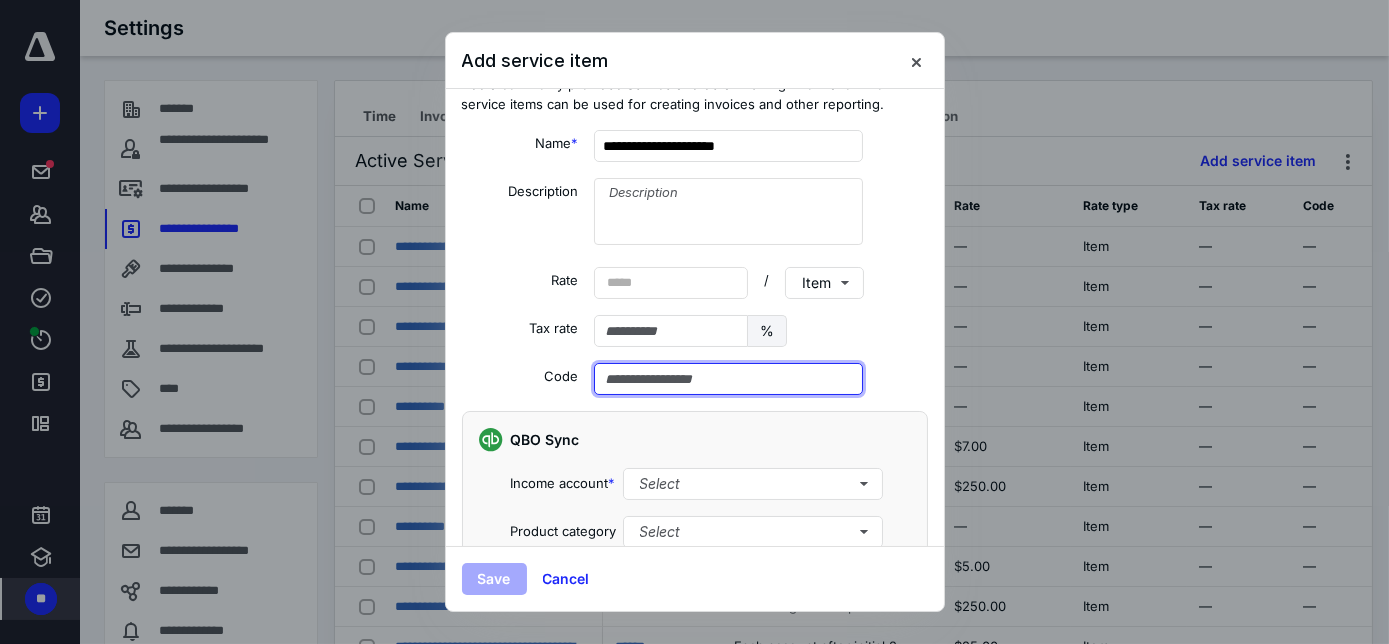 scroll, scrollTop: 56, scrollLeft: 0, axis: vertical 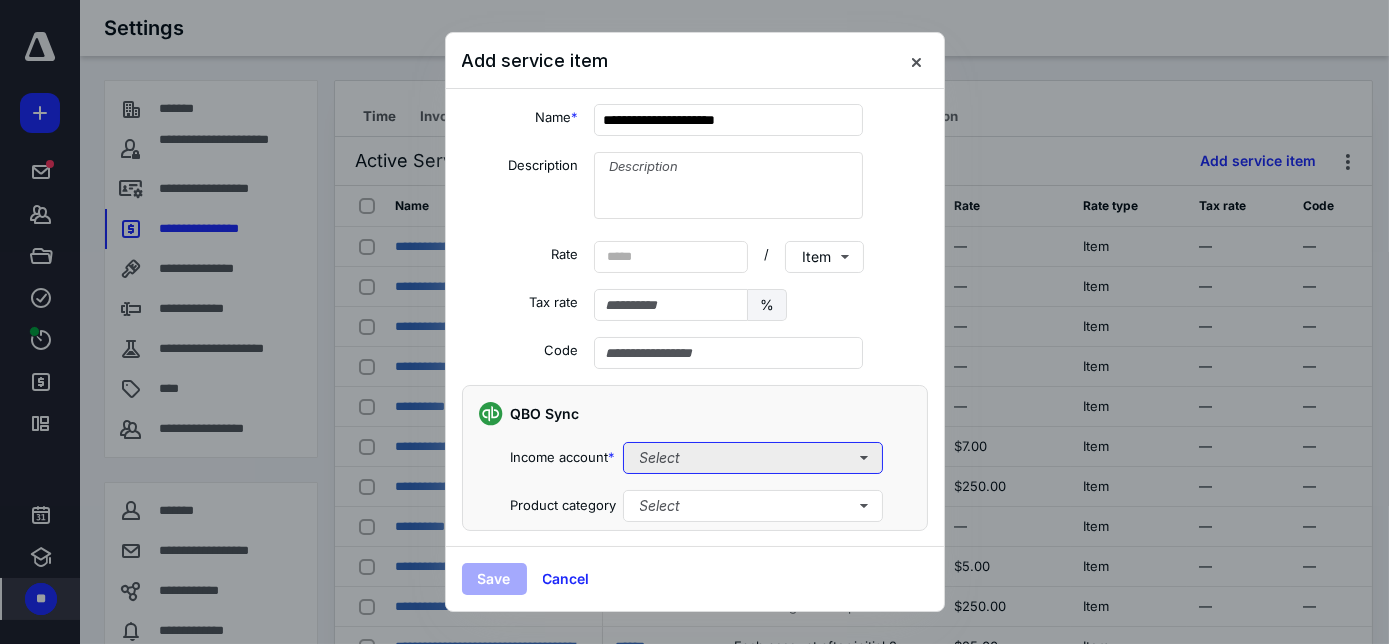 click on "Select" at bounding box center [753, 458] 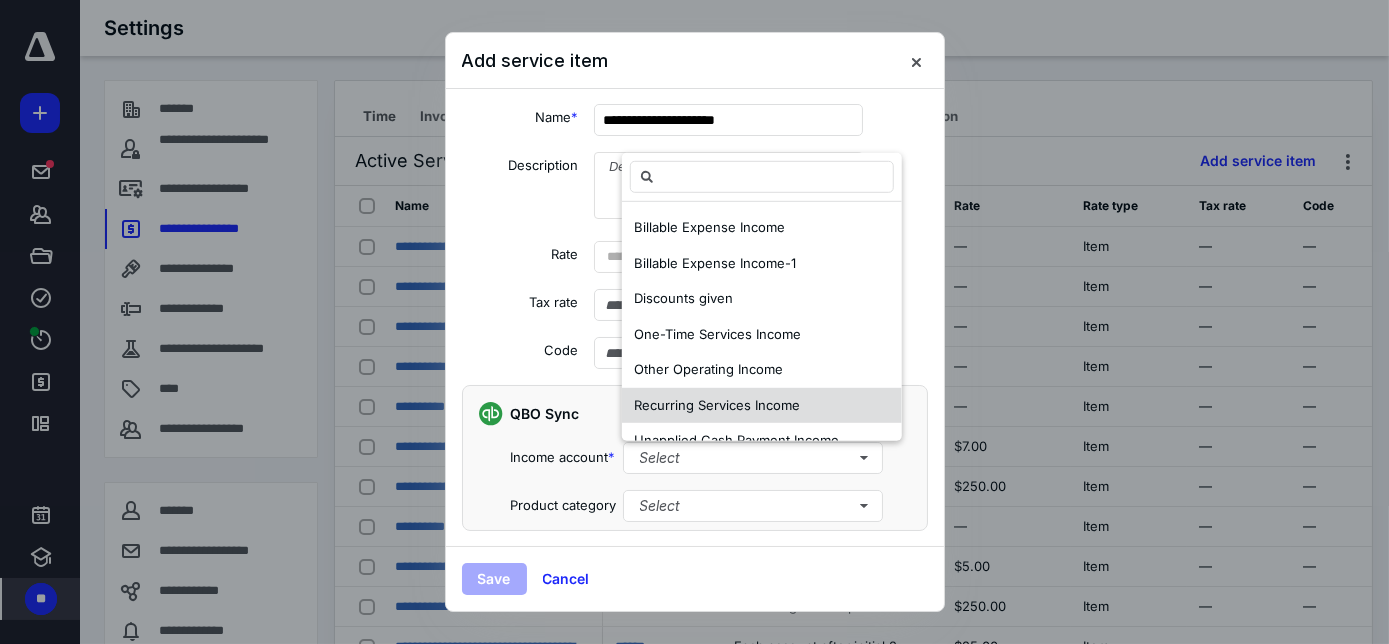 click on "Recurring Services Income" at bounding box center (717, 404) 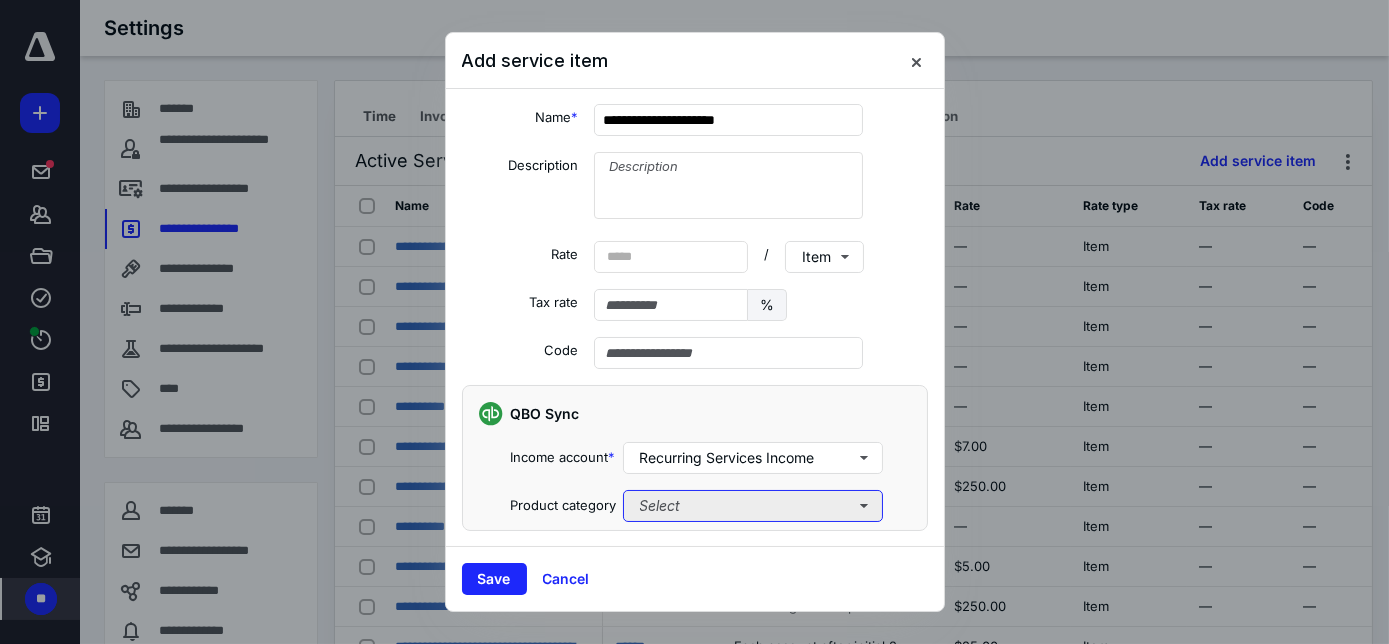 click on "Select" at bounding box center (753, 506) 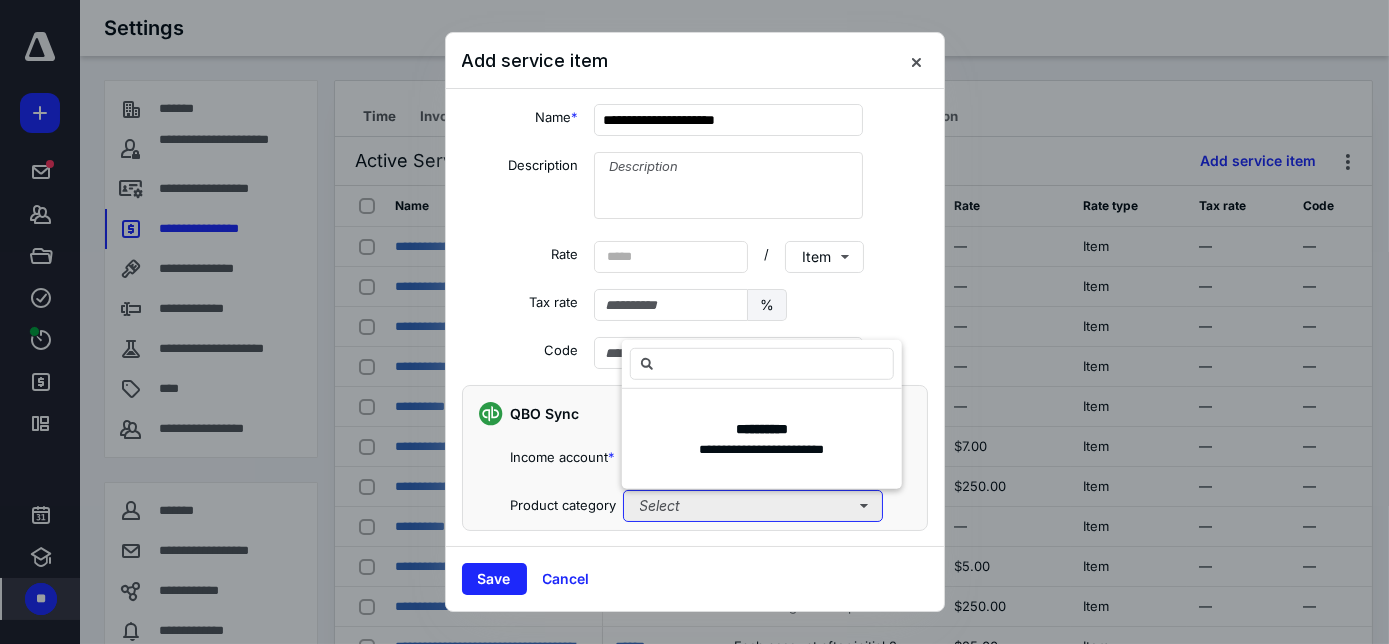 click on "Select" at bounding box center (753, 506) 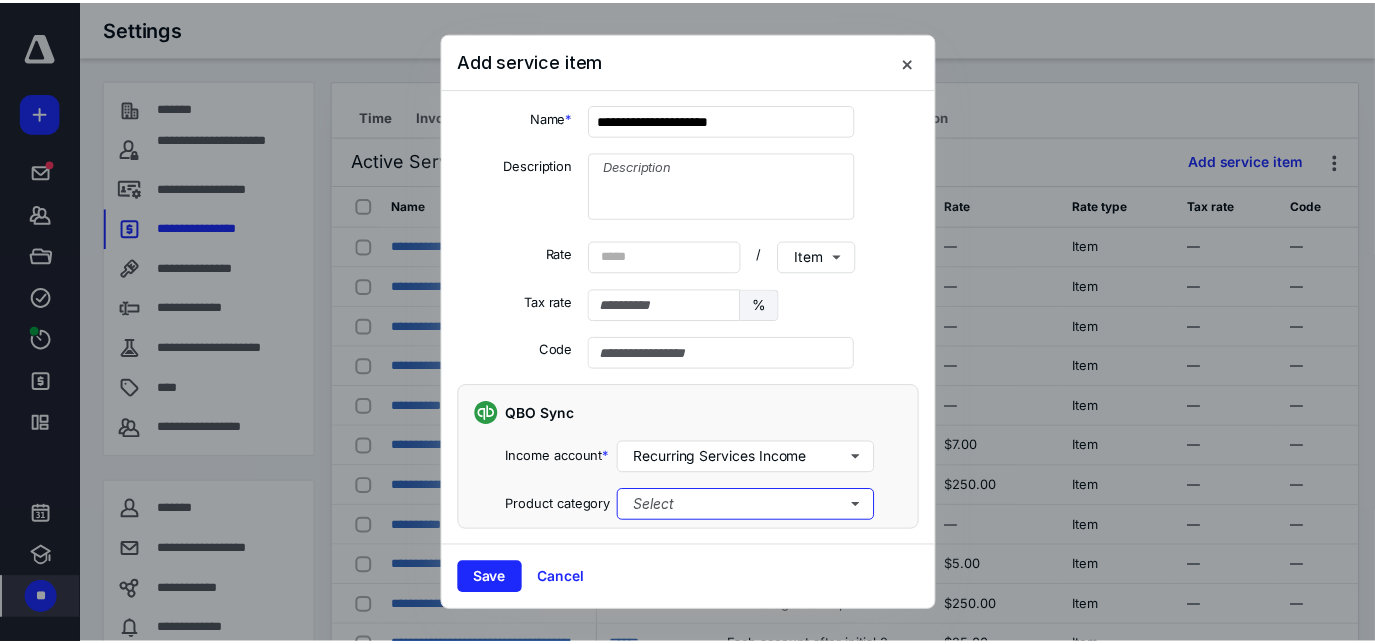 scroll, scrollTop: 0, scrollLeft: 0, axis: both 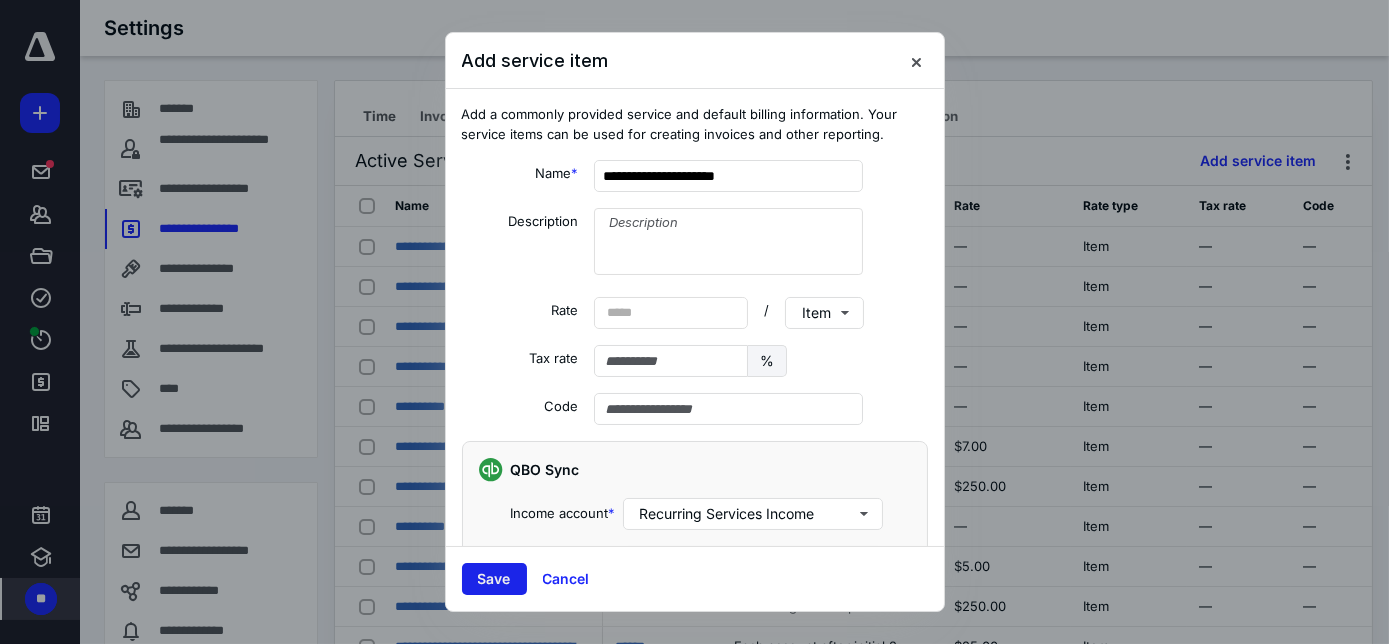 click on "Save" at bounding box center (494, 579) 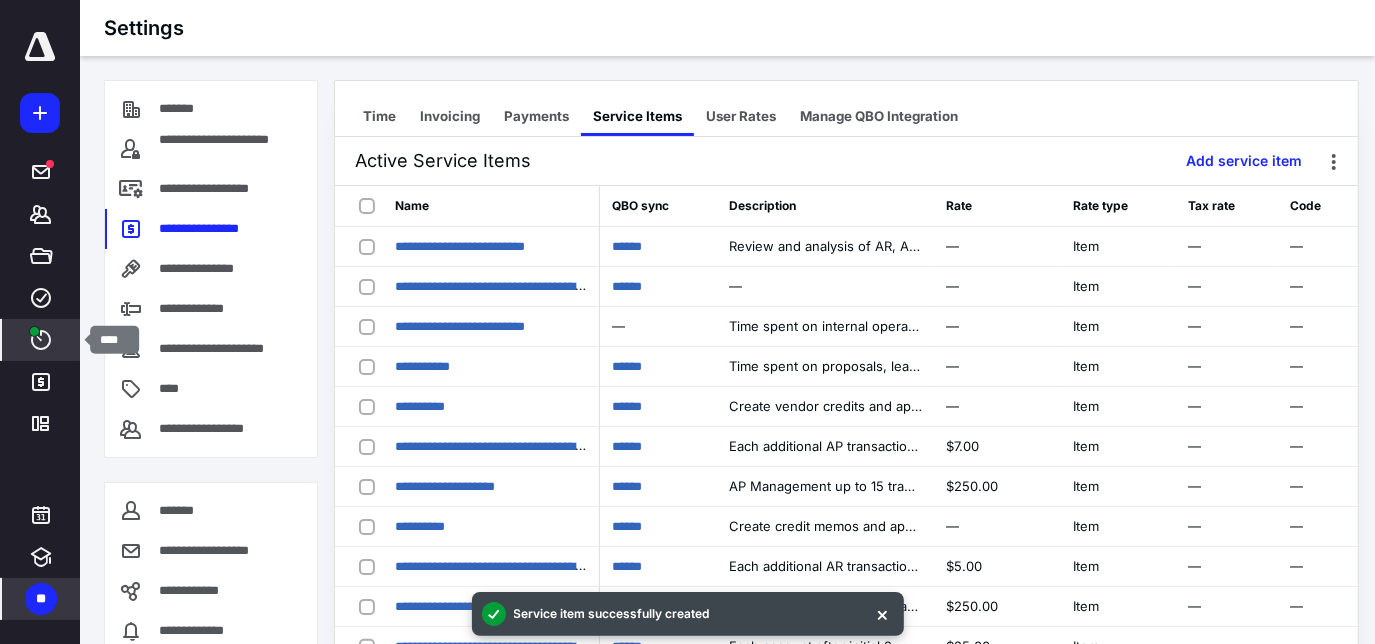 click 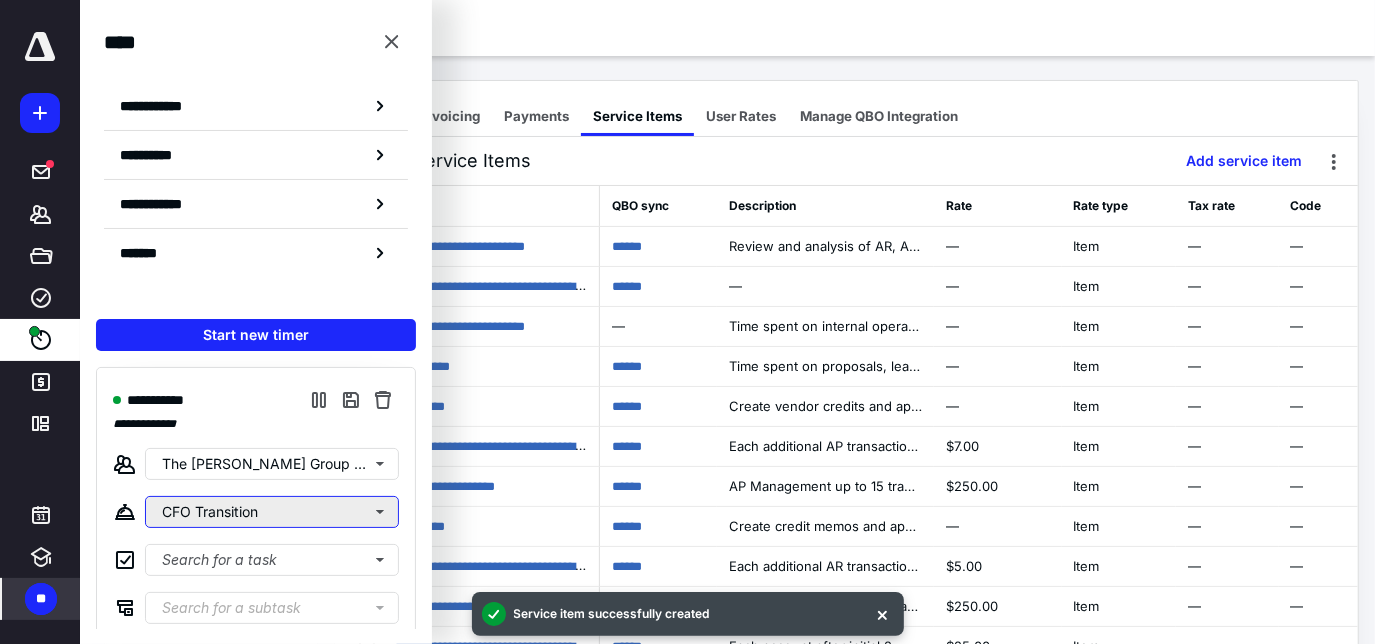 click on "CFO Transition" at bounding box center (272, 512) 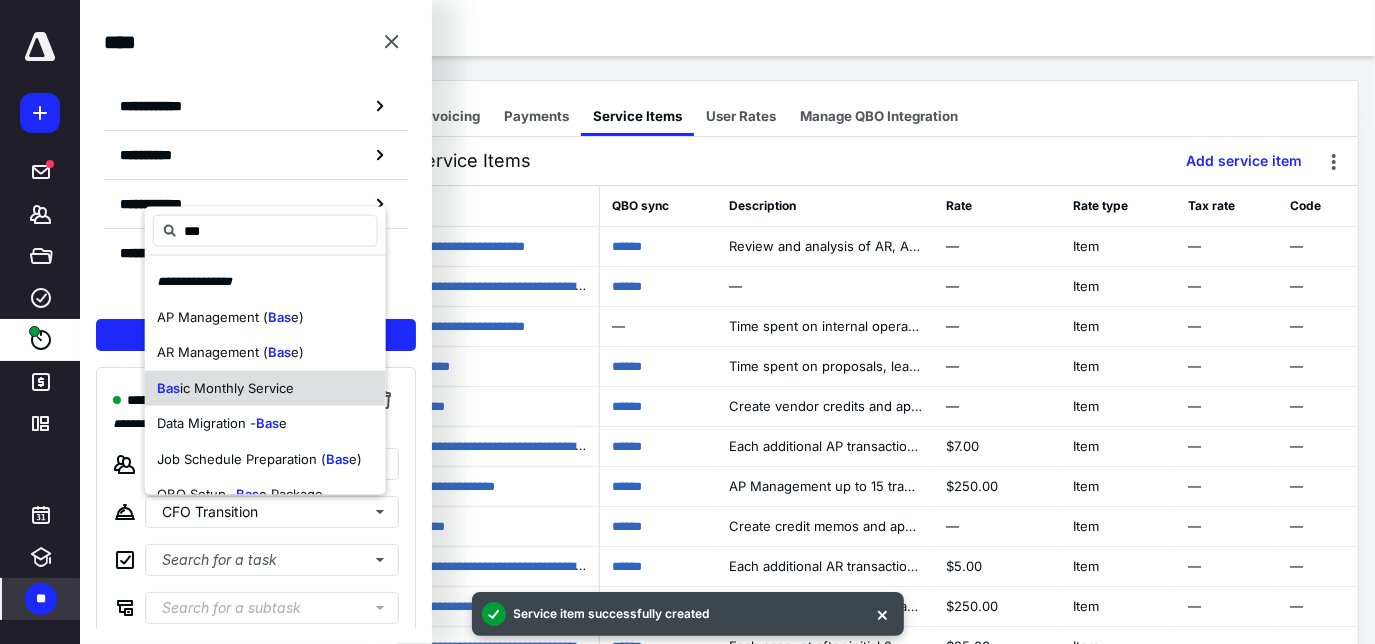 click on "ic Monthly Service" at bounding box center (237, 387) 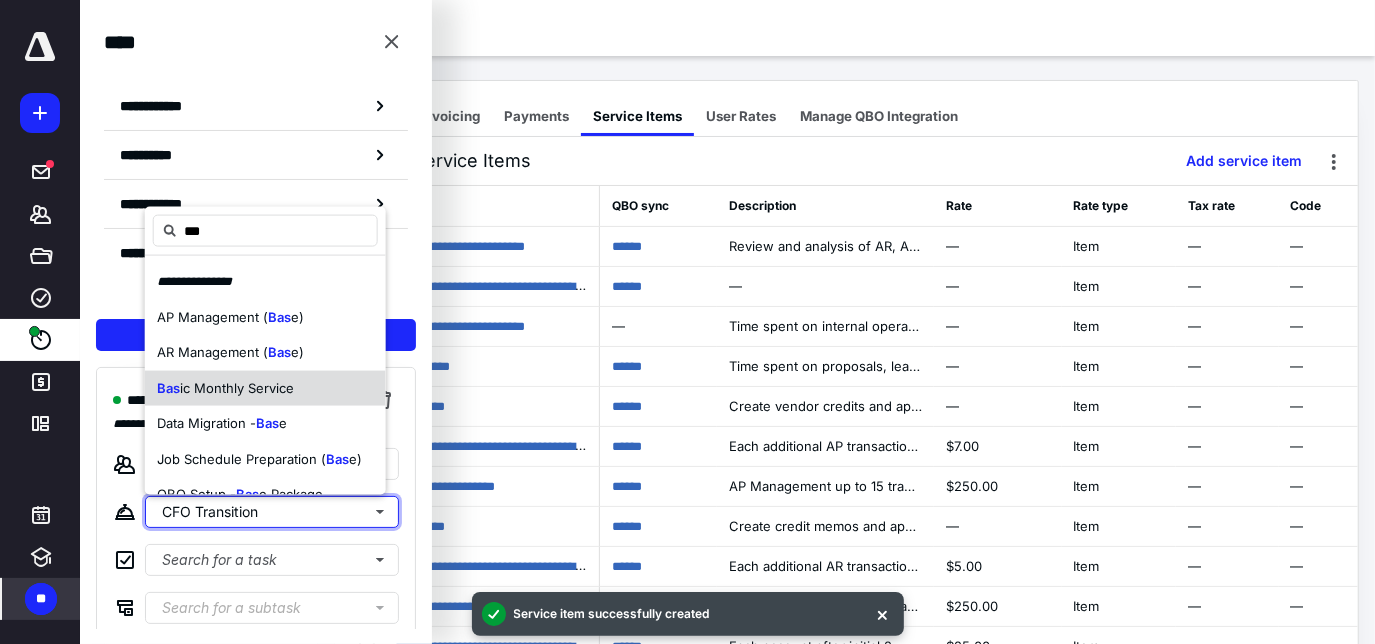 type 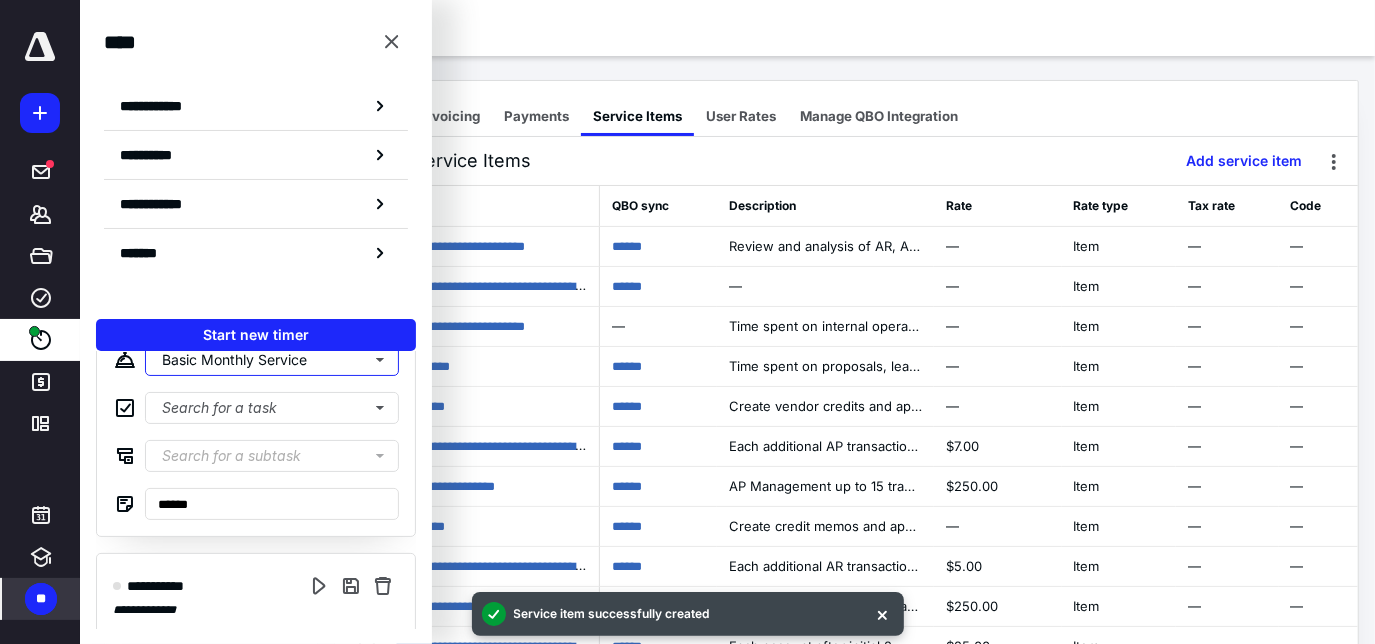 scroll, scrollTop: 181, scrollLeft: 0, axis: vertical 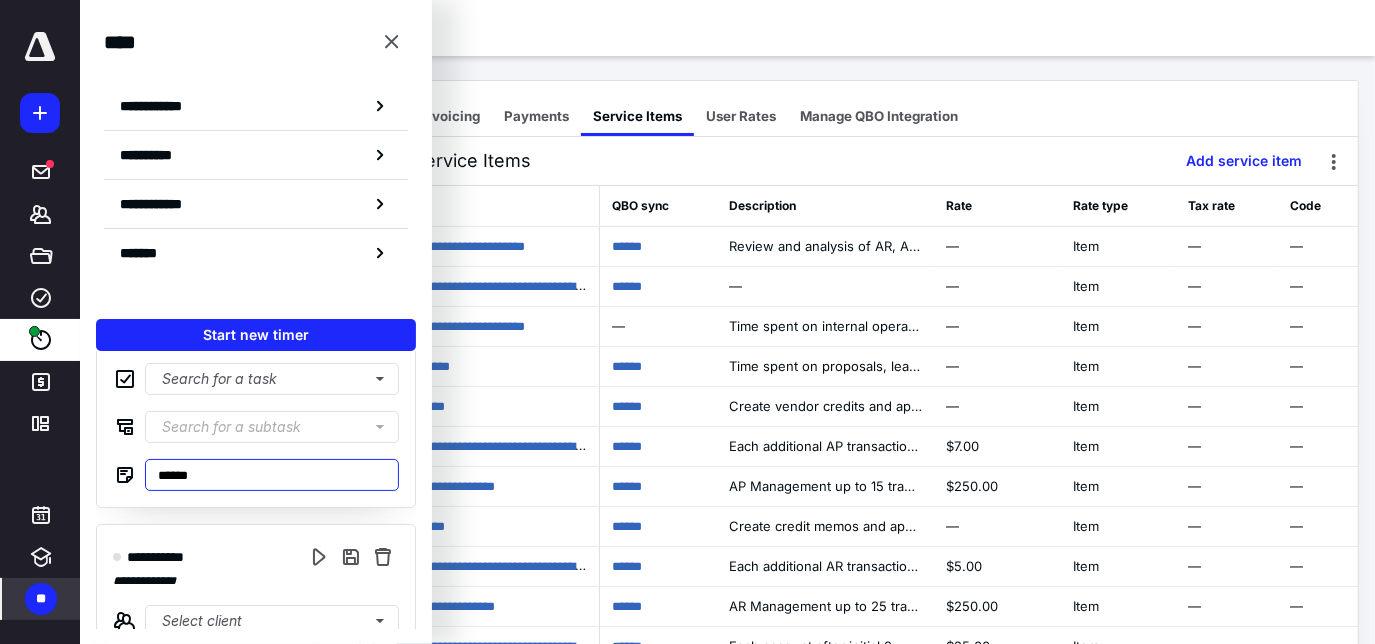 drag, startPoint x: 259, startPoint y: 484, endPoint x: 110, endPoint y: 487, distance: 149.0302 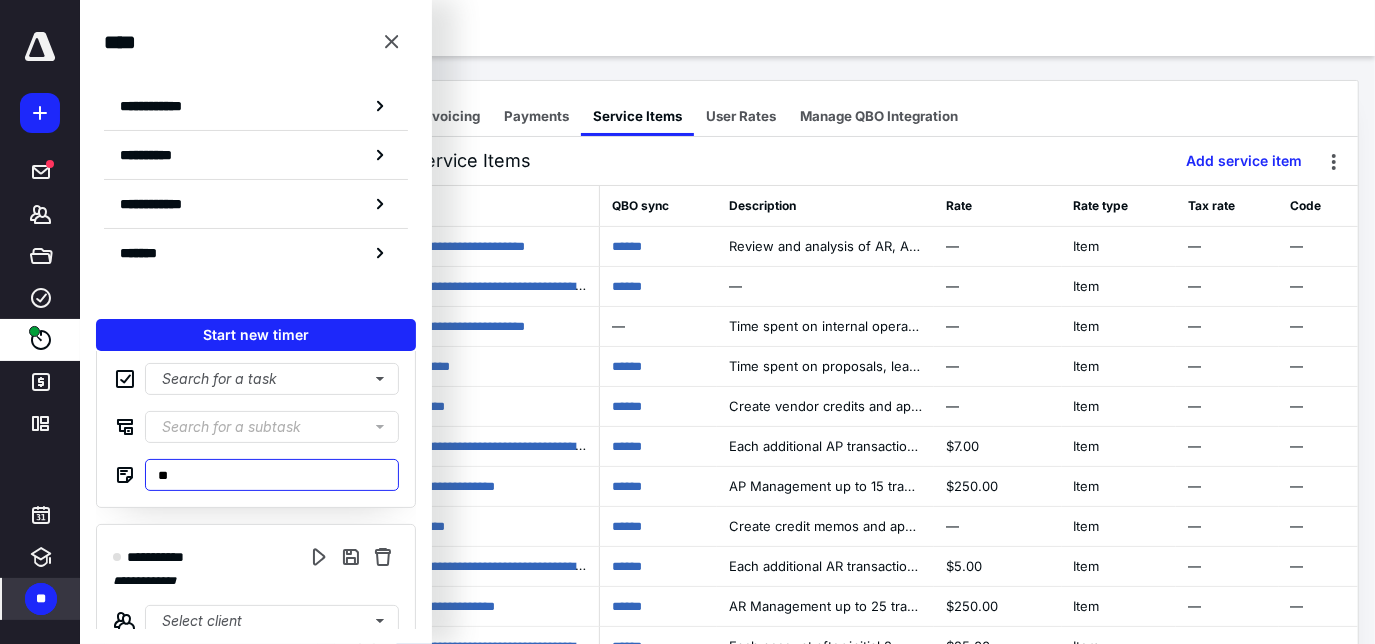type on "*" 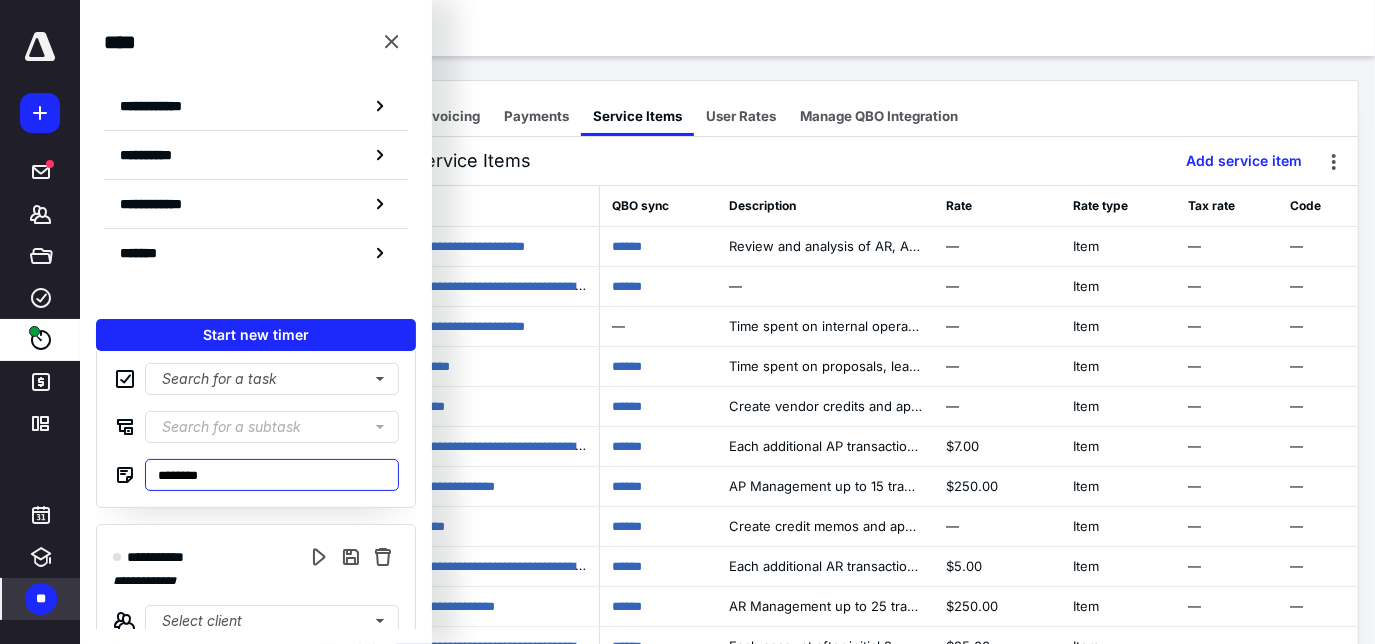 drag, startPoint x: 210, startPoint y: 476, endPoint x: 141, endPoint y: 478, distance: 69.02898 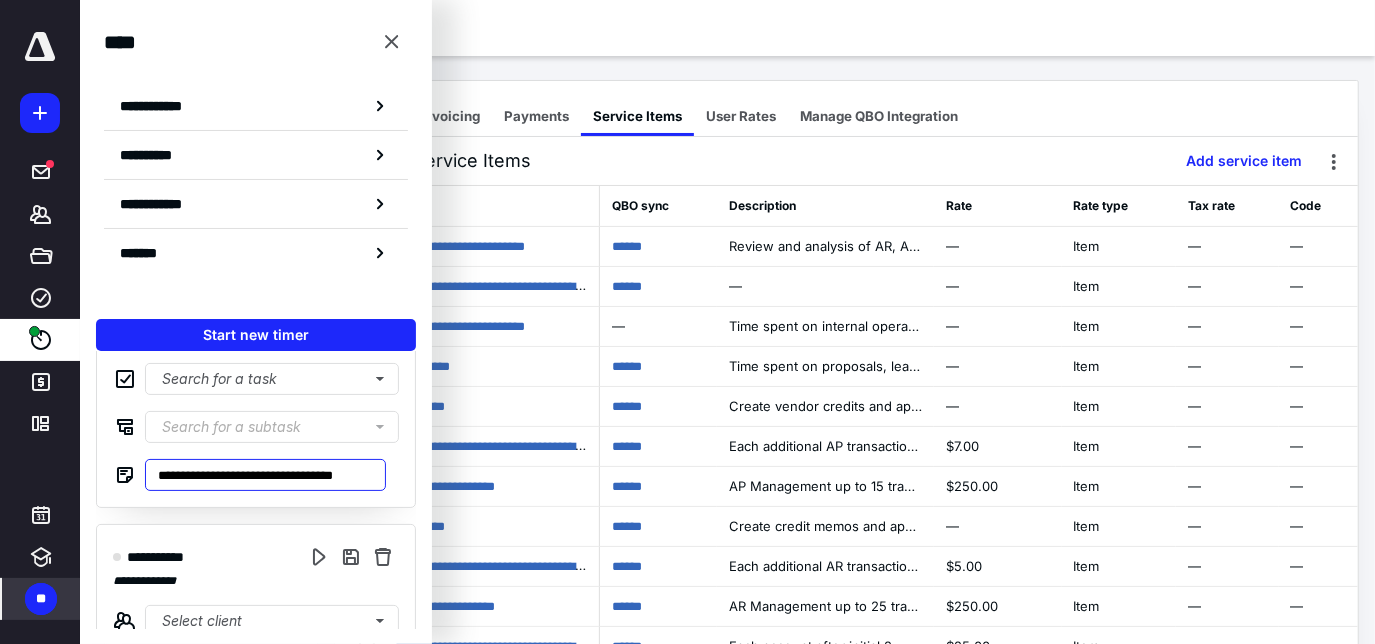 scroll, scrollTop: 0, scrollLeft: 8, axis: horizontal 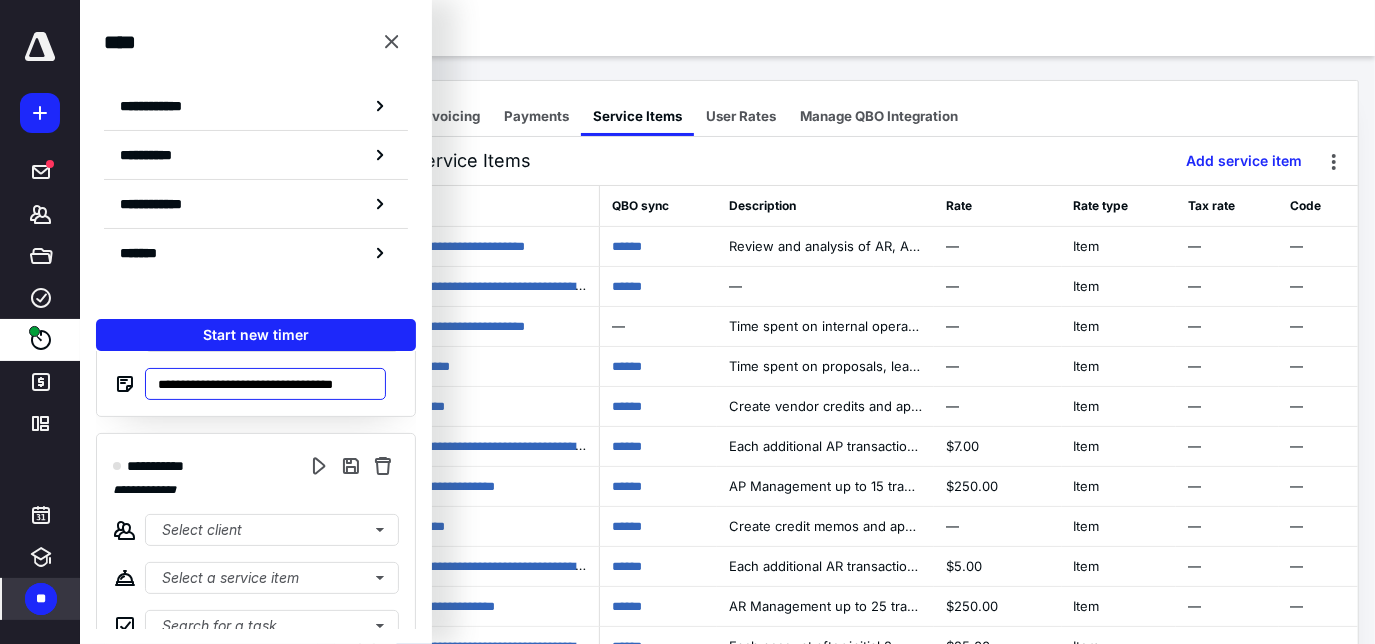 type on "**********" 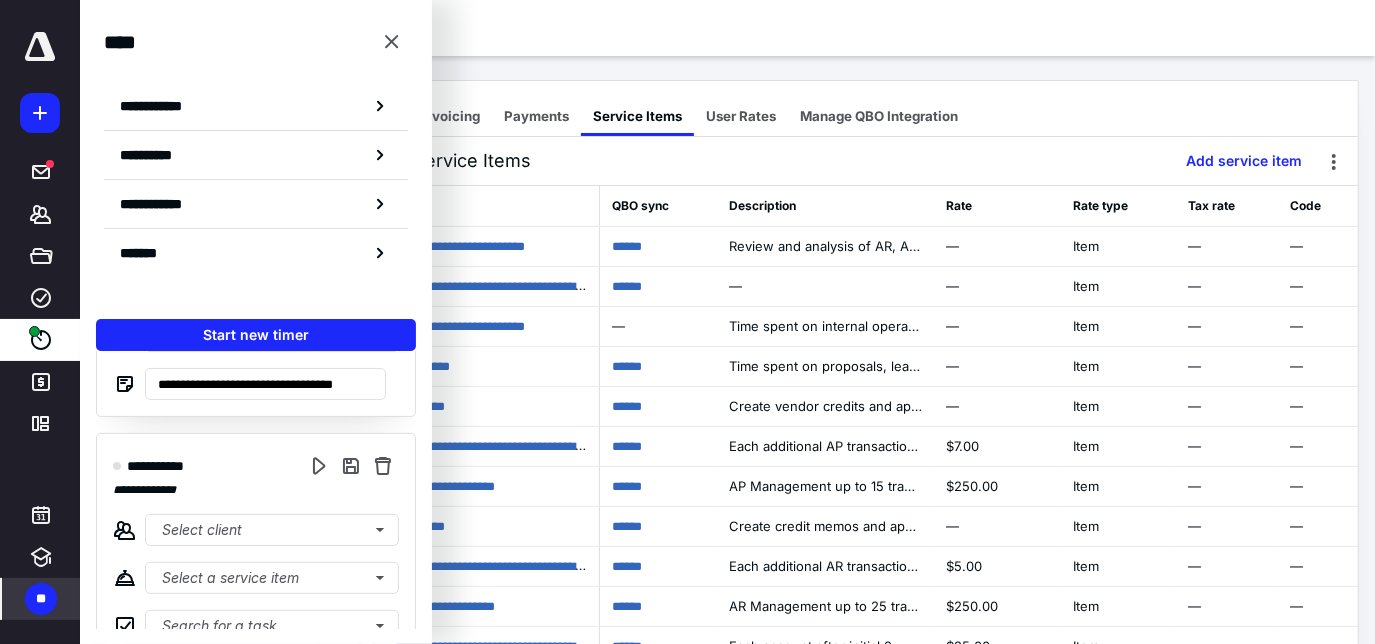 click on "**********" at bounding box center [256, 466] 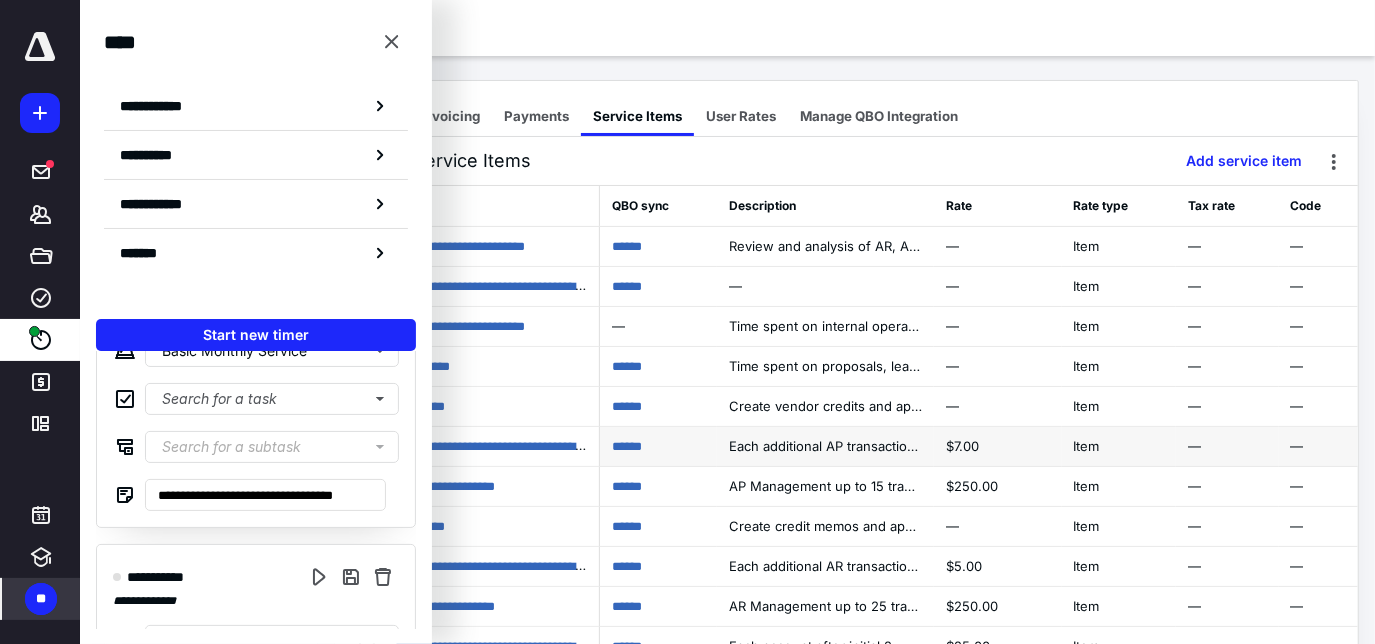scroll, scrollTop: 0, scrollLeft: 0, axis: both 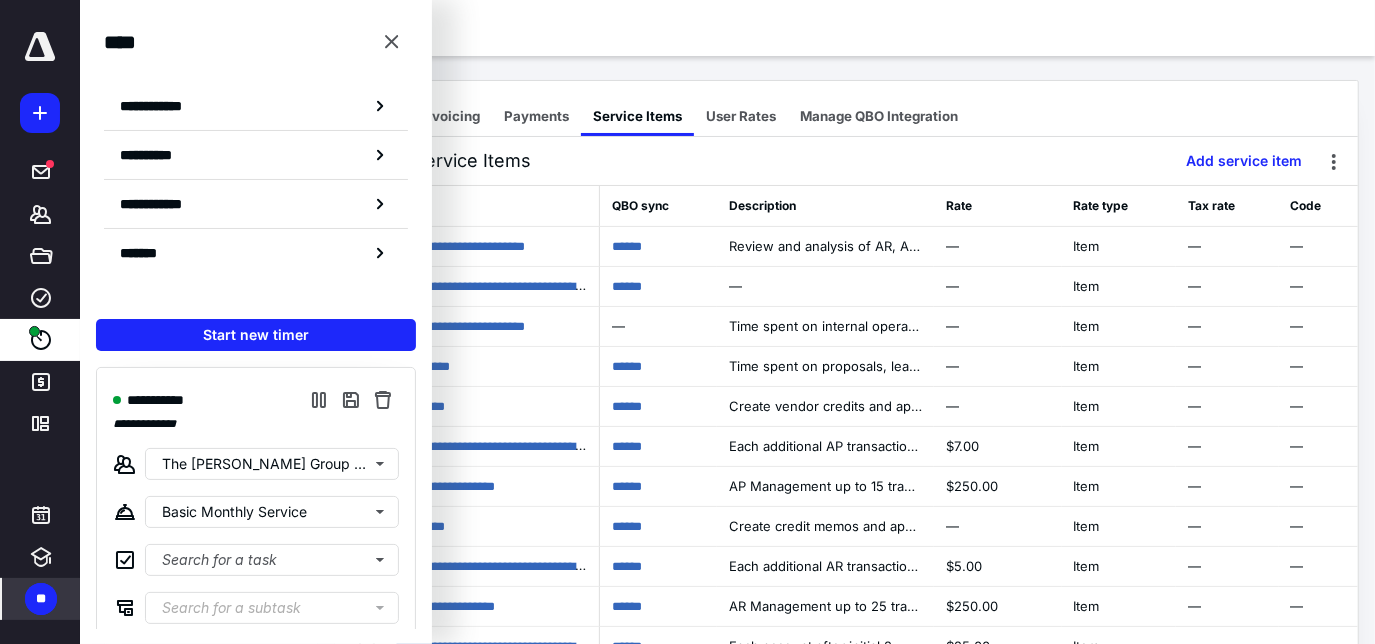 click on "**********" at bounding box center [256, 151] 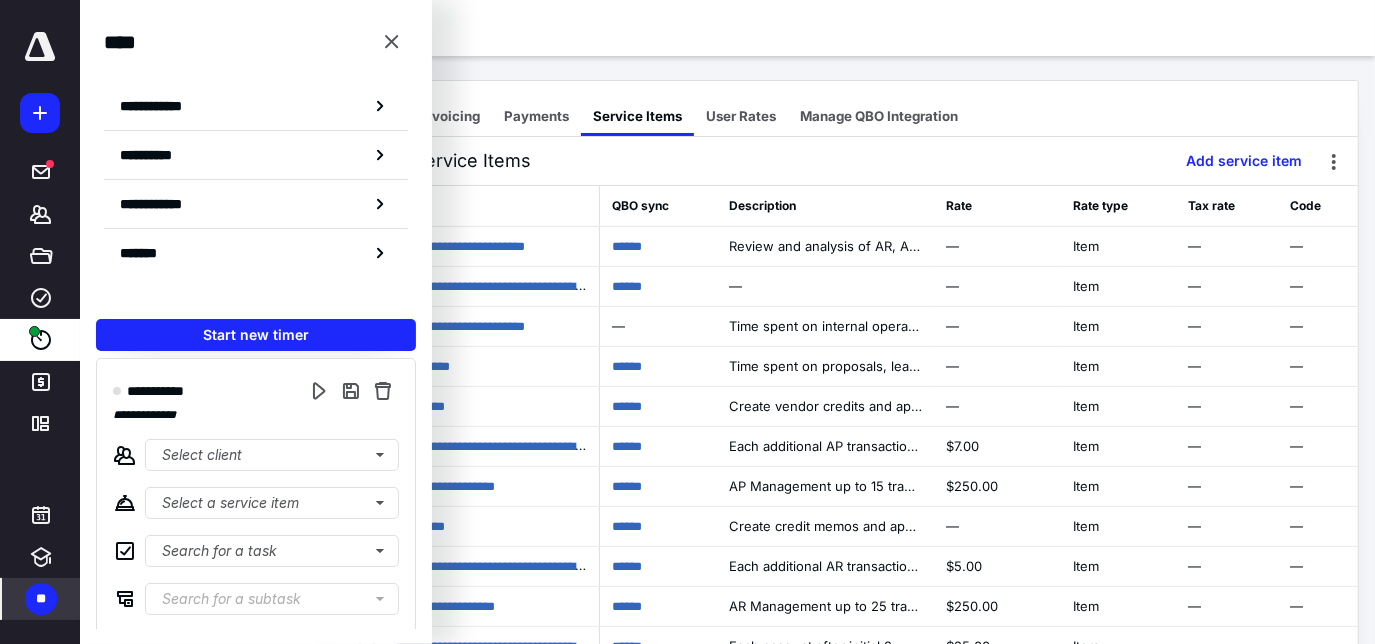 scroll, scrollTop: 363, scrollLeft: 0, axis: vertical 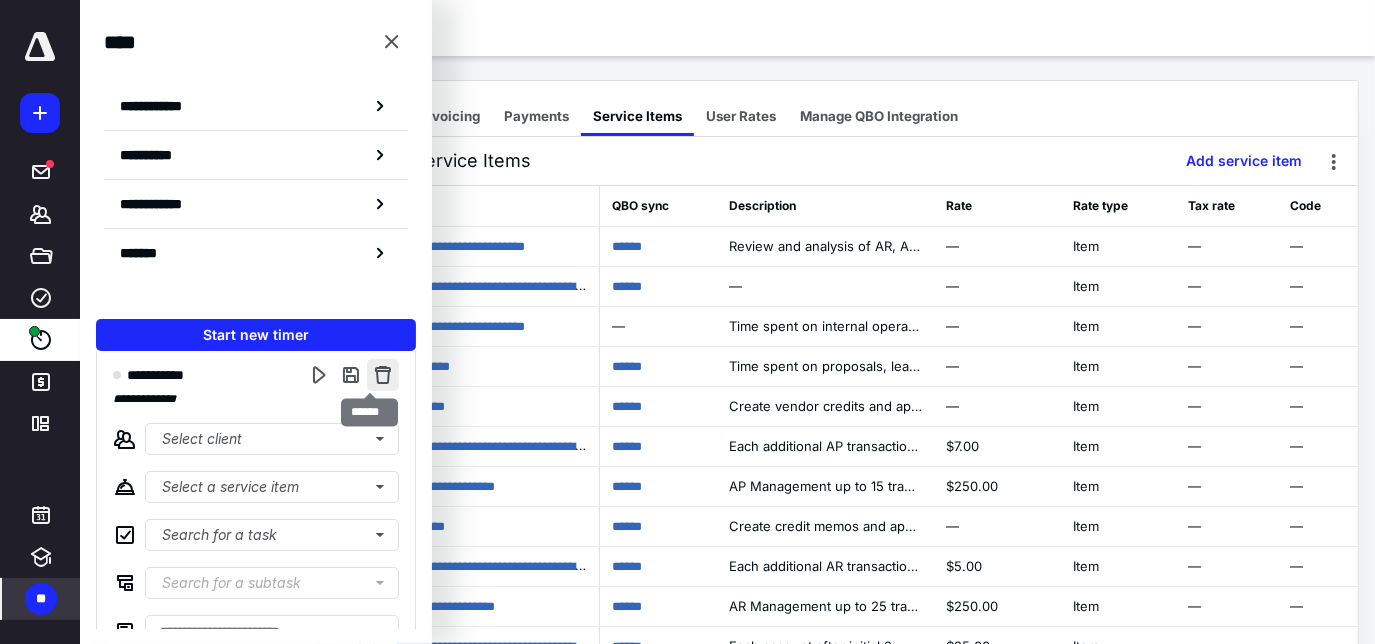 click at bounding box center [383, 375] 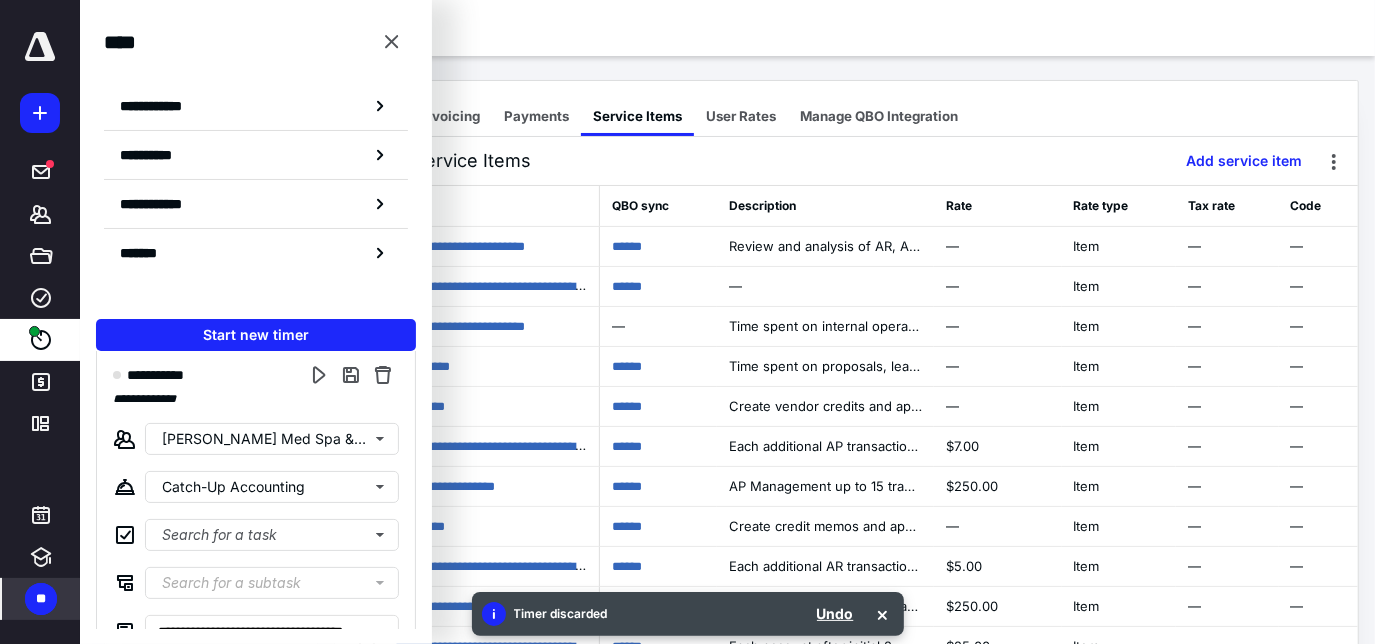 scroll, scrollTop: 454, scrollLeft: 0, axis: vertical 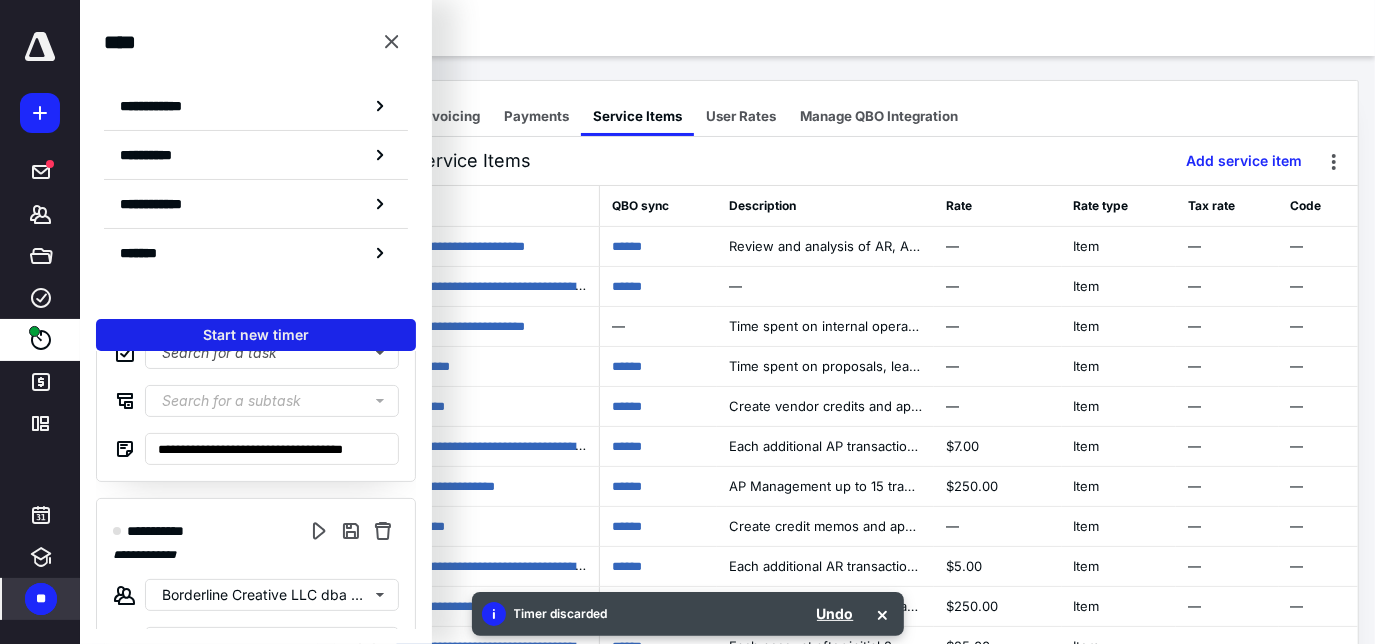 click on "Start new timer" at bounding box center (256, 335) 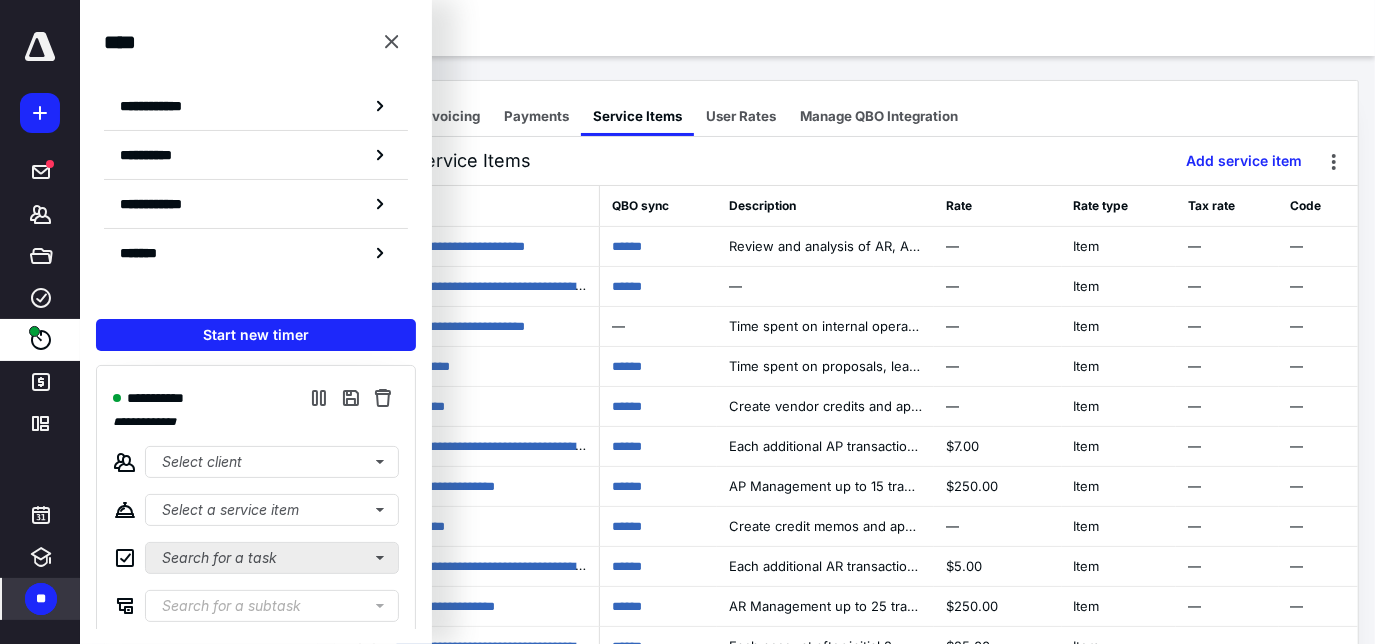 scroll, scrollTop: 0, scrollLeft: 0, axis: both 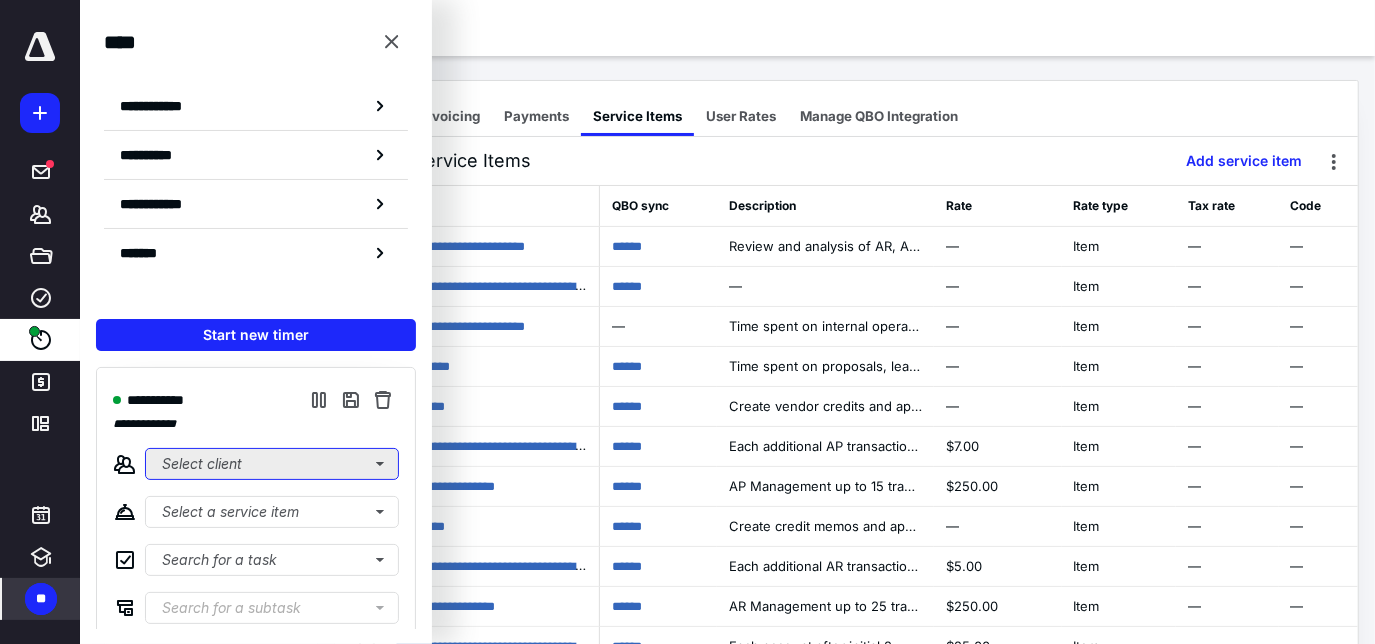 click on "Select client" at bounding box center (272, 464) 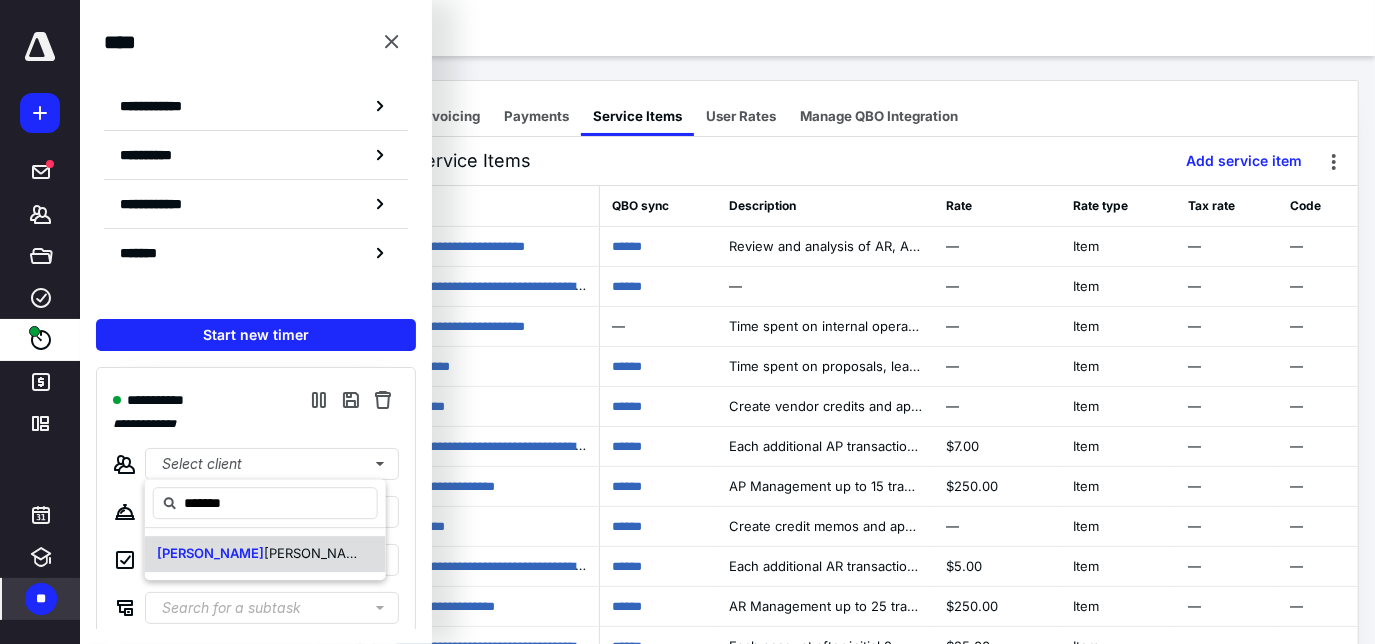 click on "aloma Med Spa & Wellness, LLC" at bounding box center (399, 553) 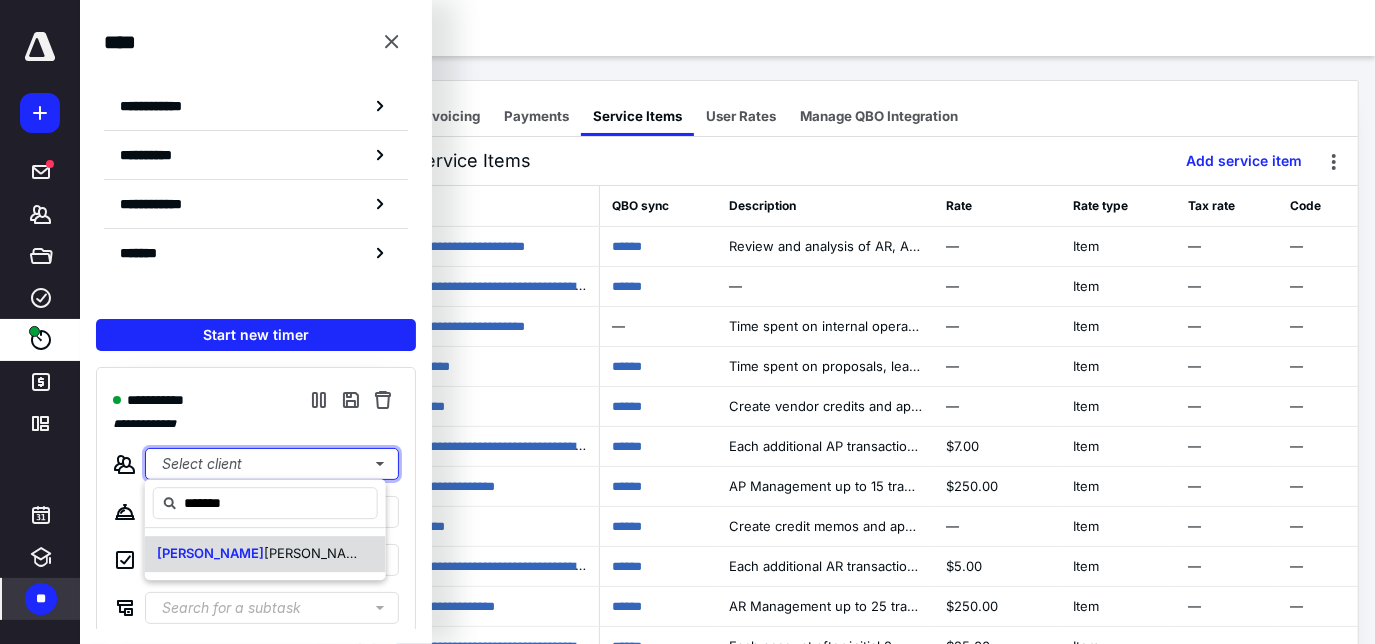 type 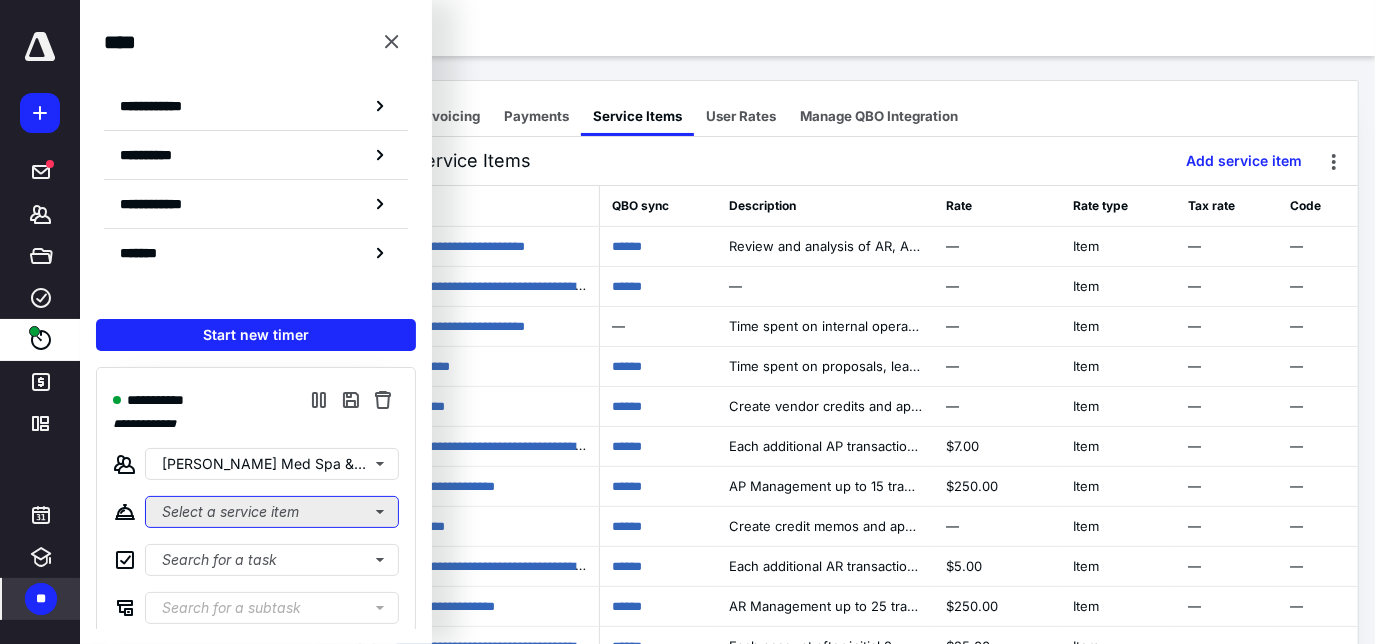 click on "Select a service item" at bounding box center [272, 512] 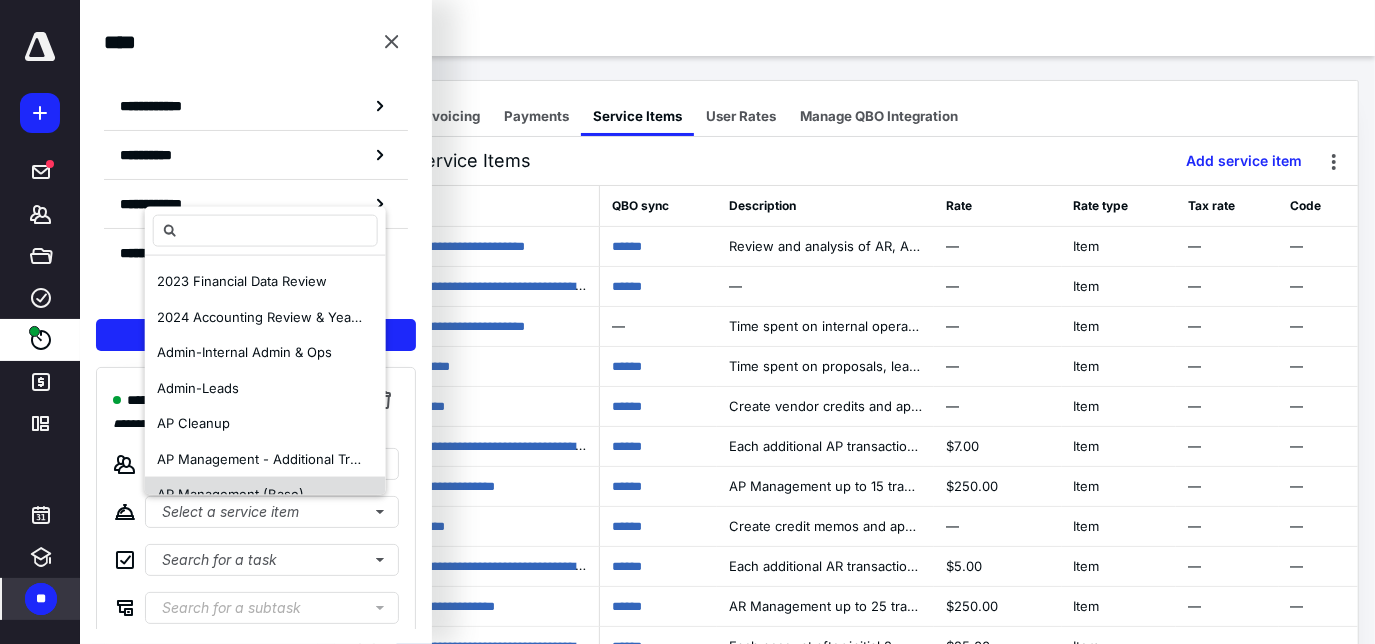 type on "*" 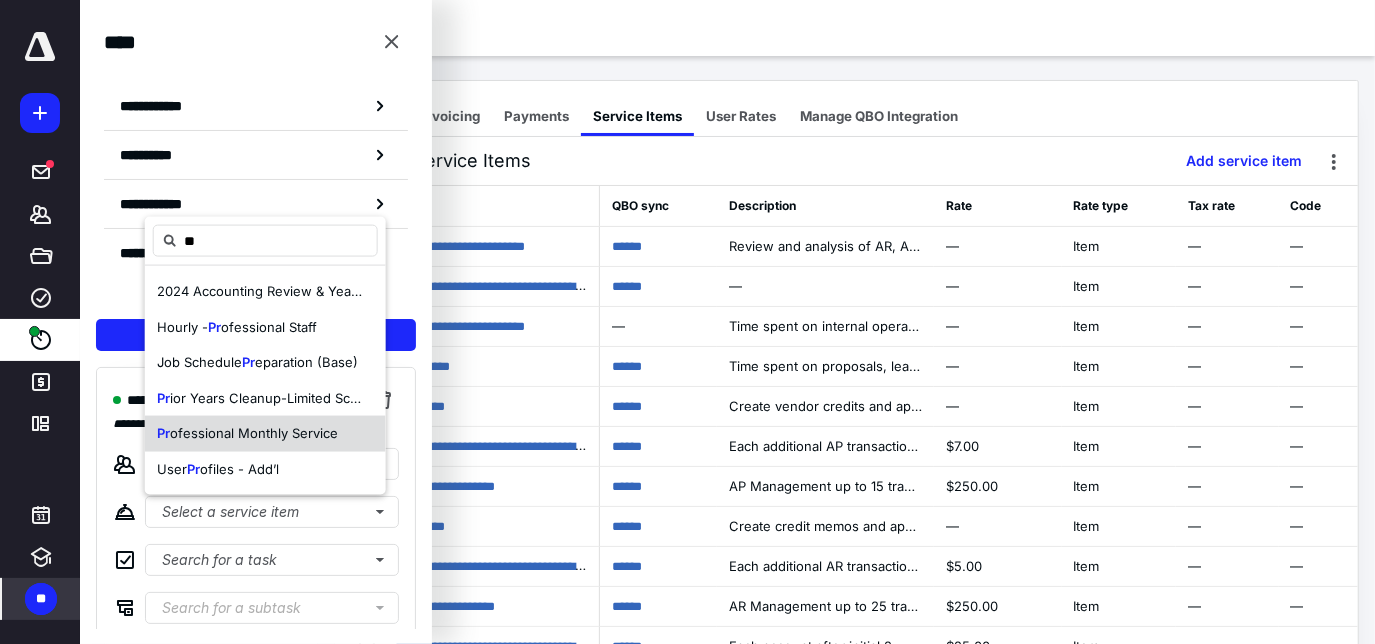 click on "Pr ofessional Monthly Service" at bounding box center (247, 434) 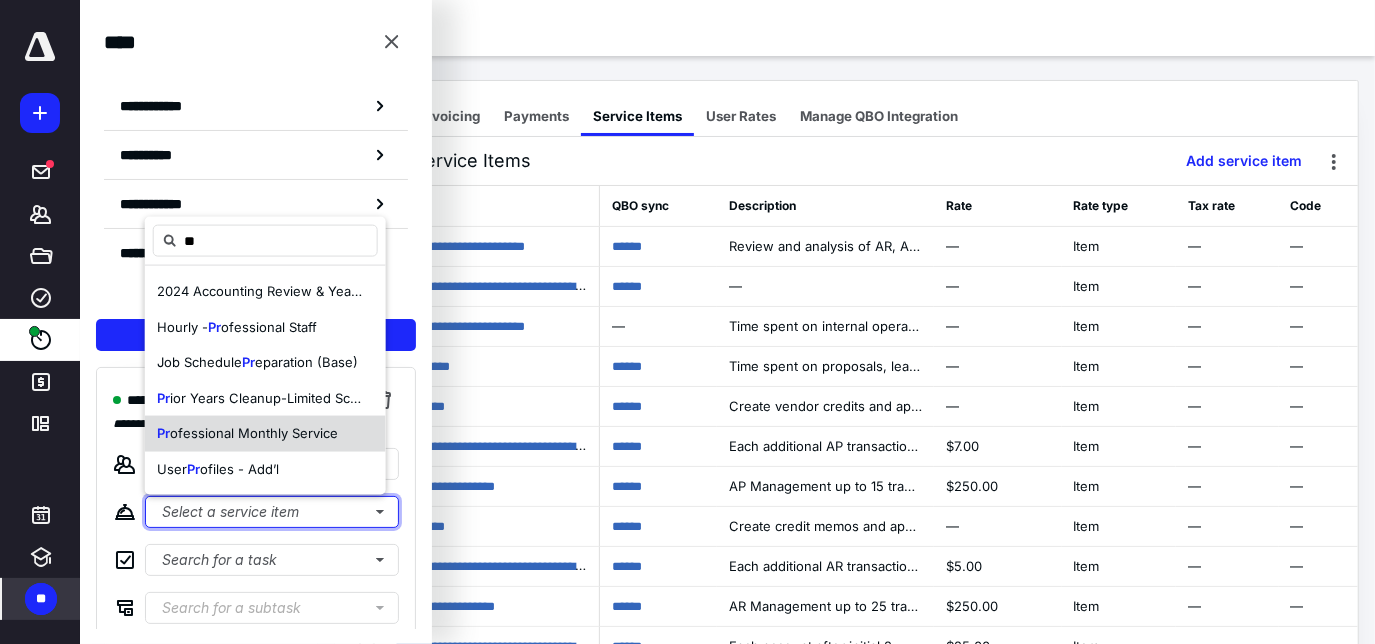 type 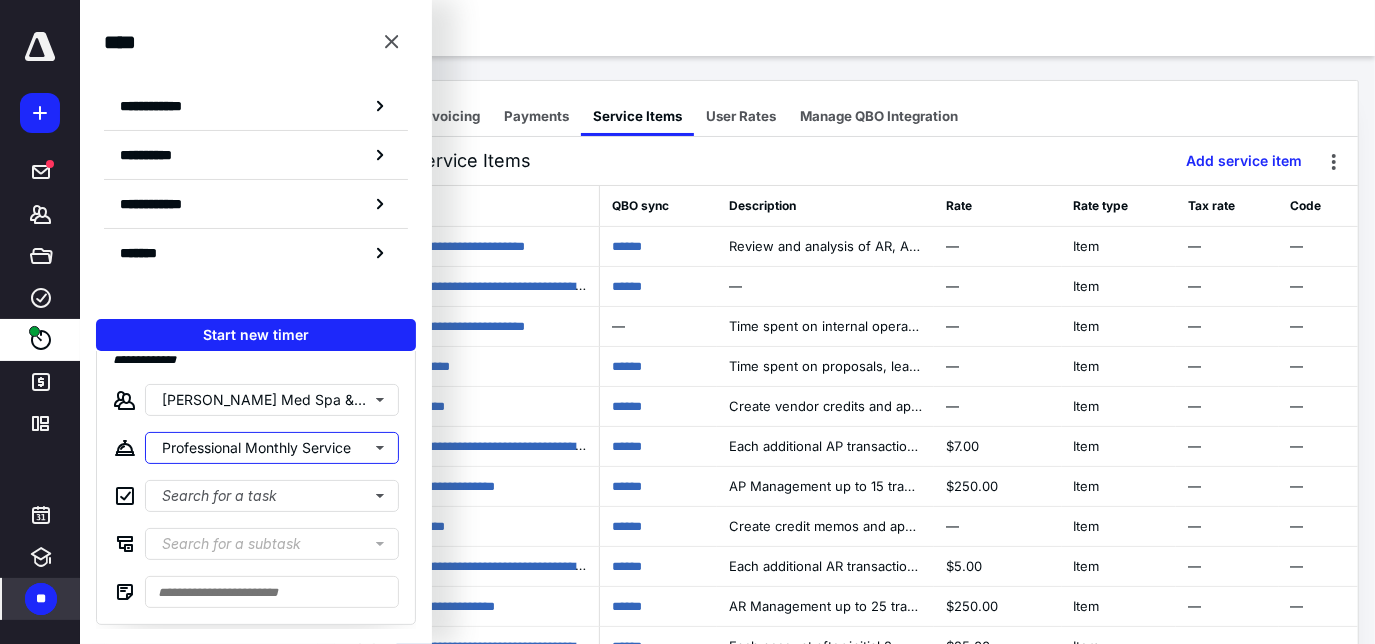 scroll, scrollTop: 90, scrollLeft: 0, axis: vertical 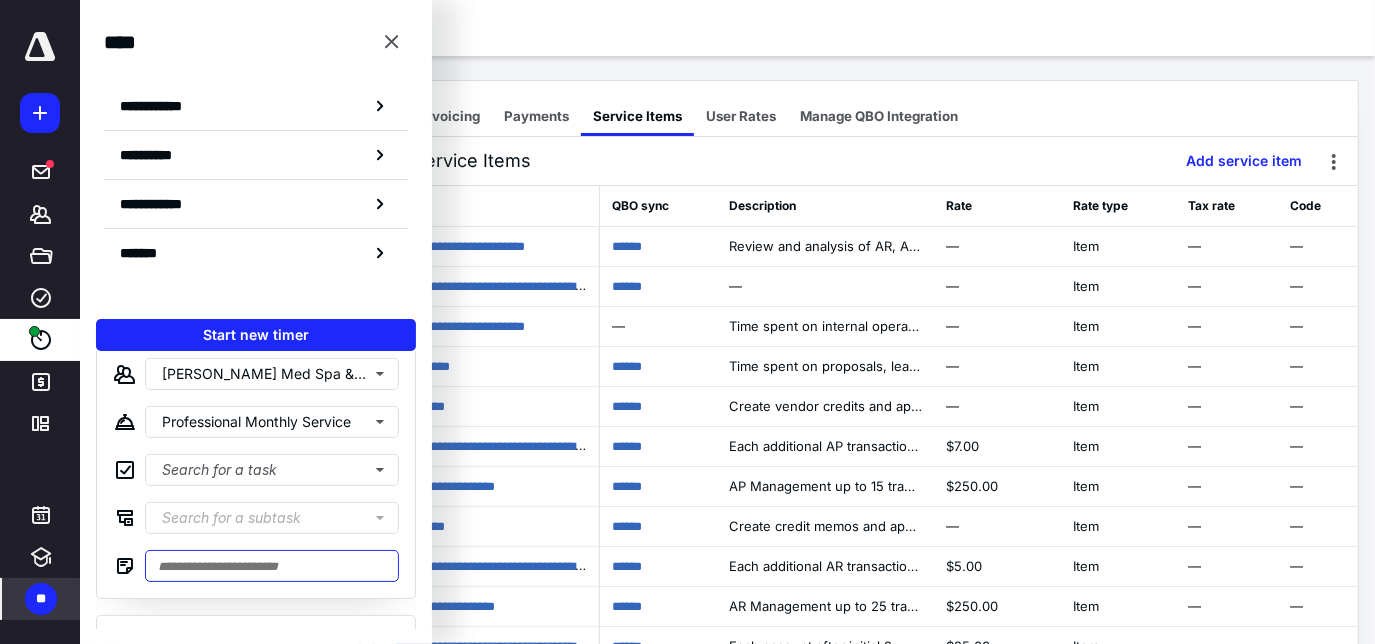 click at bounding box center (272, 566) 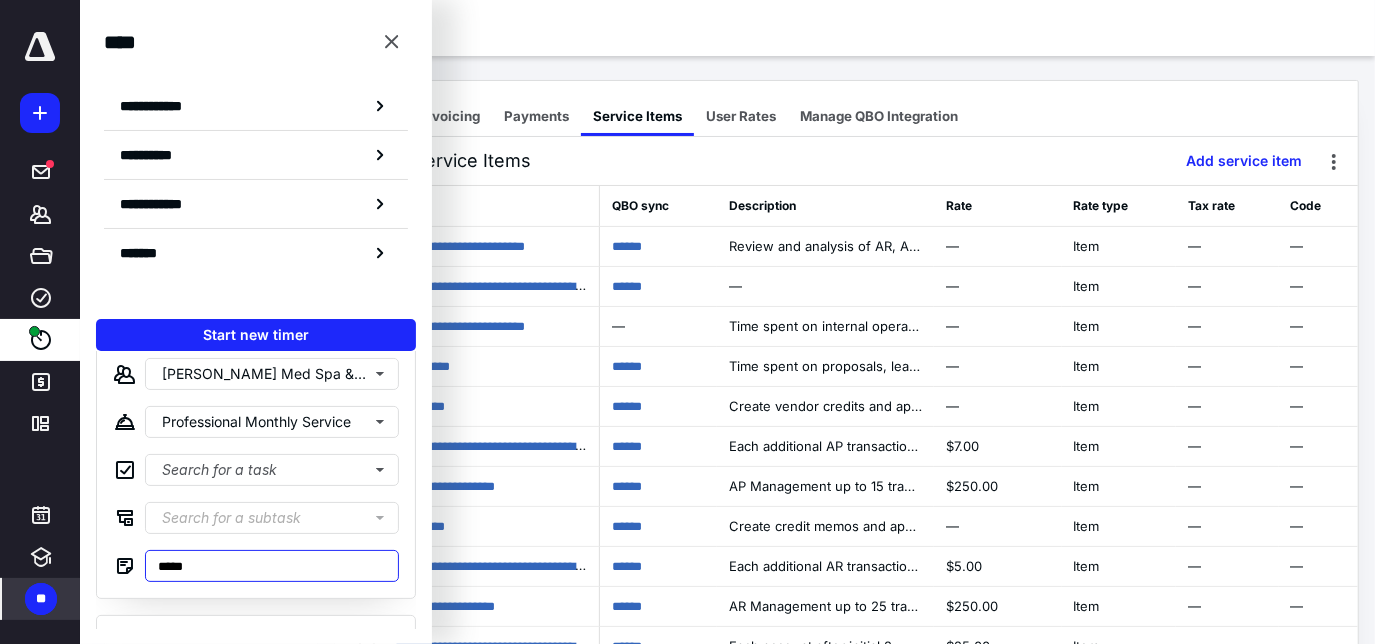 type on "****" 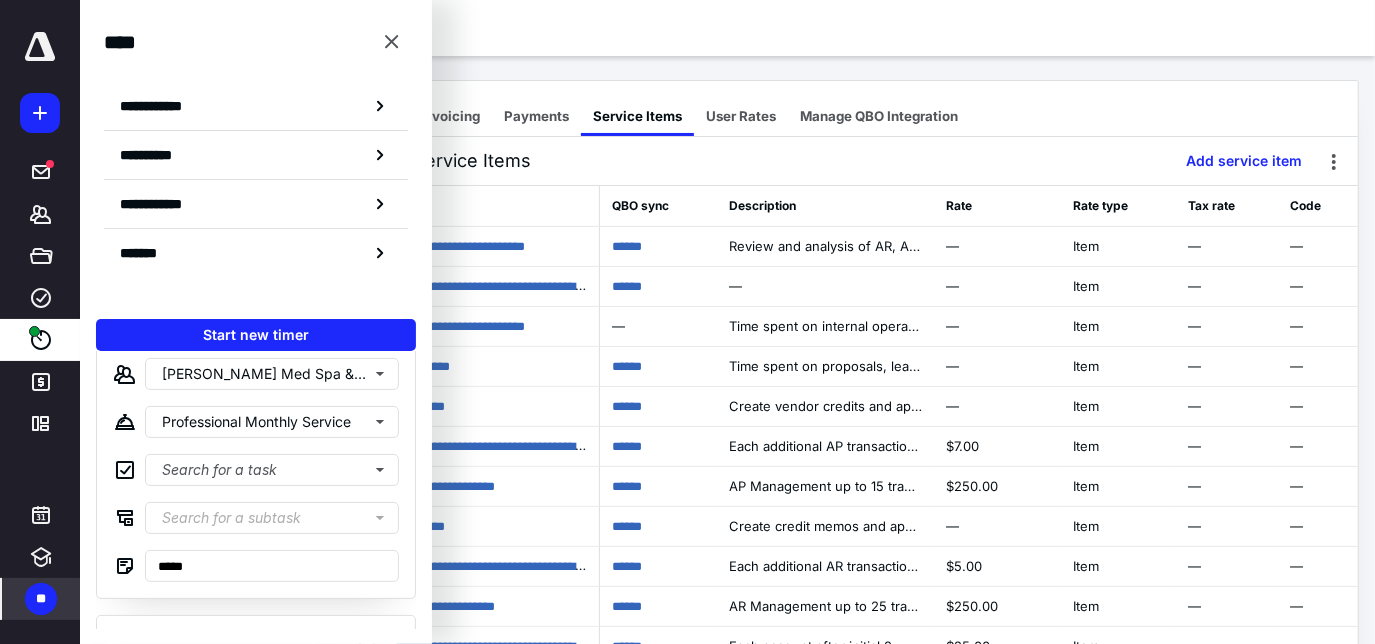 click on "Settings" at bounding box center (727, 28) 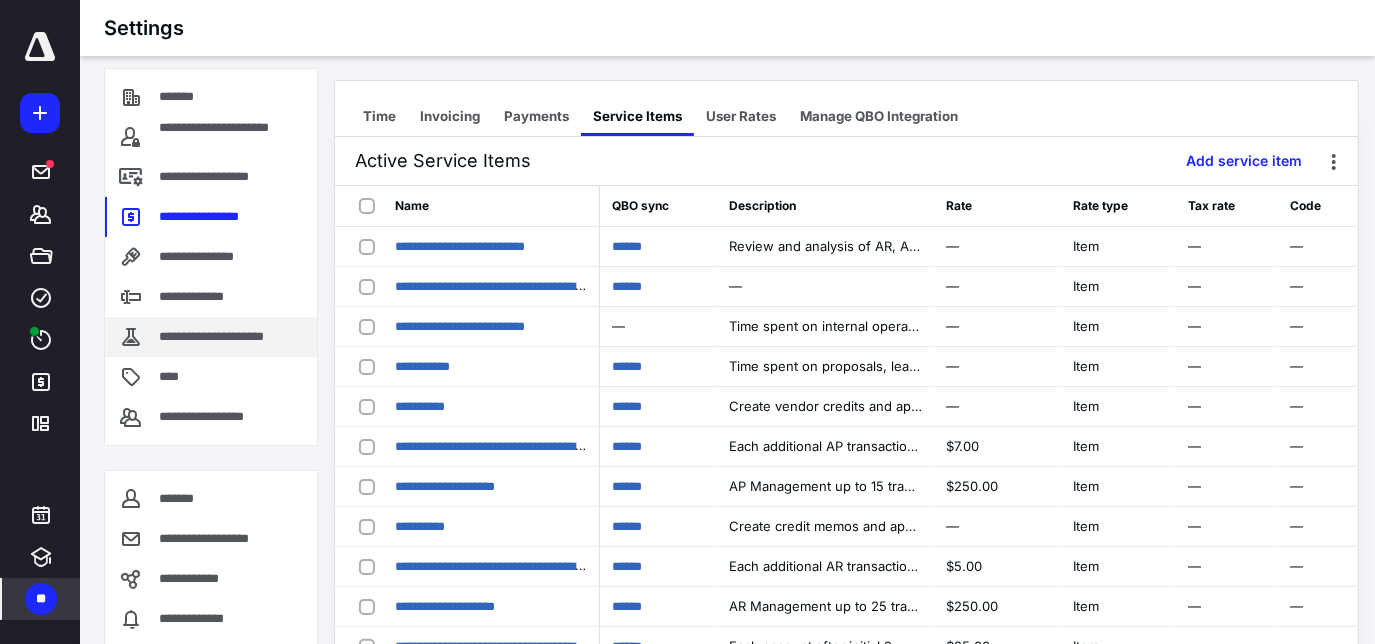 scroll, scrollTop: 0, scrollLeft: 0, axis: both 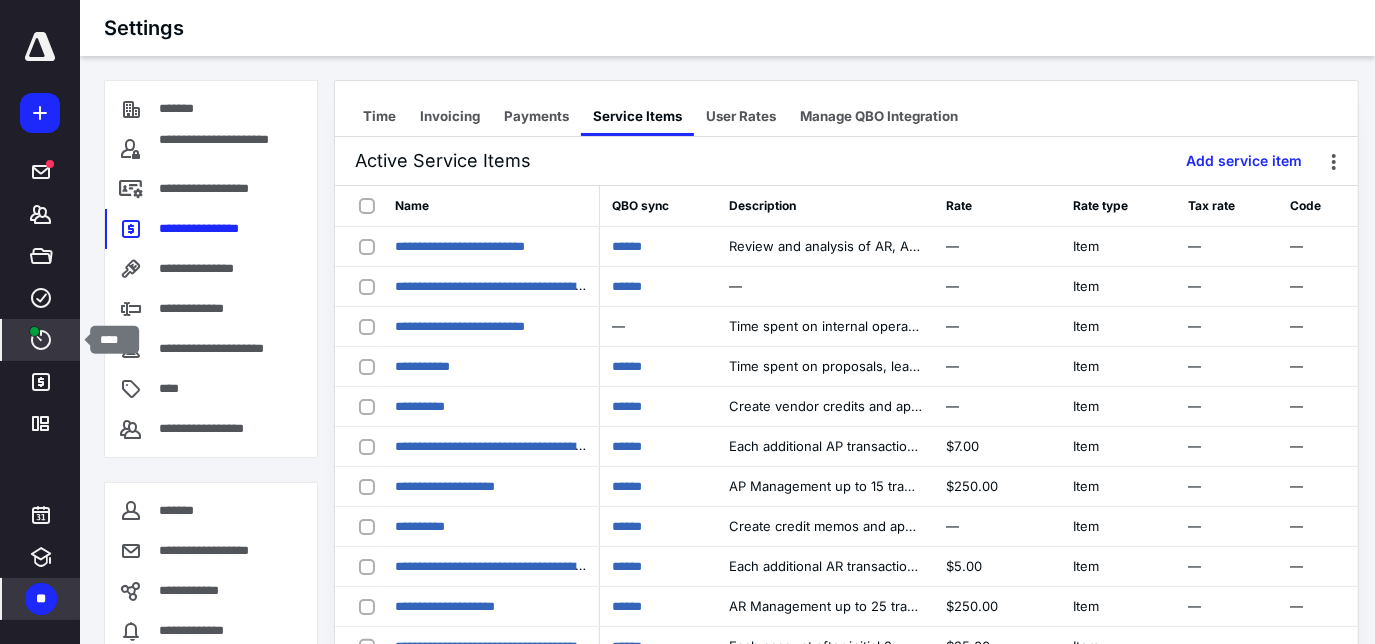click on "****" at bounding box center [41, 340] 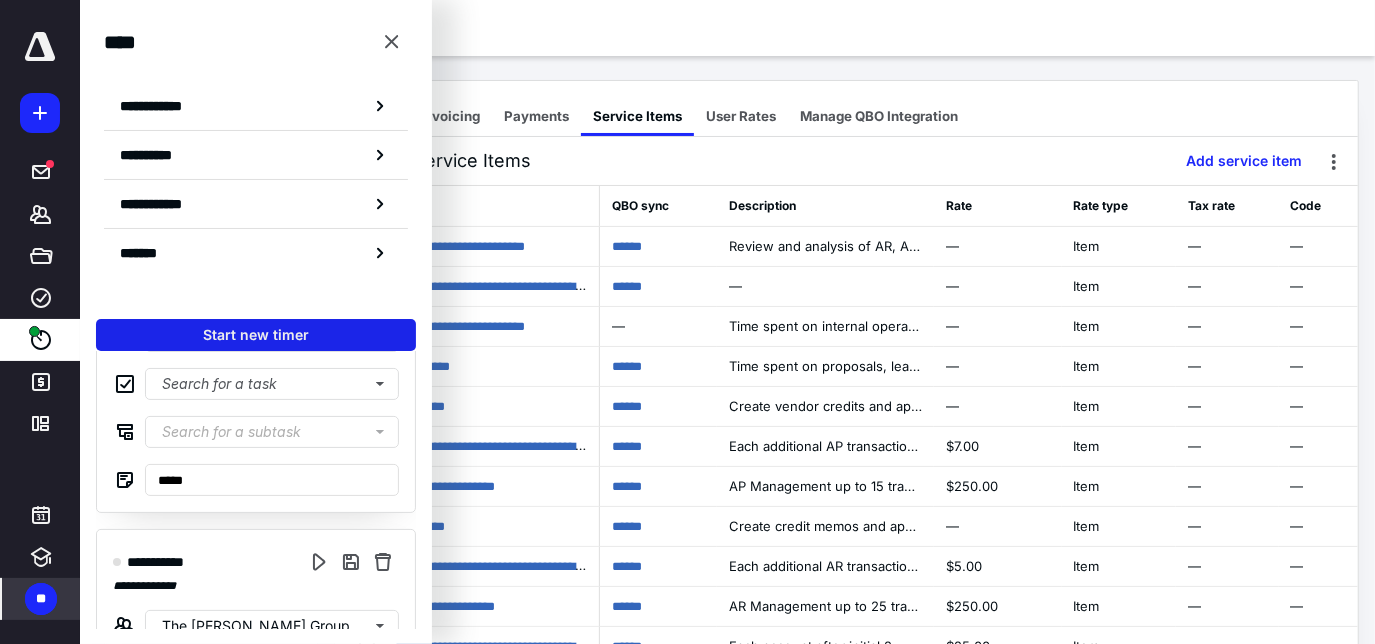 scroll, scrollTop: 181, scrollLeft: 0, axis: vertical 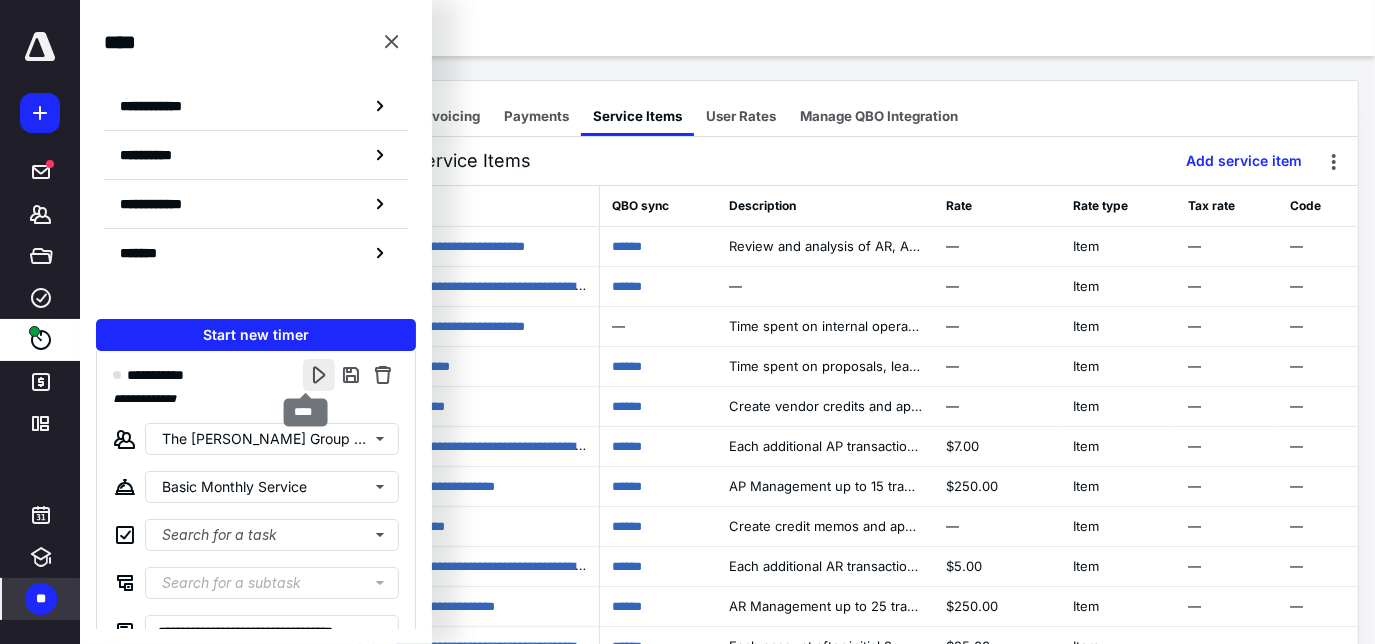 click at bounding box center [319, 375] 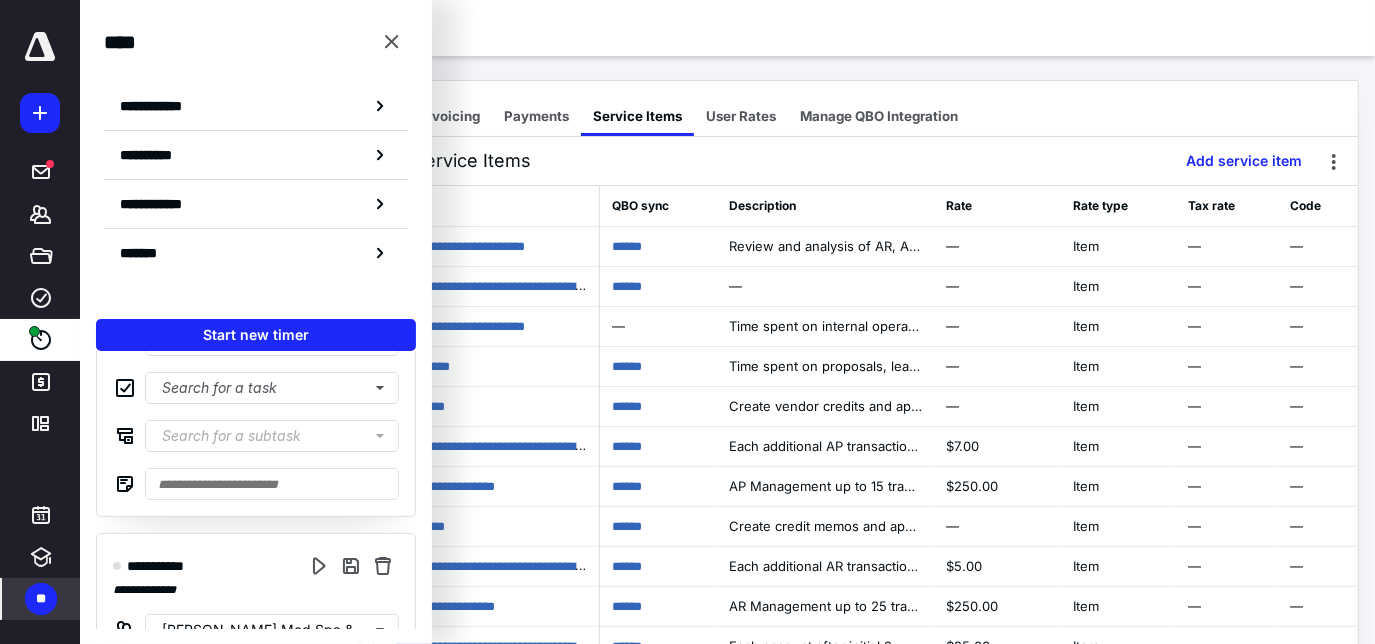 scroll, scrollTop: 1746, scrollLeft: 0, axis: vertical 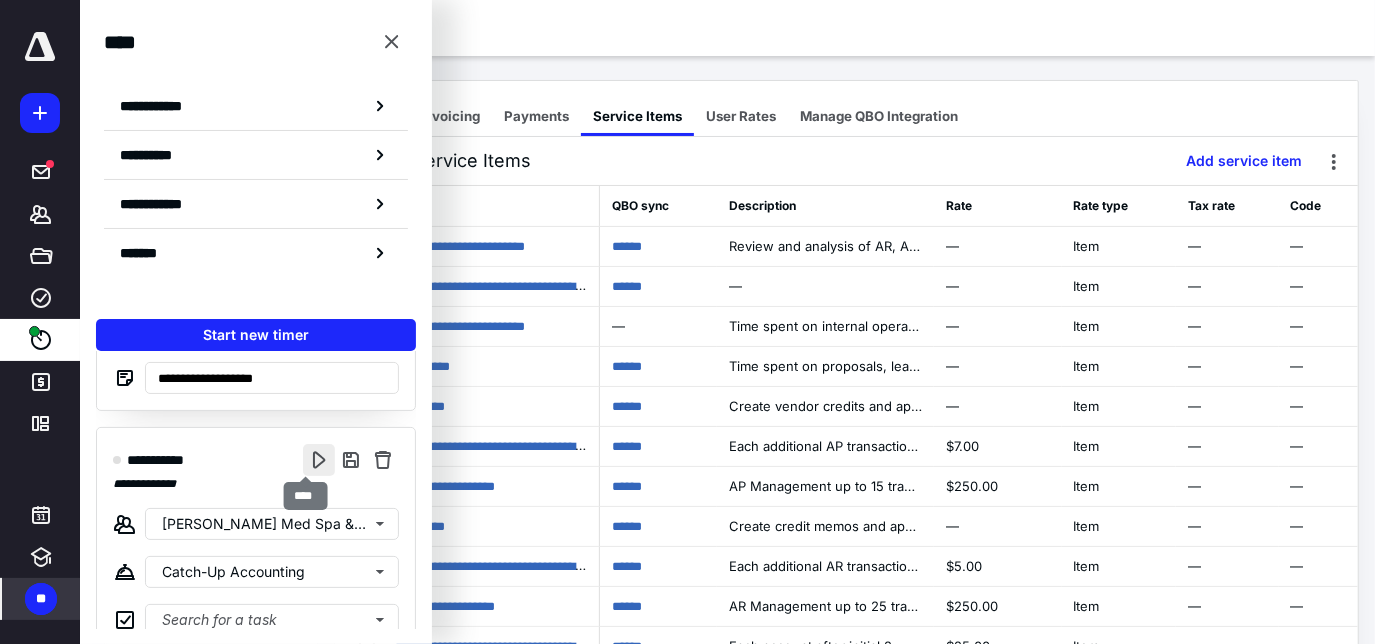 click at bounding box center (319, 460) 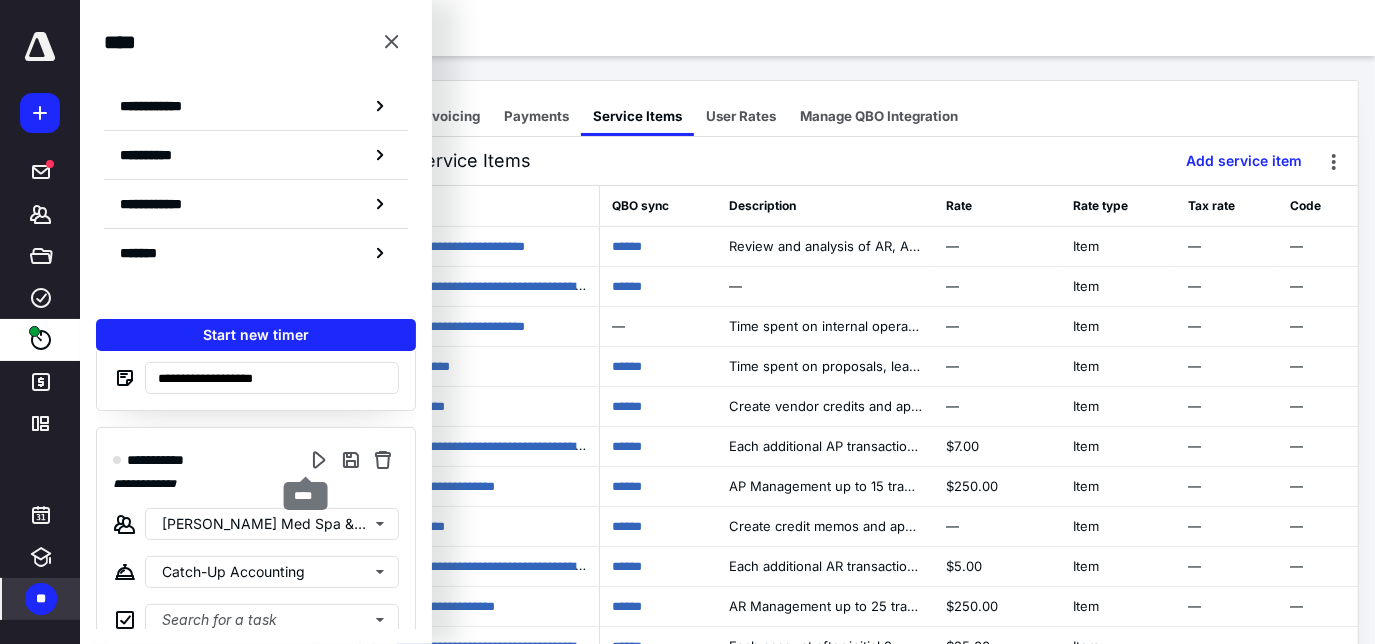 scroll, scrollTop: 0, scrollLeft: 0, axis: both 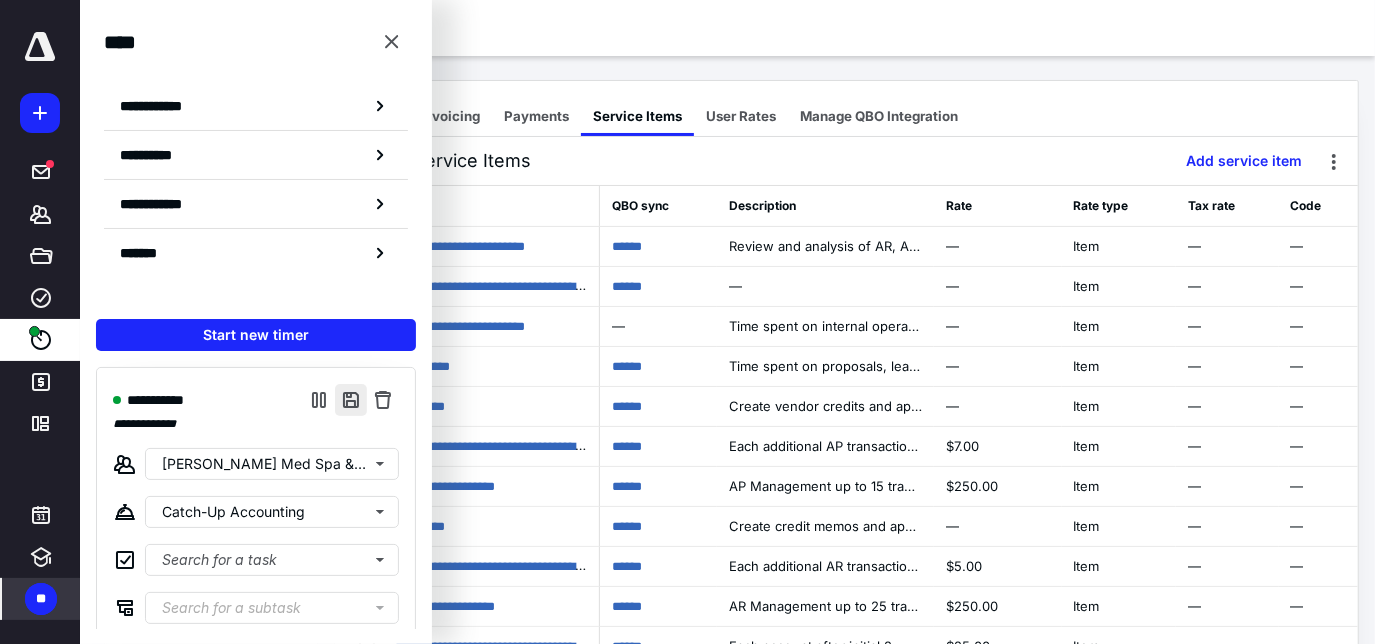 click at bounding box center [351, 400] 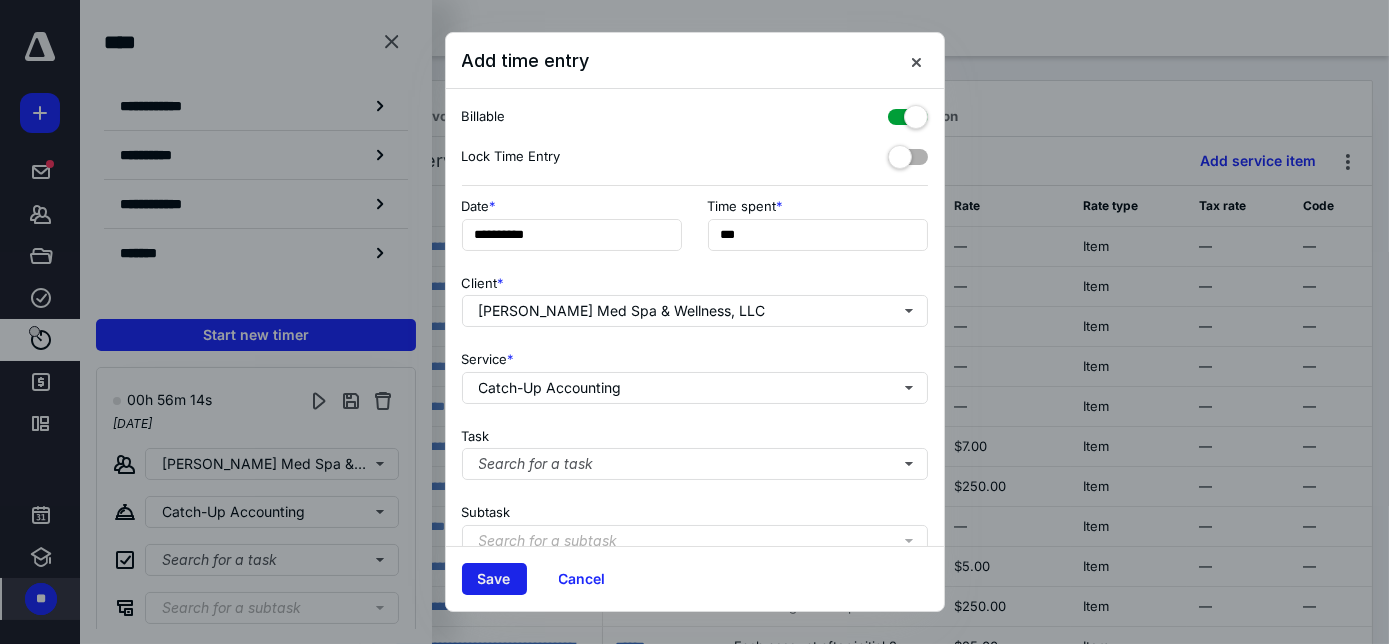 click on "Save" at bounding box center [494, 579] 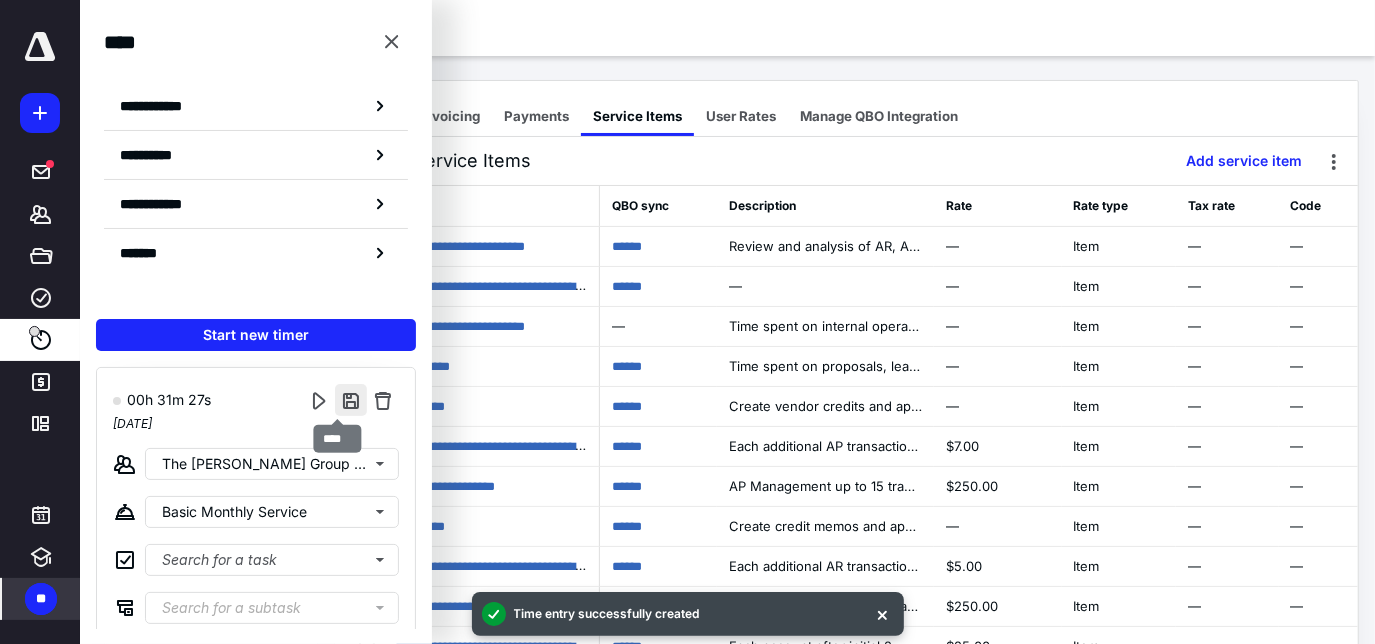 click at bounding box center (351, 400) 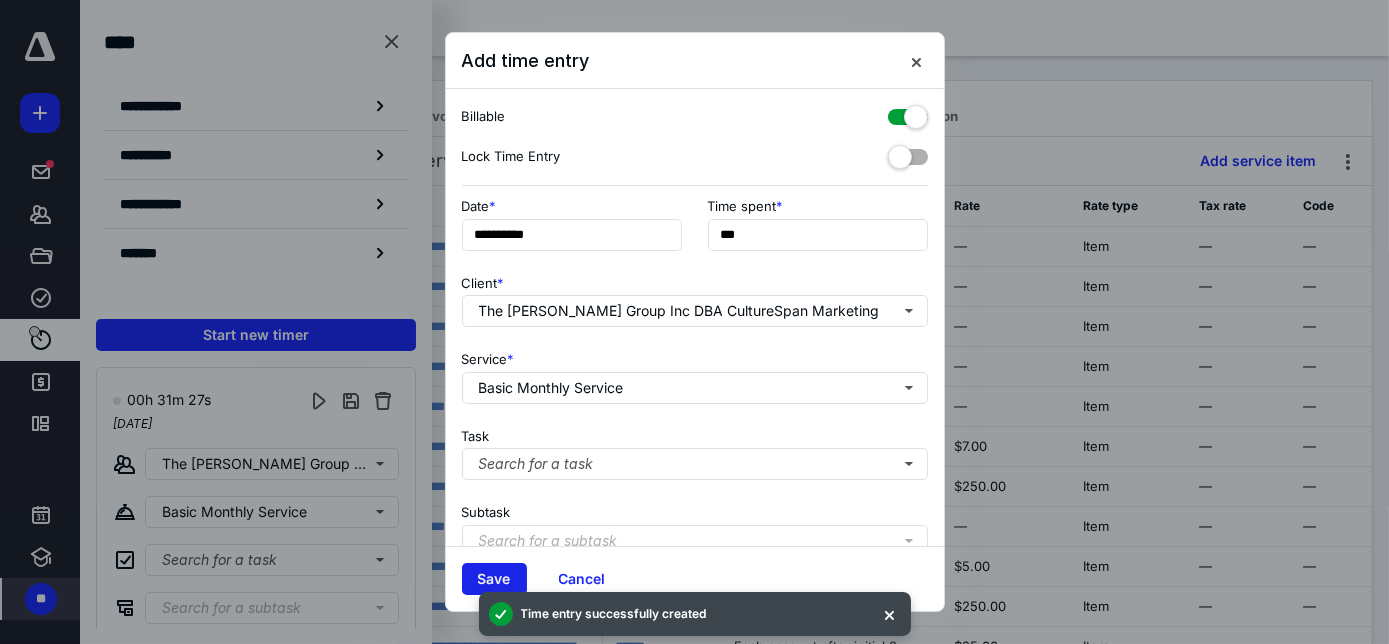click on "Save" at bounding box center (494, 579) 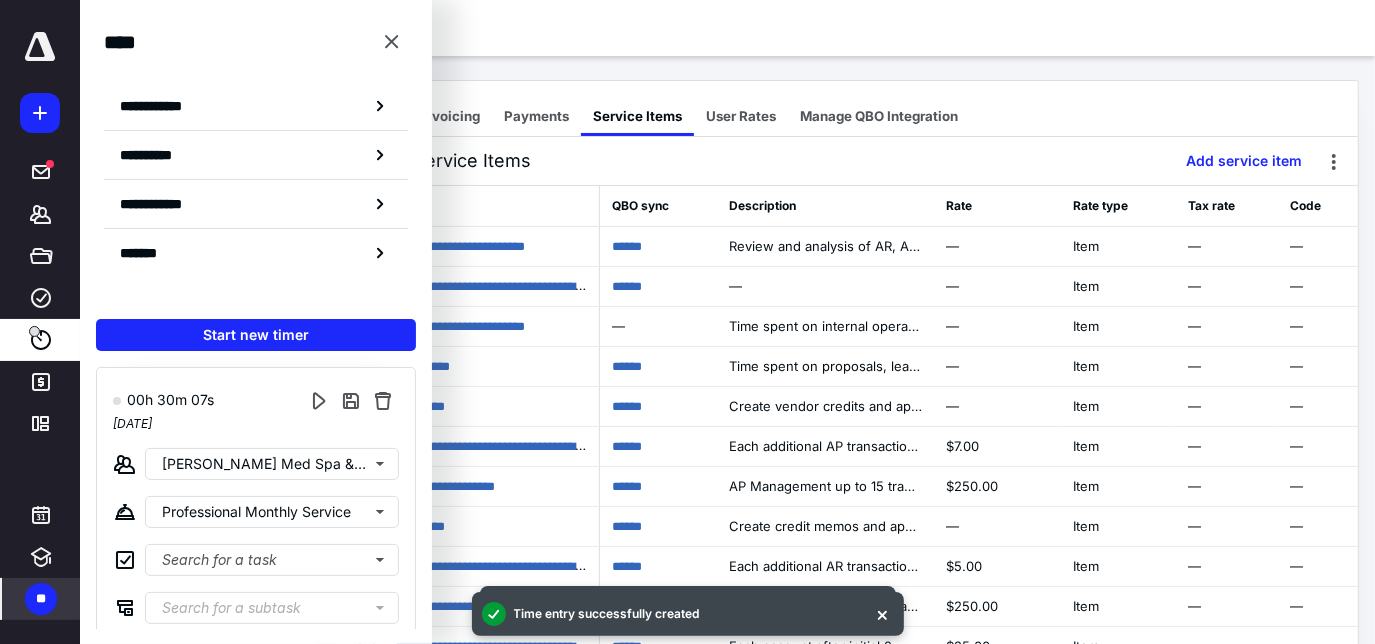 click at bounding box center [351, 400] 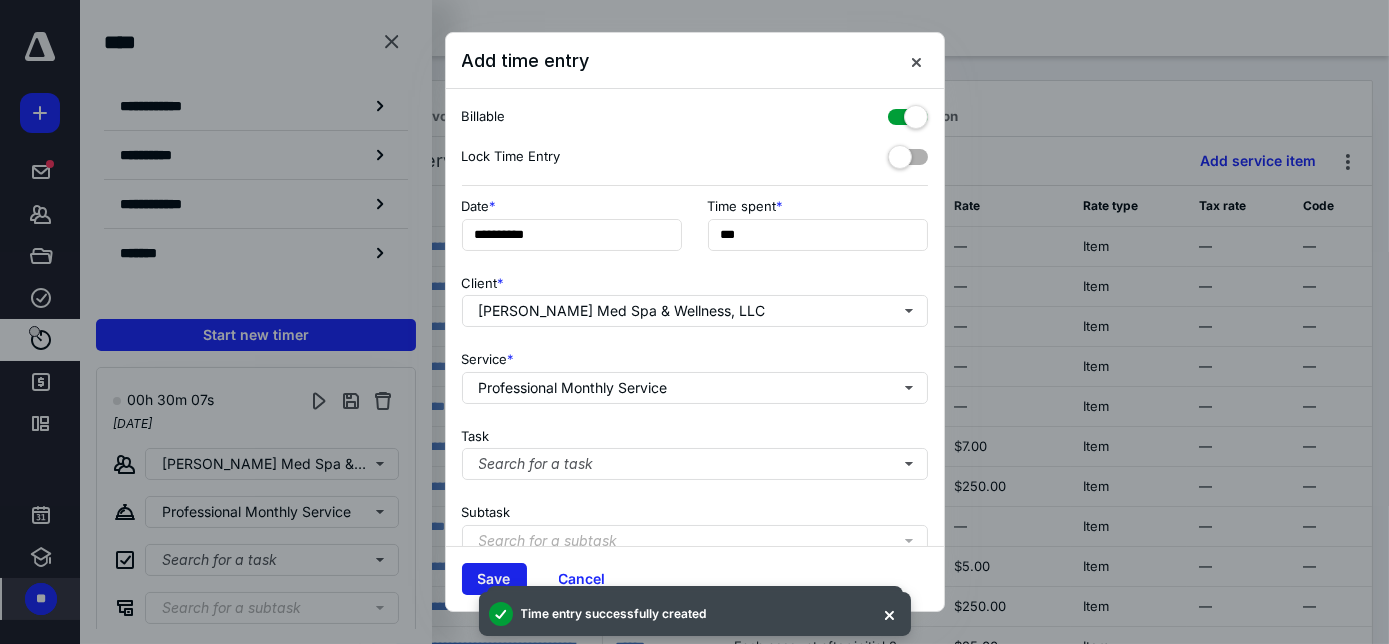 click on "Save" at bounding box center (494, 579) 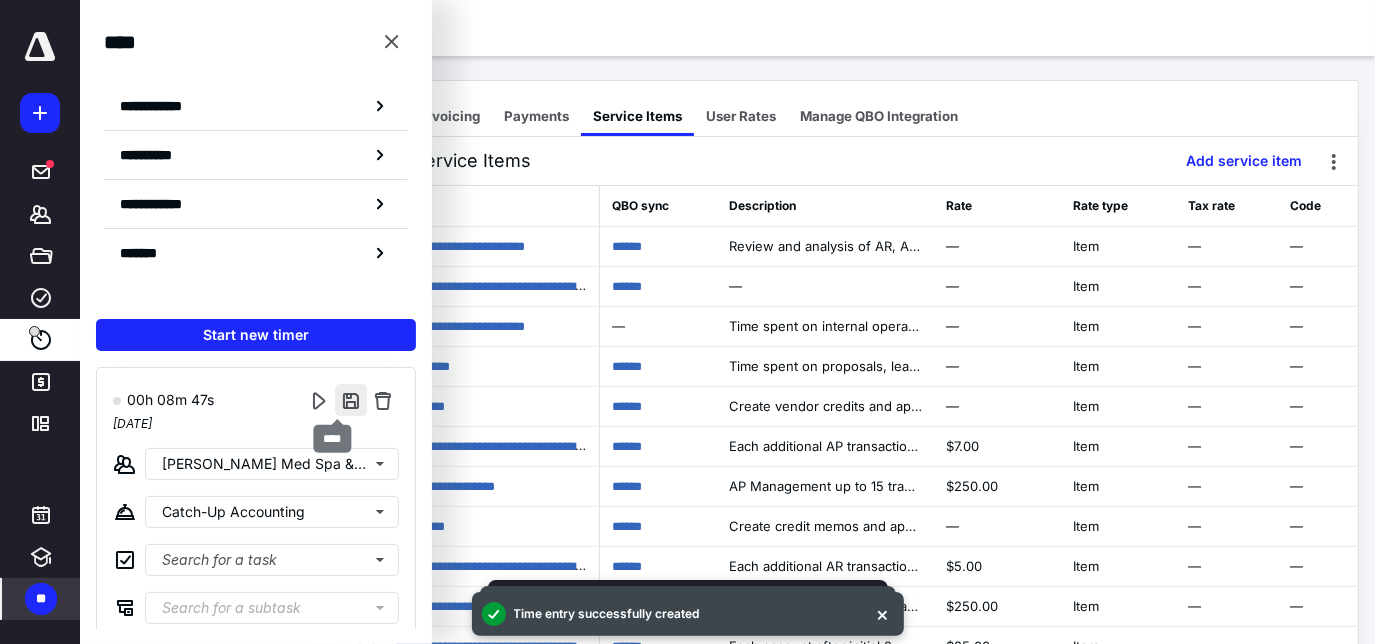 click at bounding box center [351, 400] 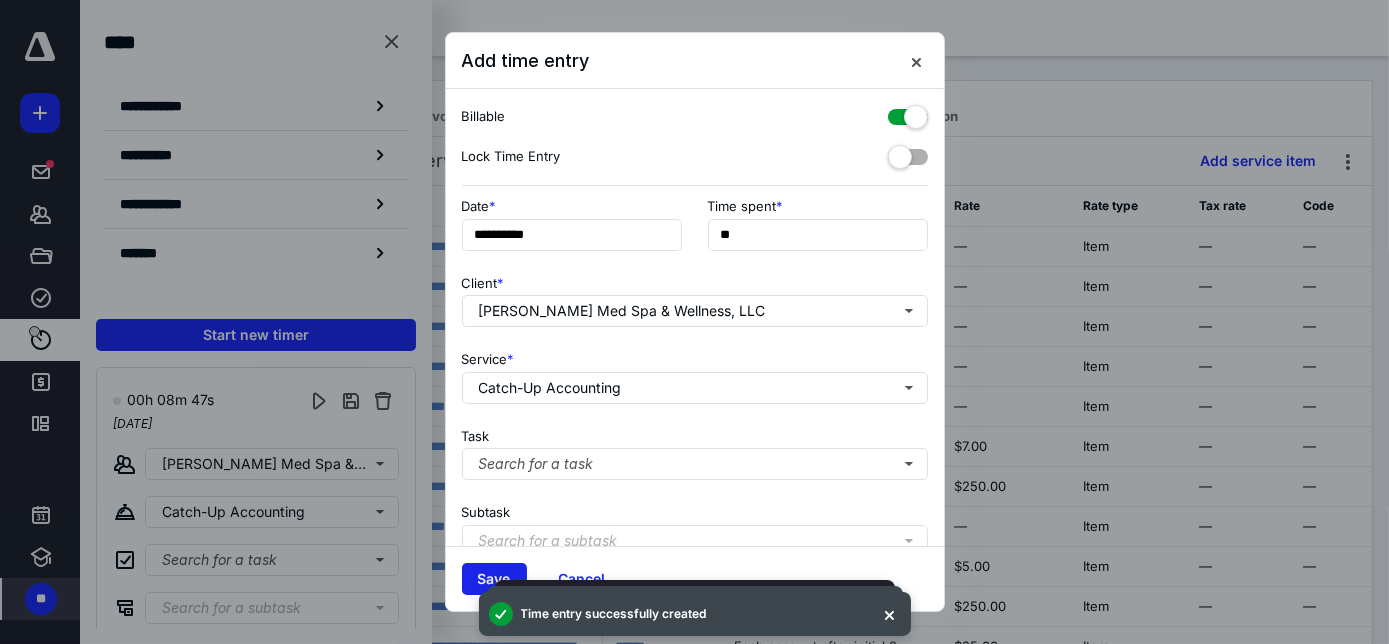 click on "Save" at bounding box center [494, 579] 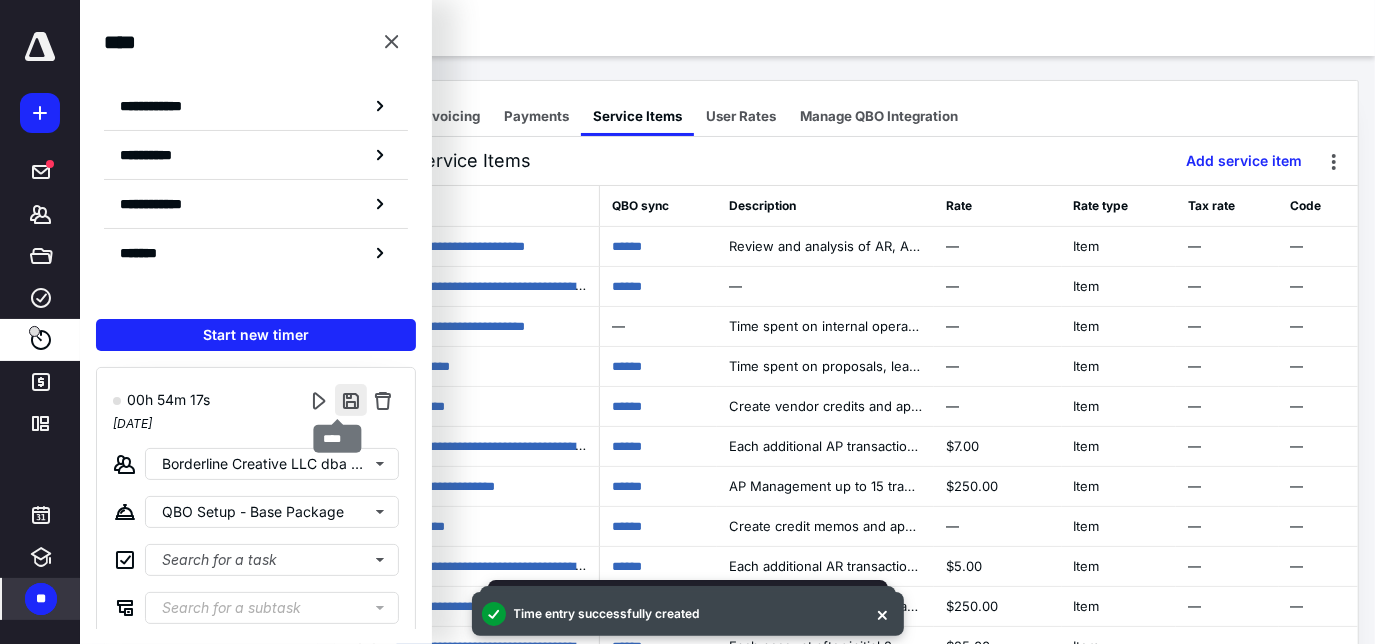 click at bounding box center (351, 400) 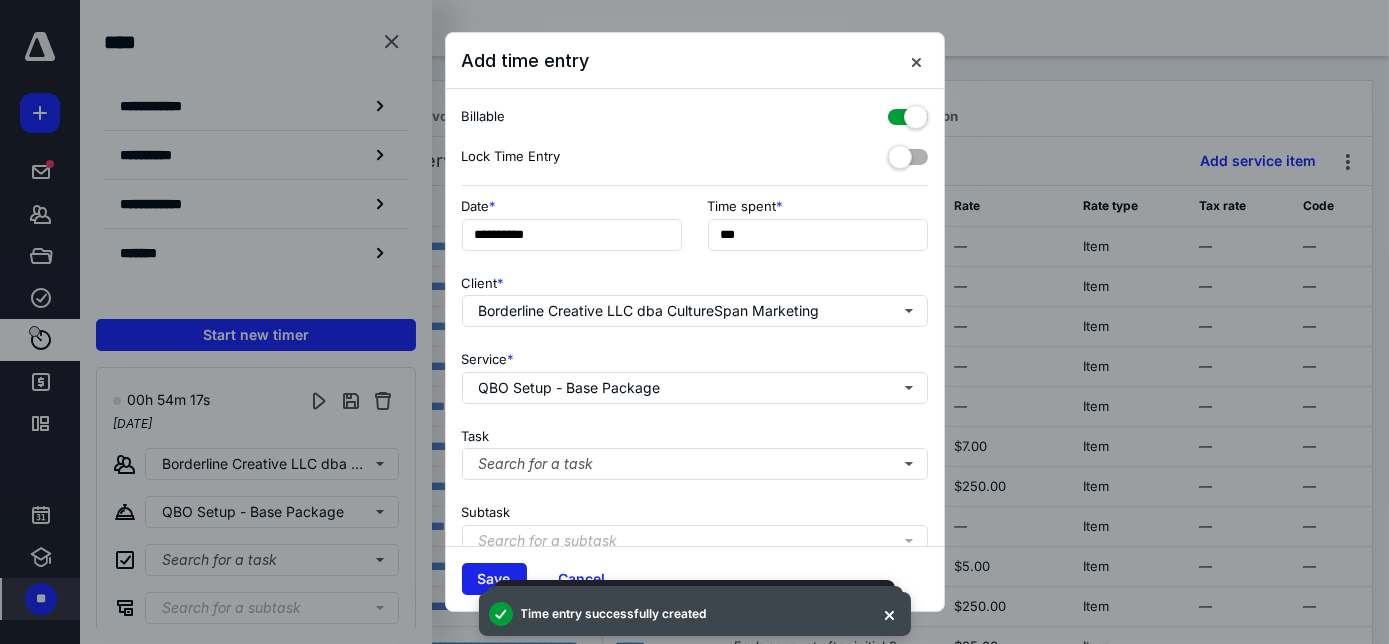 click on "Save" at bounding box center (494, 579) 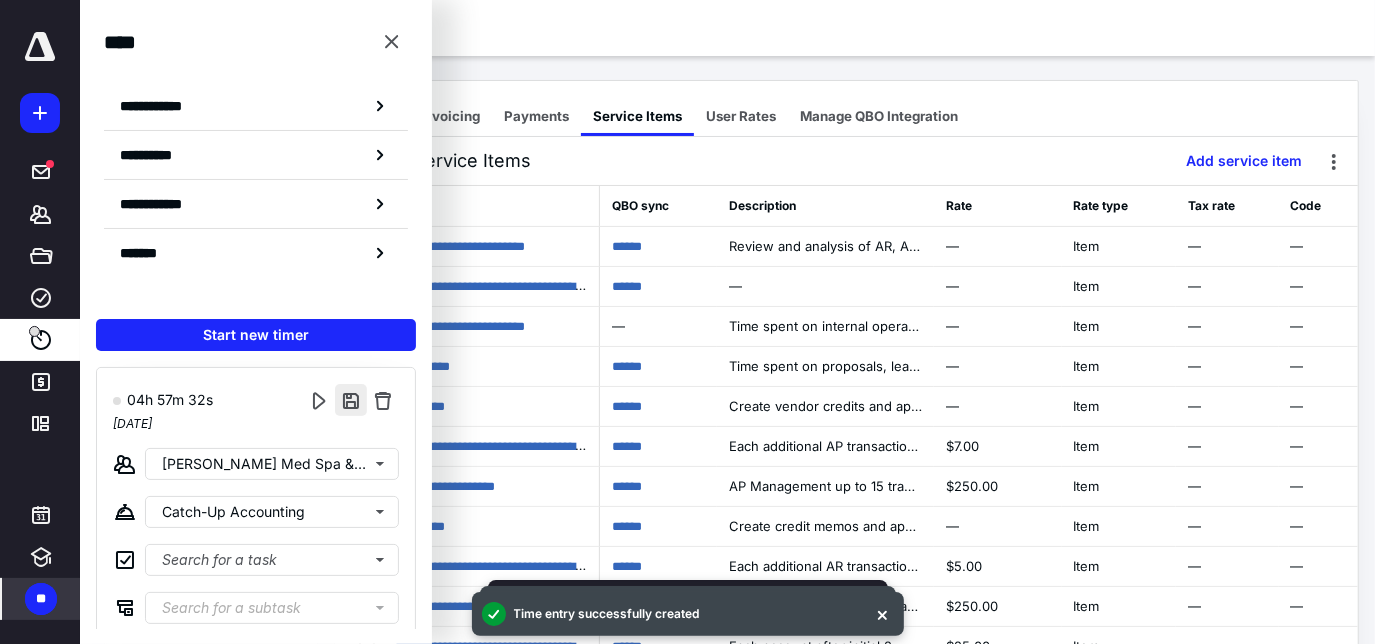 click at bounding box center [351, 400] 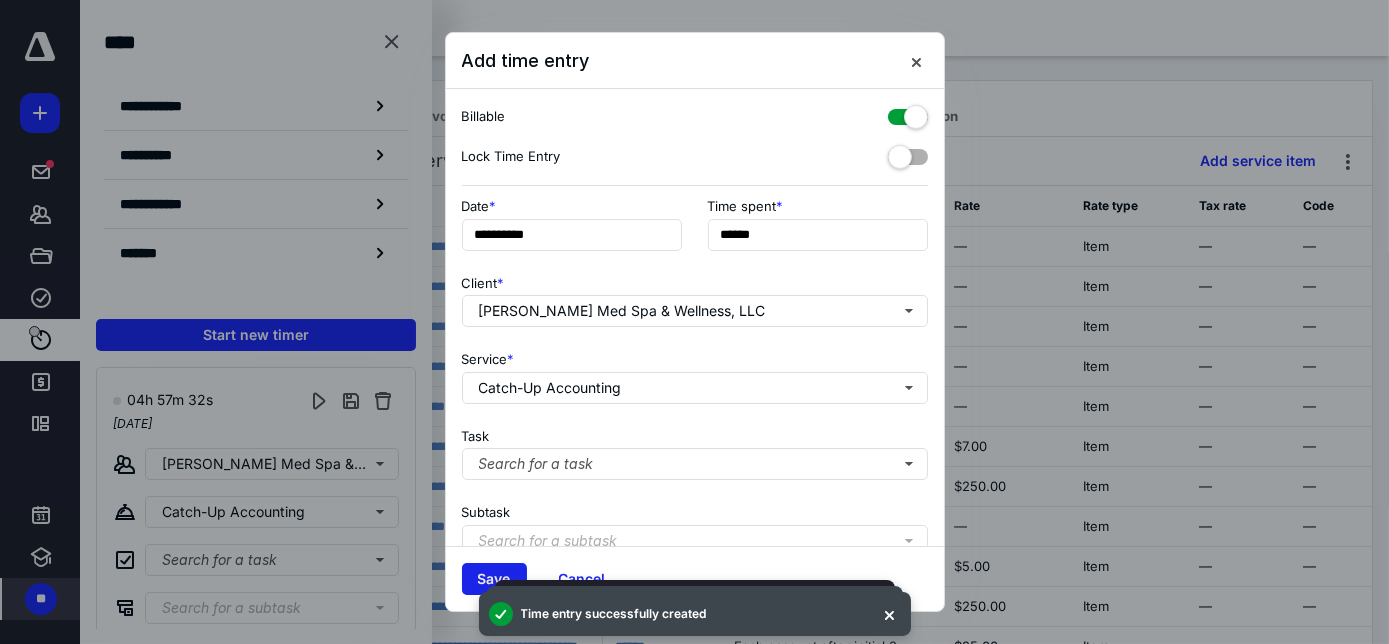click on "Save" at bounding box center [494, 579] 